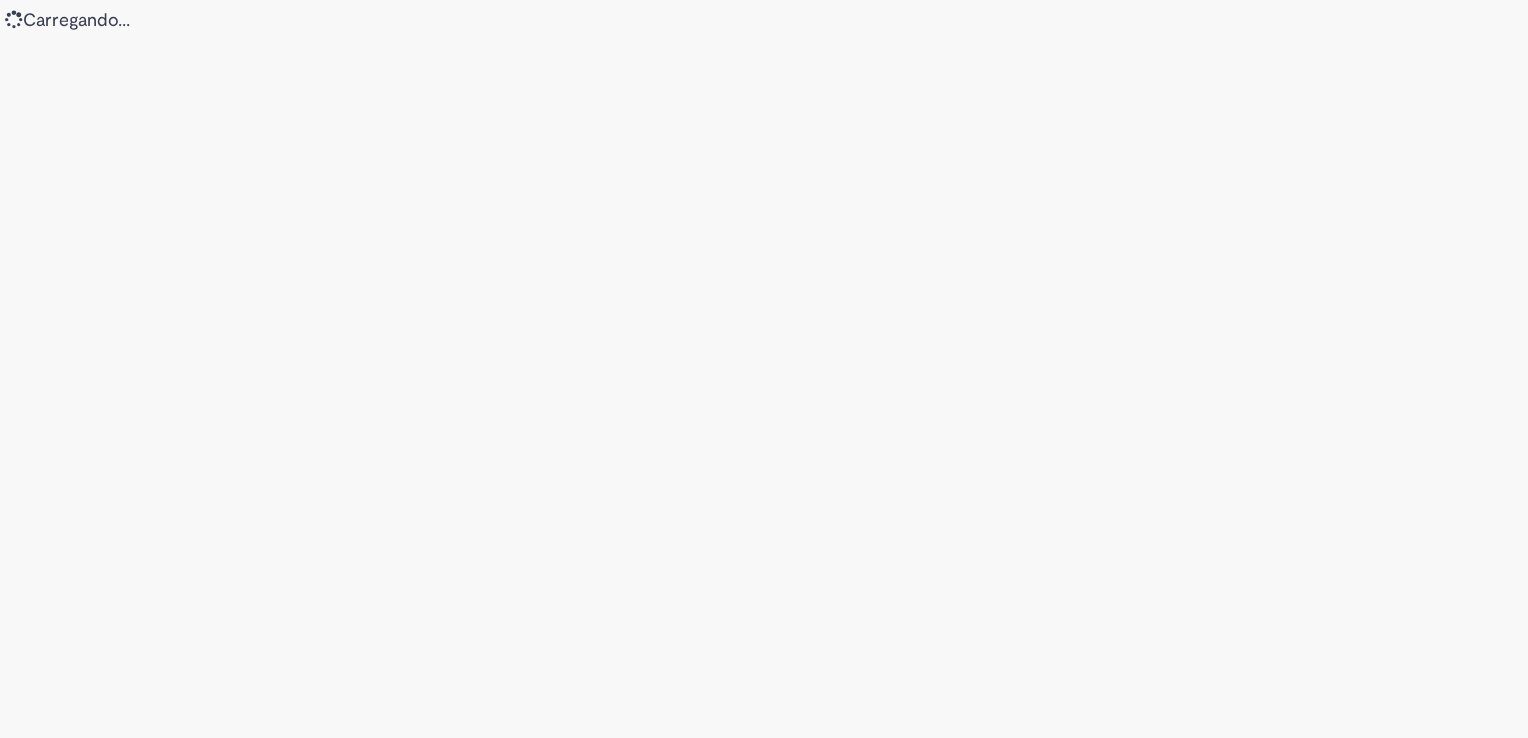 scroll, scrollTop: 0, scrollLeft: 0, axis: both 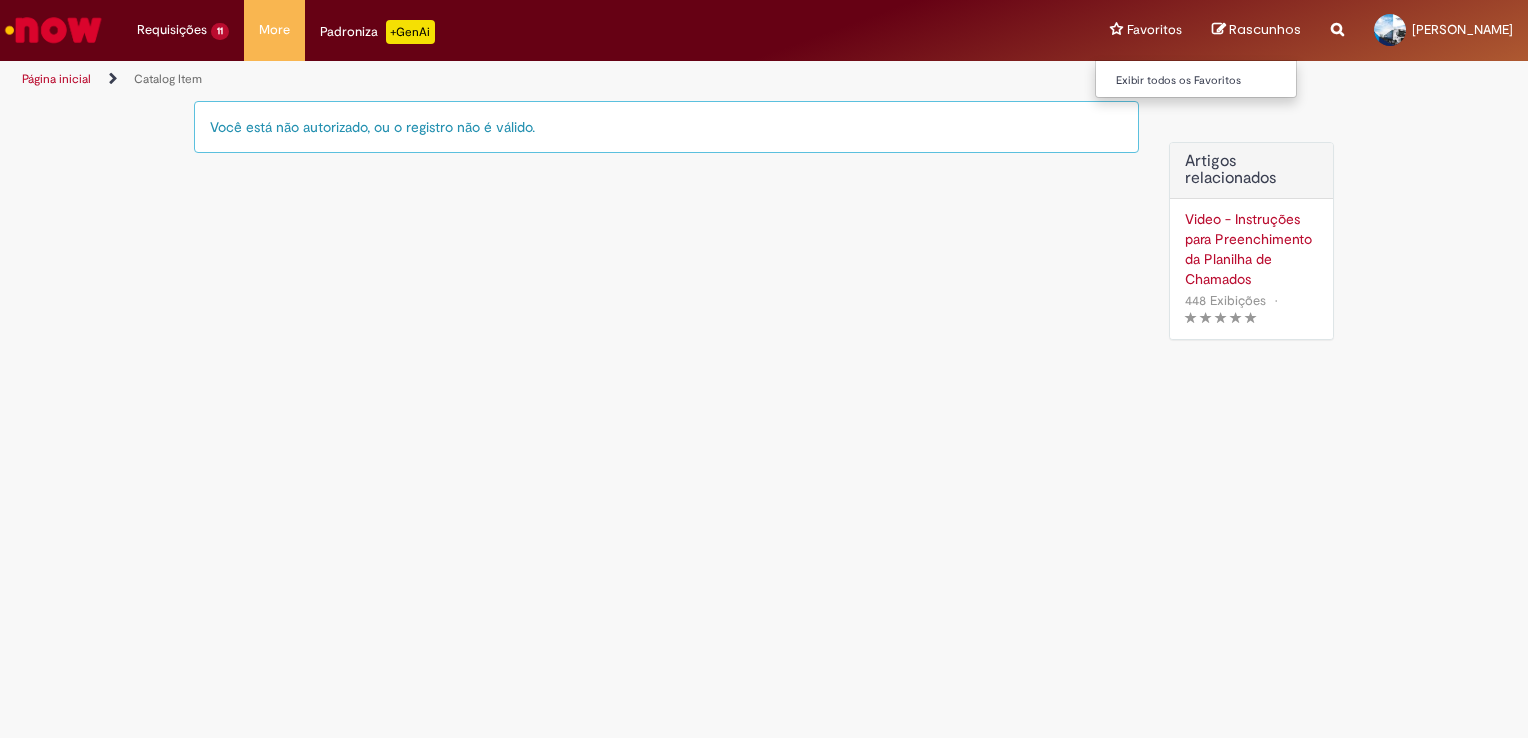 click on "Favoritos
Exibir todos os Favoritos" at bounding box center (1146, 30) 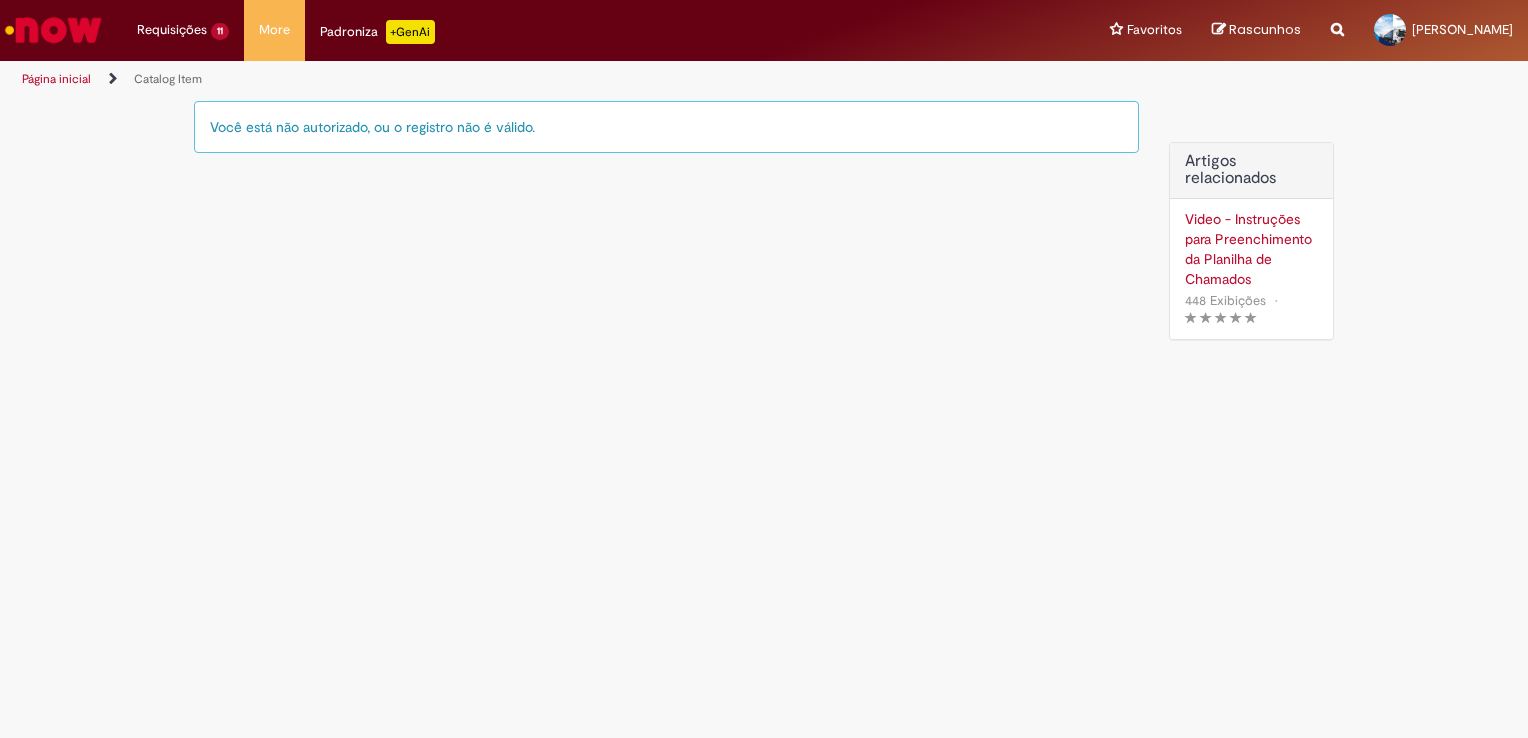 click at bounding box center (53, 30) 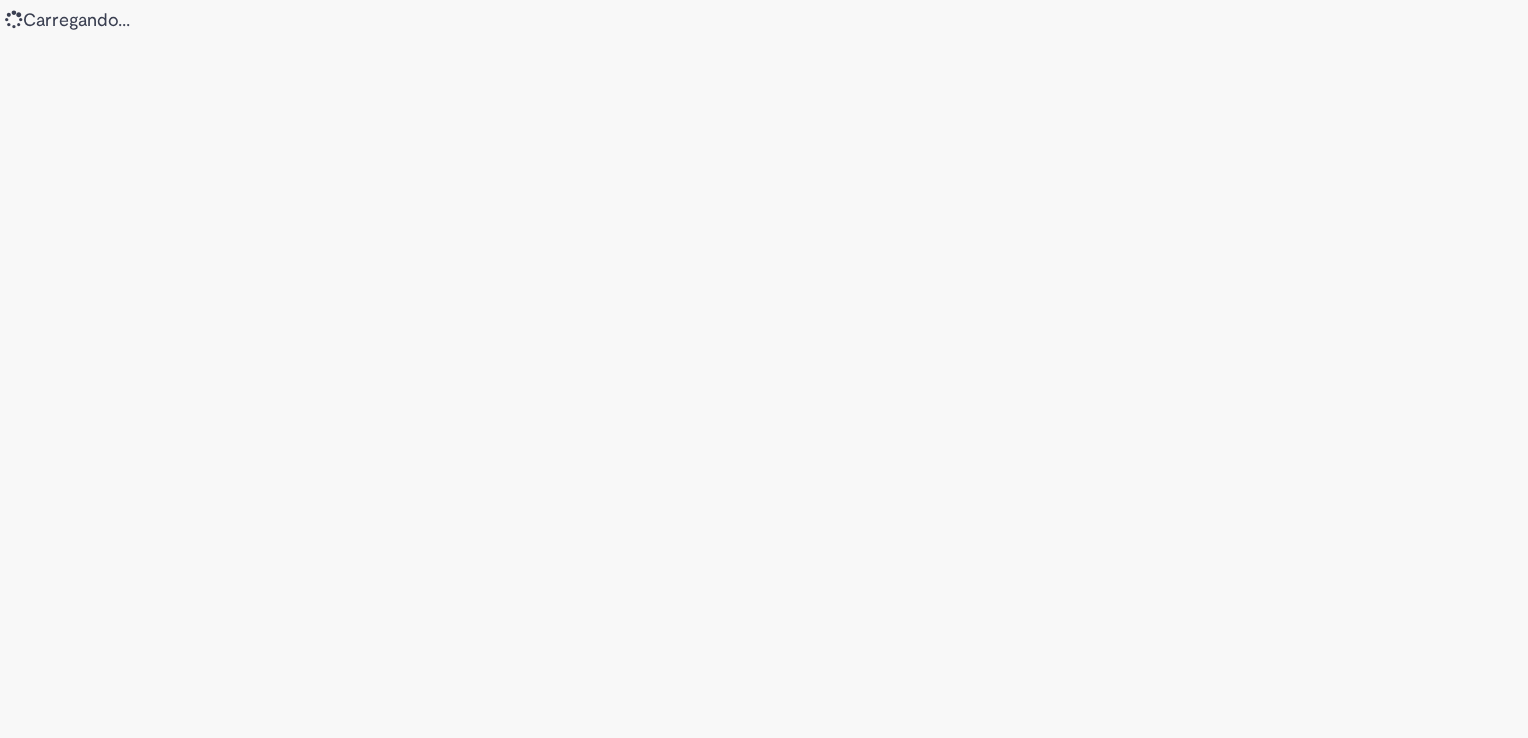 scroll, scrollTop: 0, scrollLeft: 0, axis: both 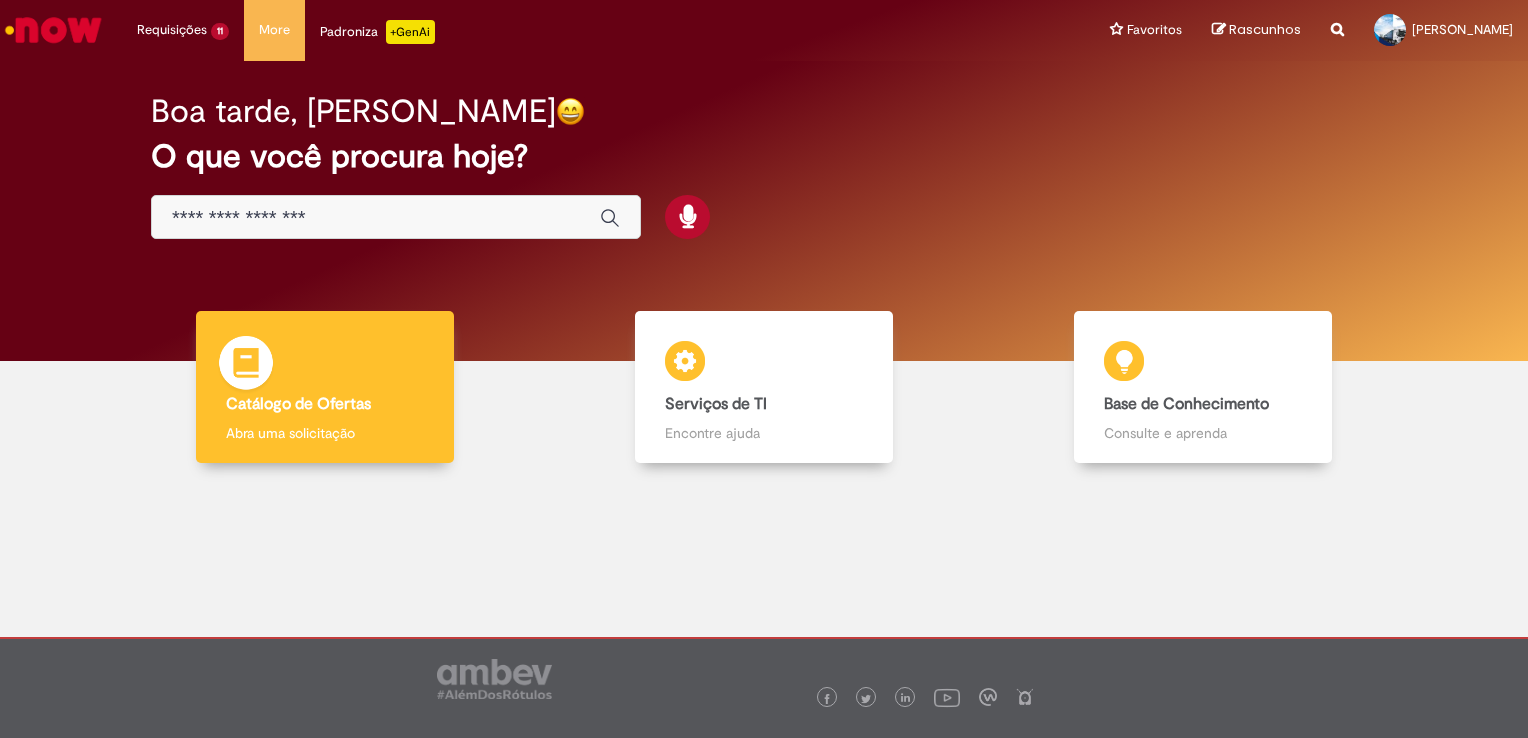 click on "Catálogo de Ofertas
Catálogo de Ofertas
Abra uma solicitação" at bounding box center [325, 387] 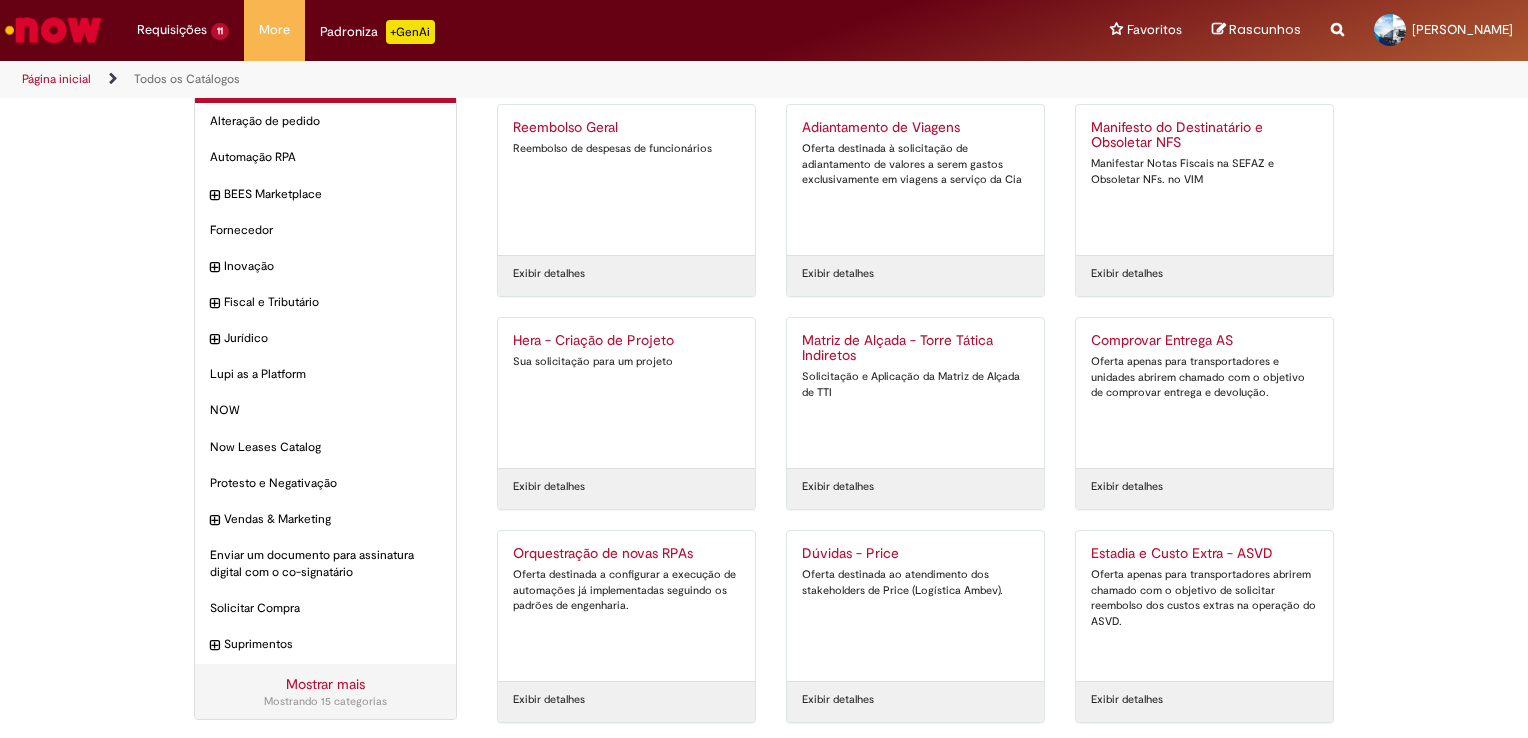 scroll, scrollTop: 57, scrollLeft: 0, axis: vertical 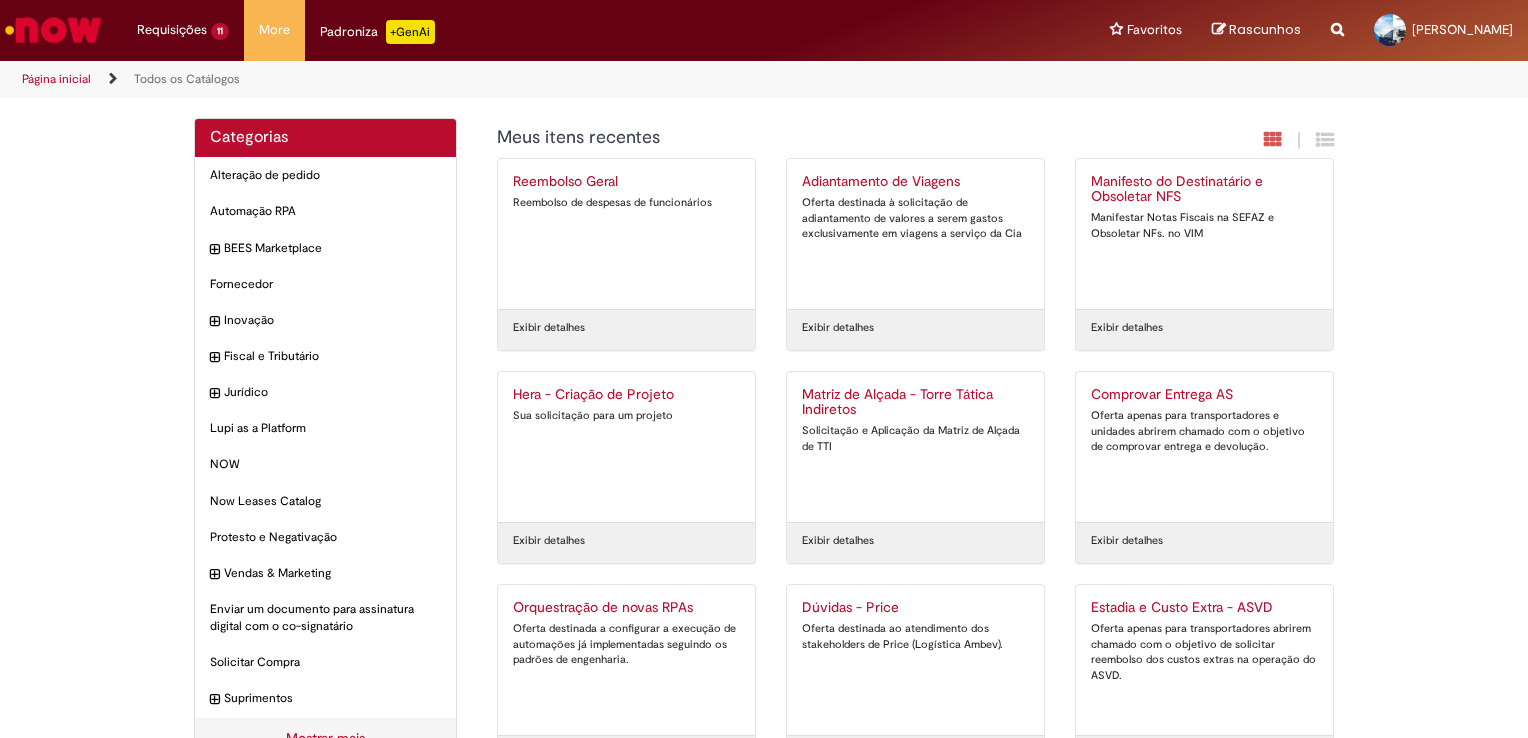 click at bounding box center [1337, 18] 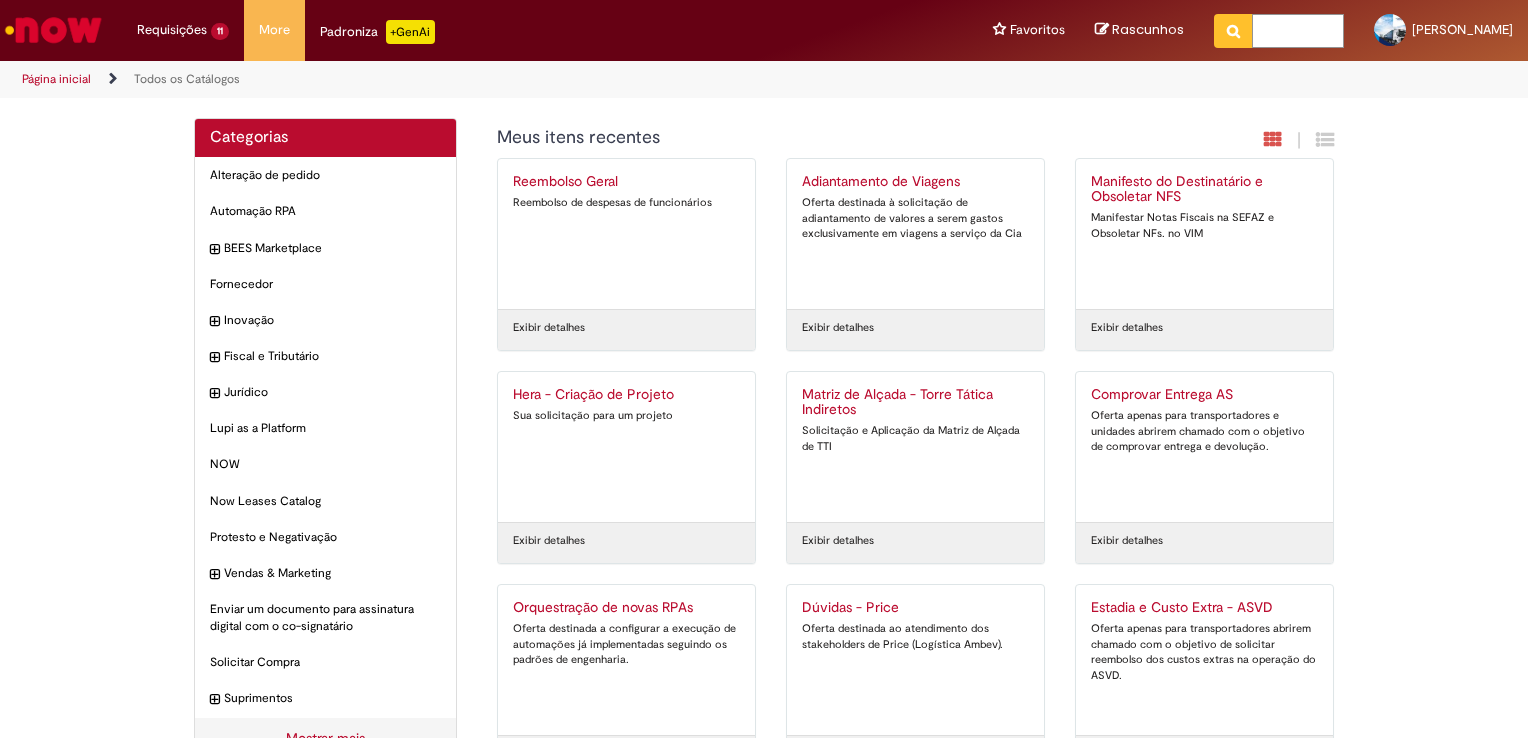 click at bounding box center [1298, 31] 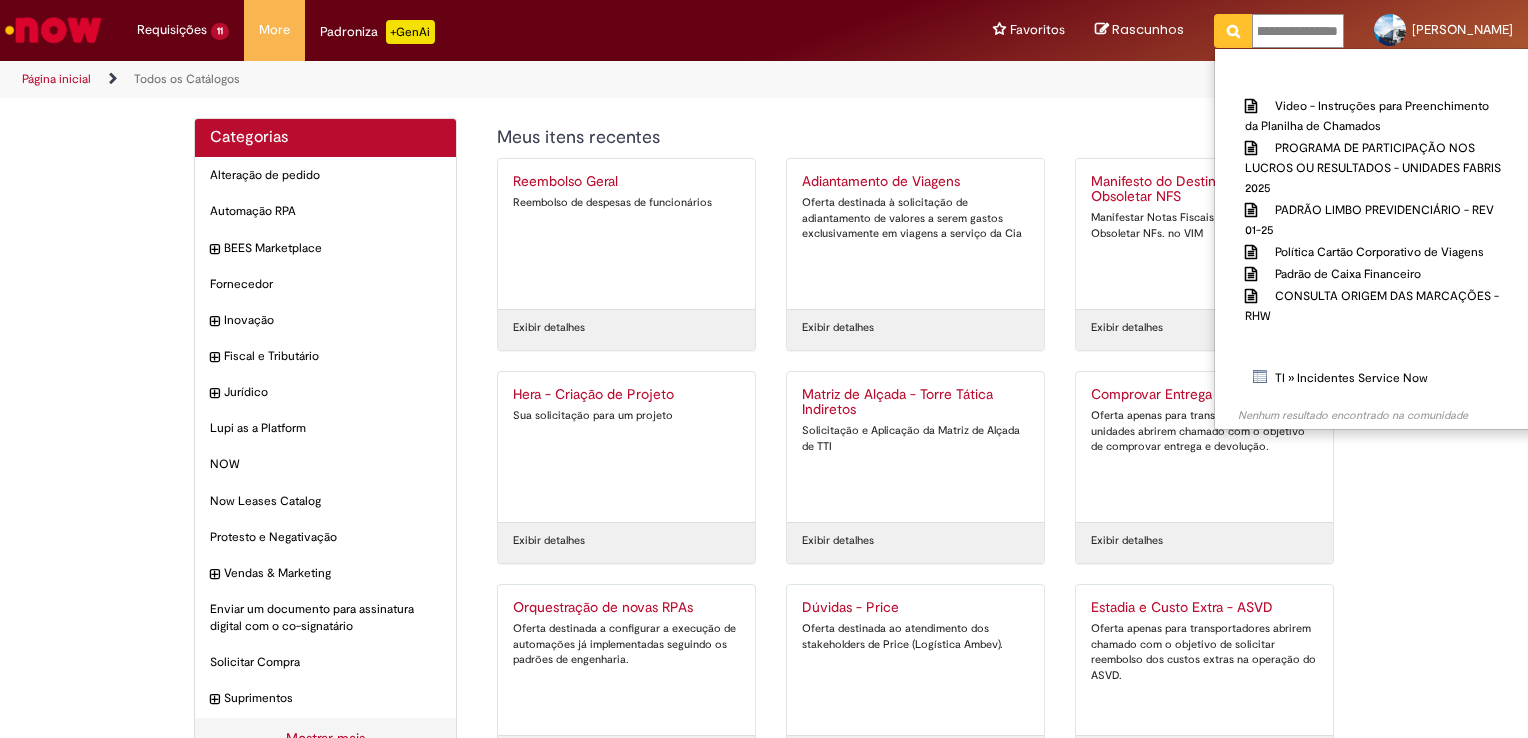 scroll, scrollTop: 0, scrollLeft: 71, axis: horizontal 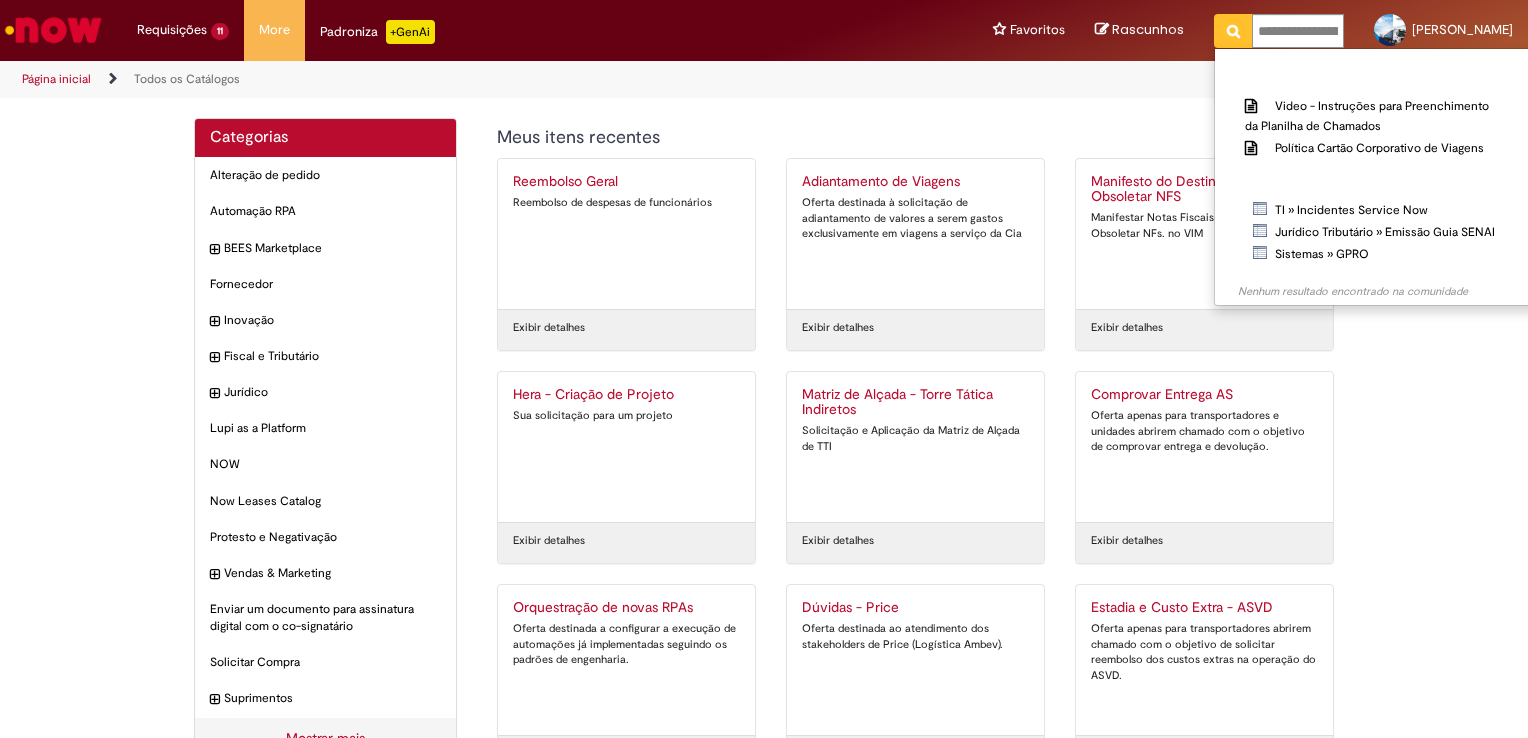 click on "Categorias
Alteração de pedido
Itens
Automação RPA
Itens
BEES Marketplace
Itens
Fornecedor
Itens
Inovação
Itens
Fiscal e Tributário
Itens
Jurídico
Itens
Lupi as a Platform
Itens
NOW
Itens
Now Leases Catalog
Itens
Itens
Itens" at bounding box center (764, 458) 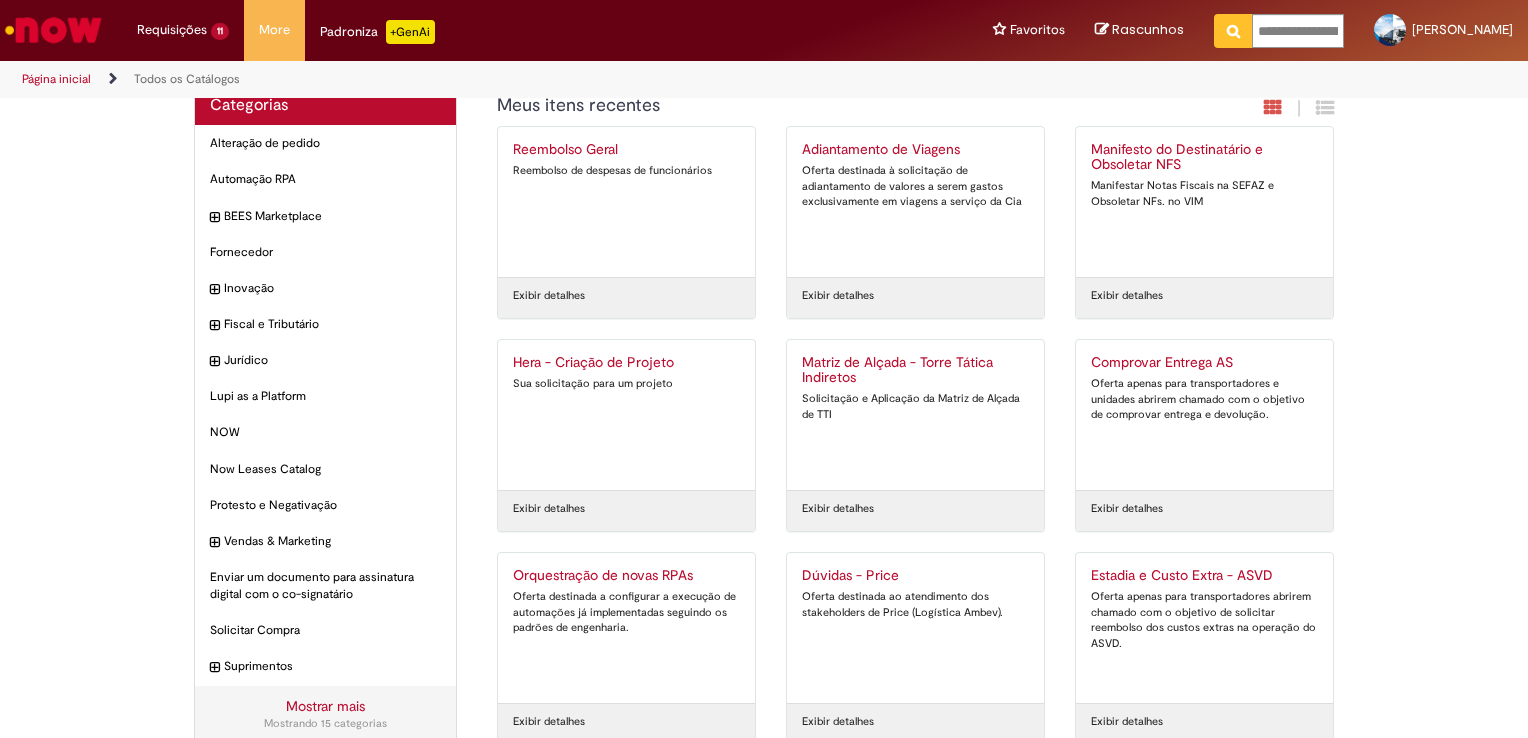 scroll, scrollTop: 57, scrollLeft: 0, axis: vertical 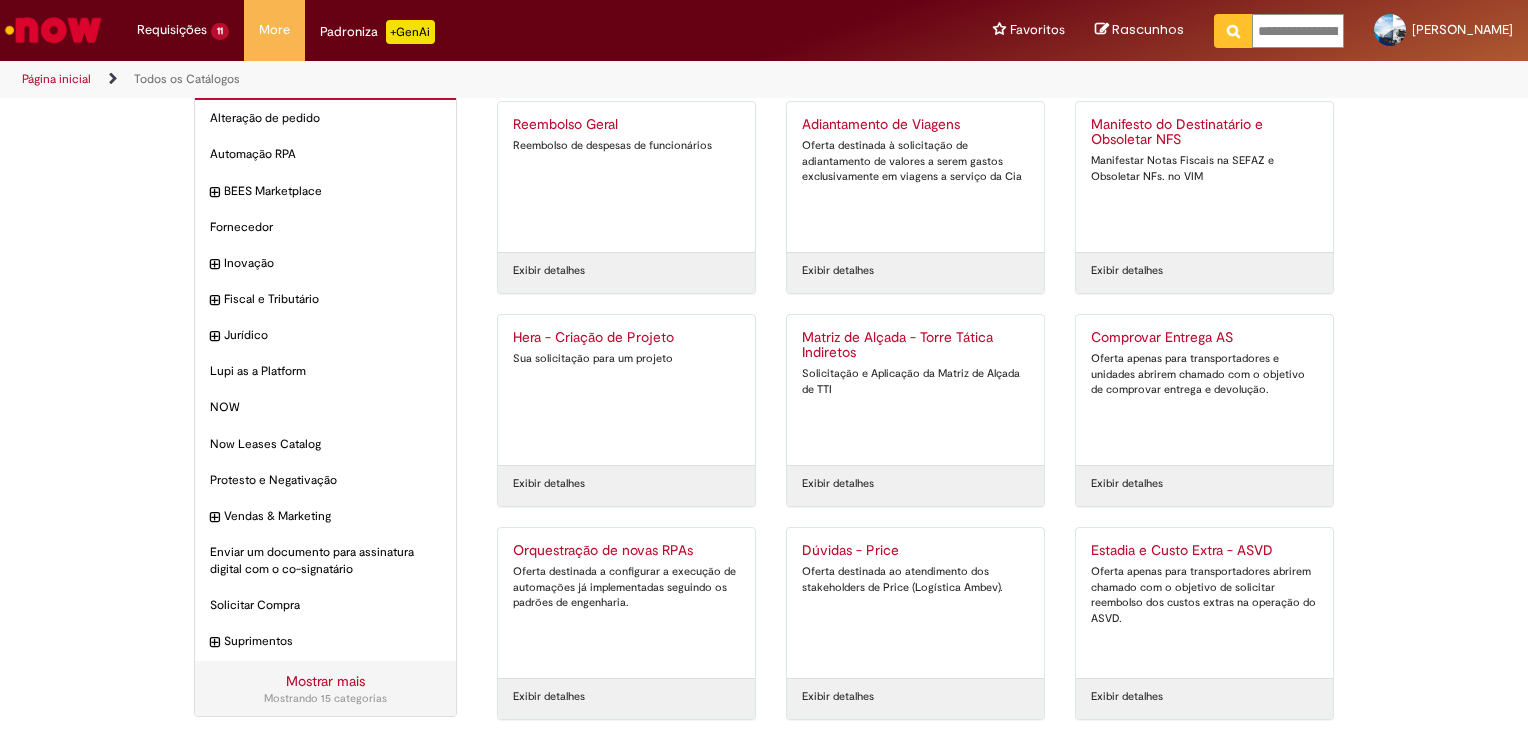 click on "**********" at bounding box center [1298, 31] 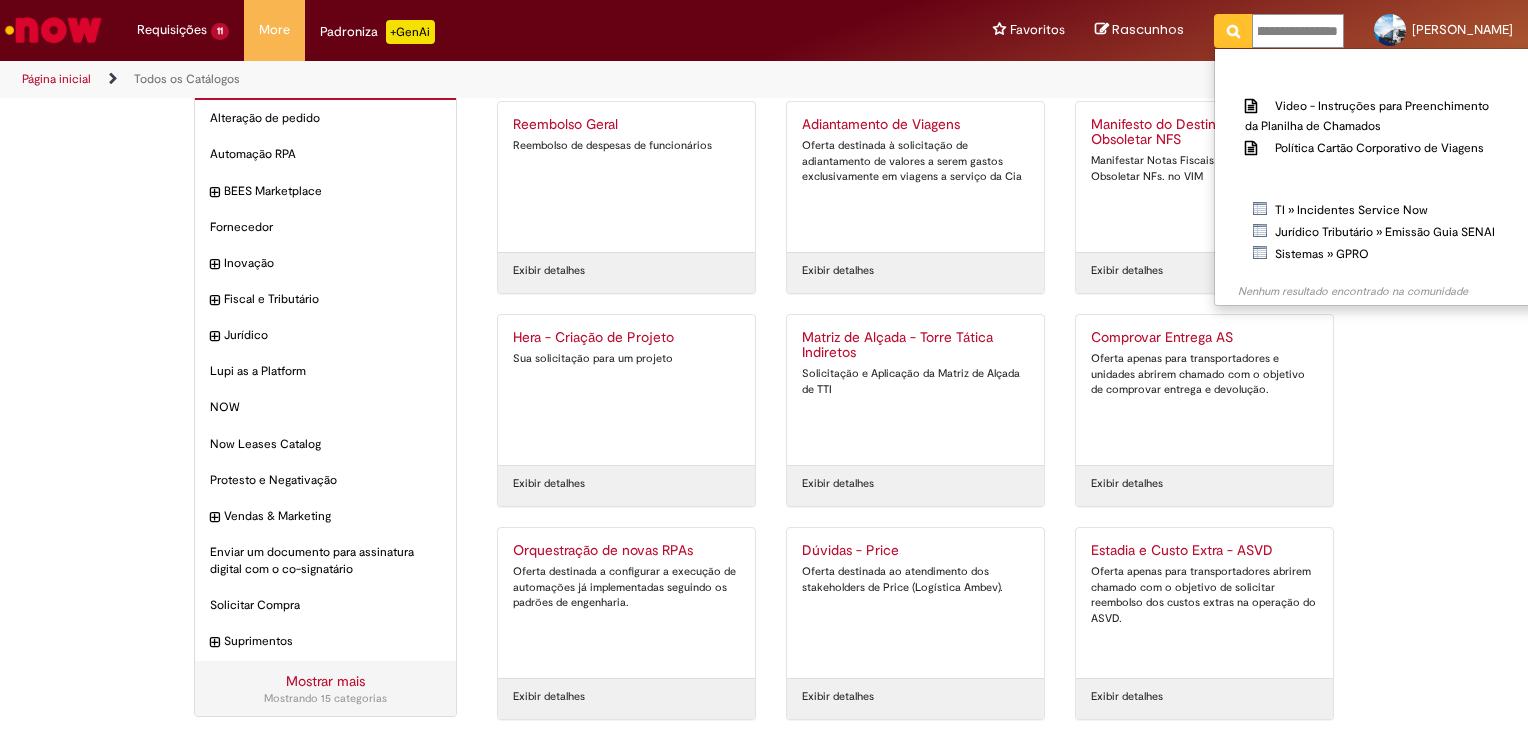 scroll, scrollTop: 0, scrollLeft: 71, axis: horizontal 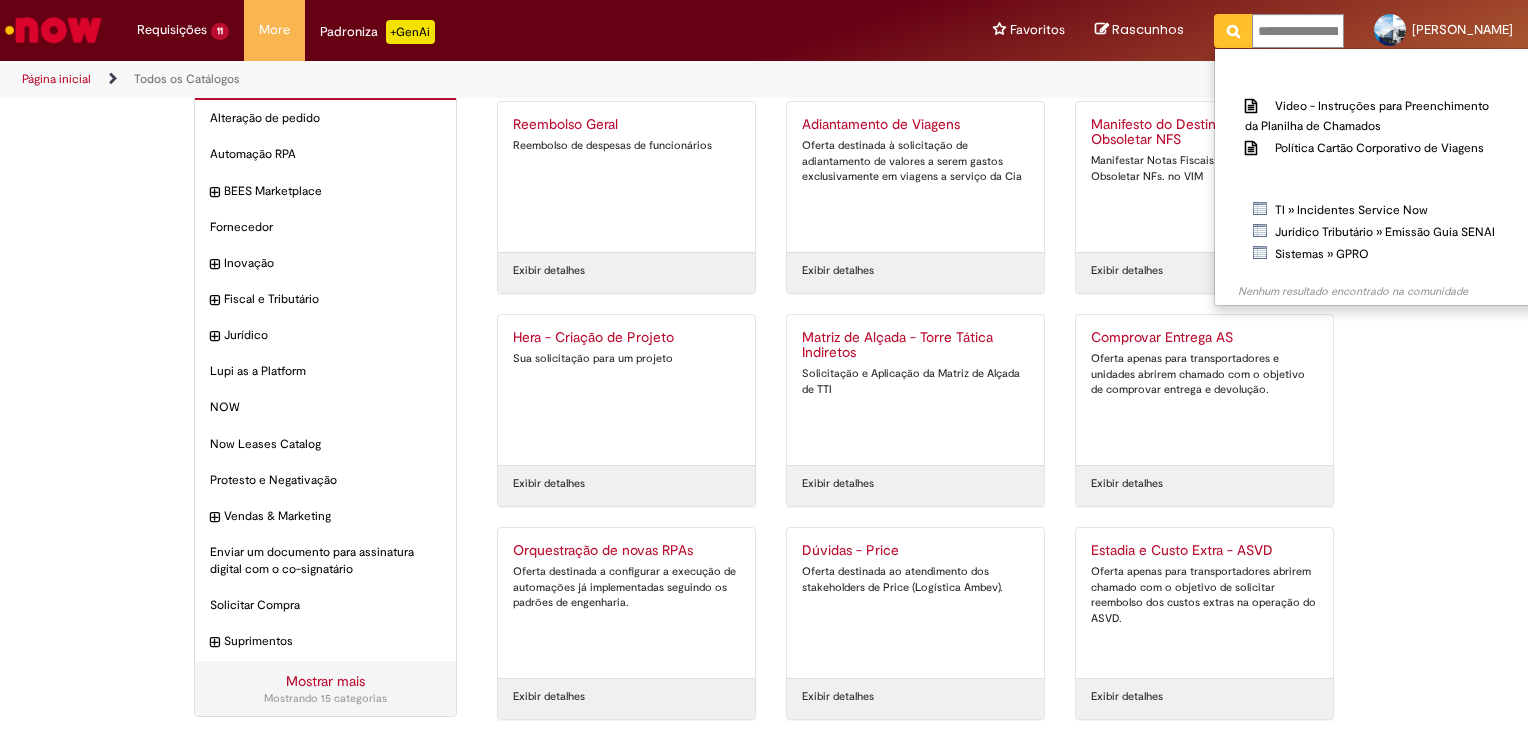 click on "Categorias
Alteração de pedido
Itens
Automação RPA
Itens
BEES Marketplace
Itens
Fornecedor
Itens
Inovação
Itens
Fiscal e Tributário
Itens
Jurídico
Itens
Lupi as a Platform
Itens
NOW
Itens
Now Leases Catalog
Itens
Itens
Itens" at bounding box center (764, 401) 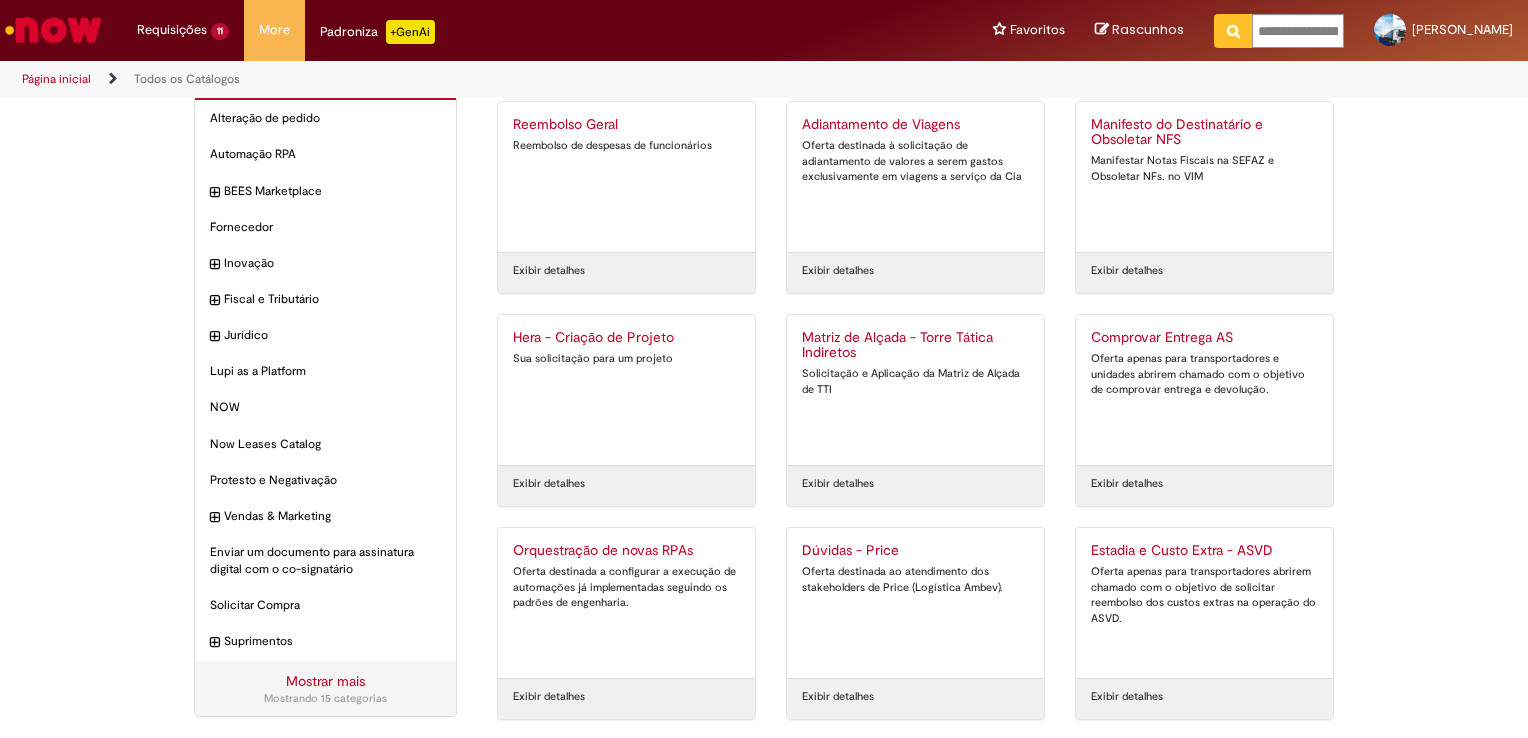 scroll, scrollTop: 57, scrollLeft: 0, axis: vertical 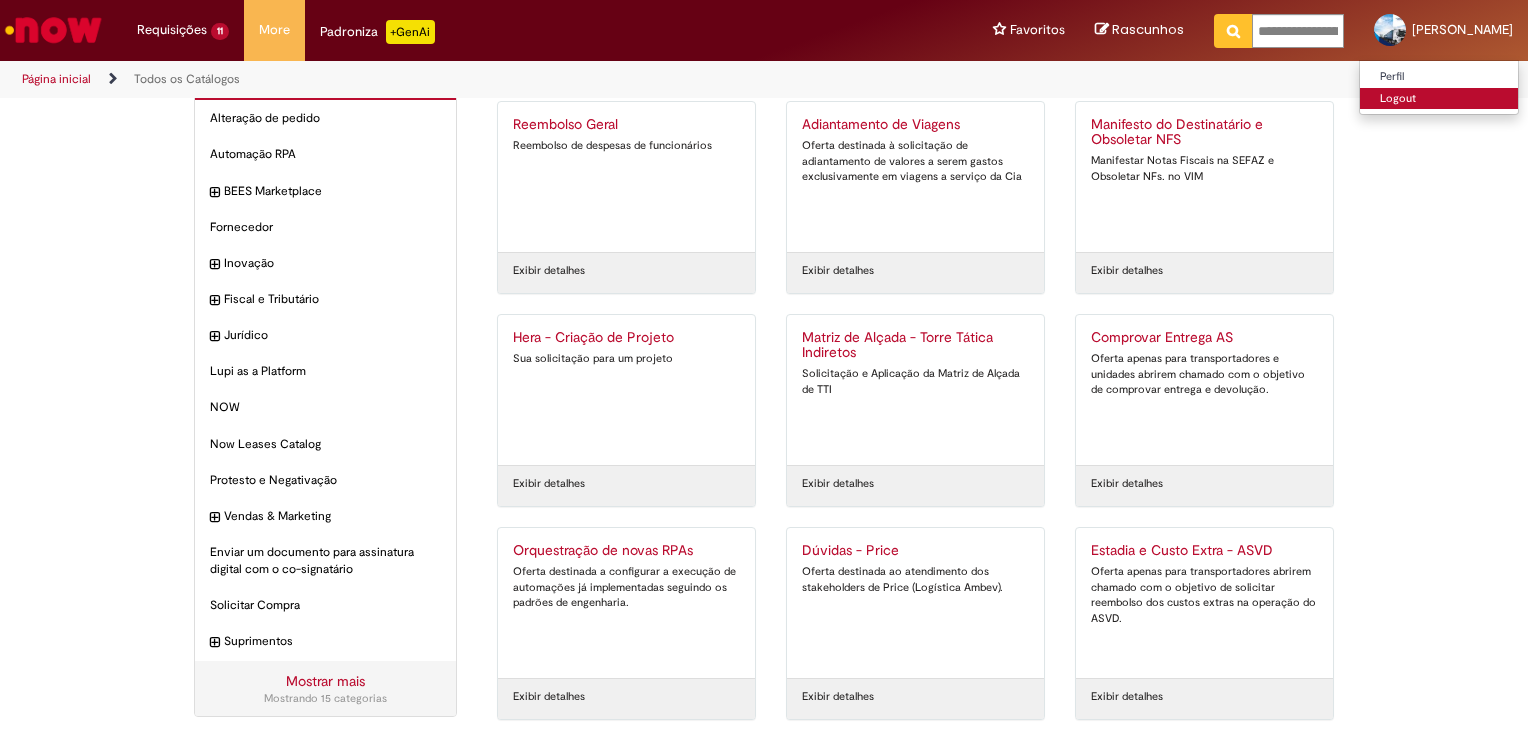 click on "Logout" at bounding box center [1439, 99] 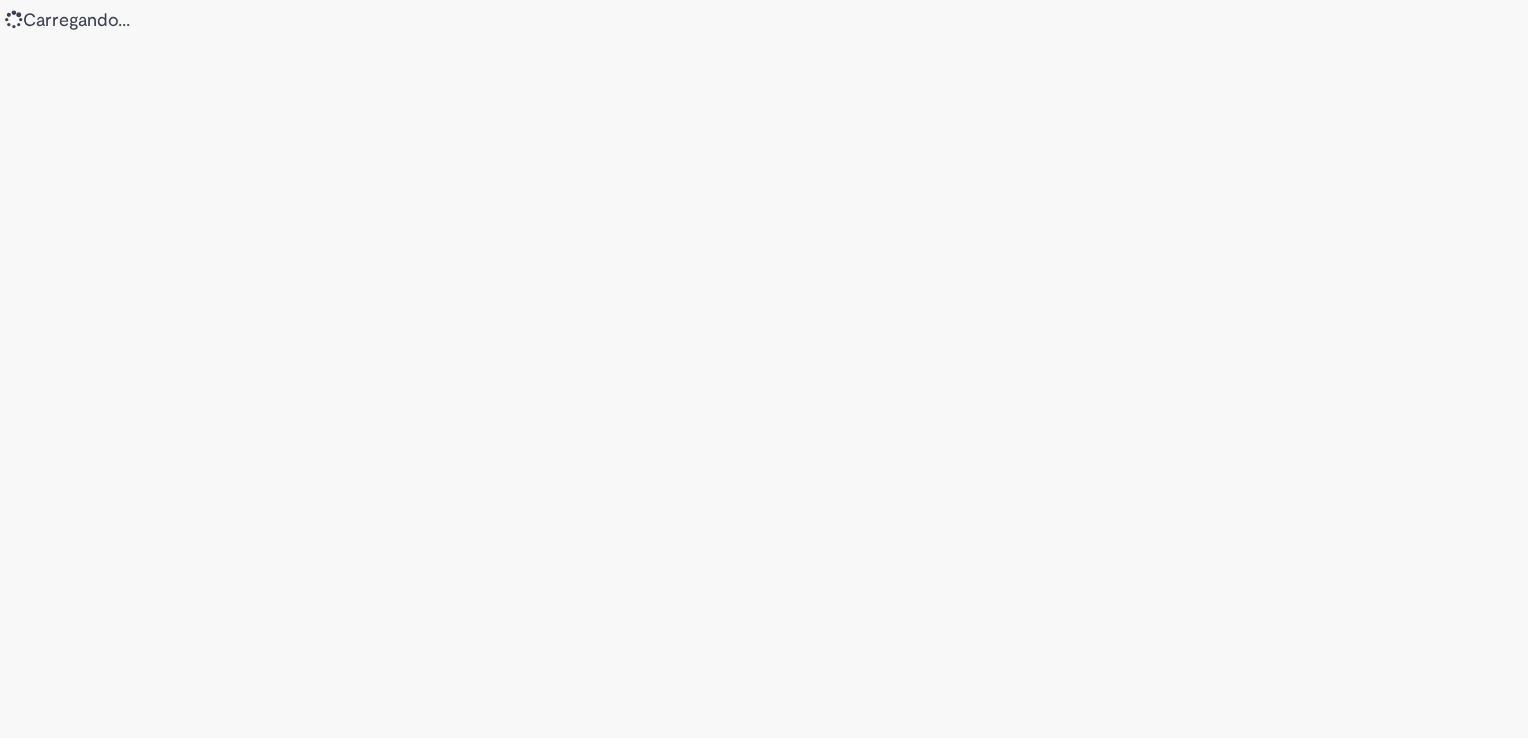 scroll, scrollTop: 0, scrollLeft: 0, axis: both 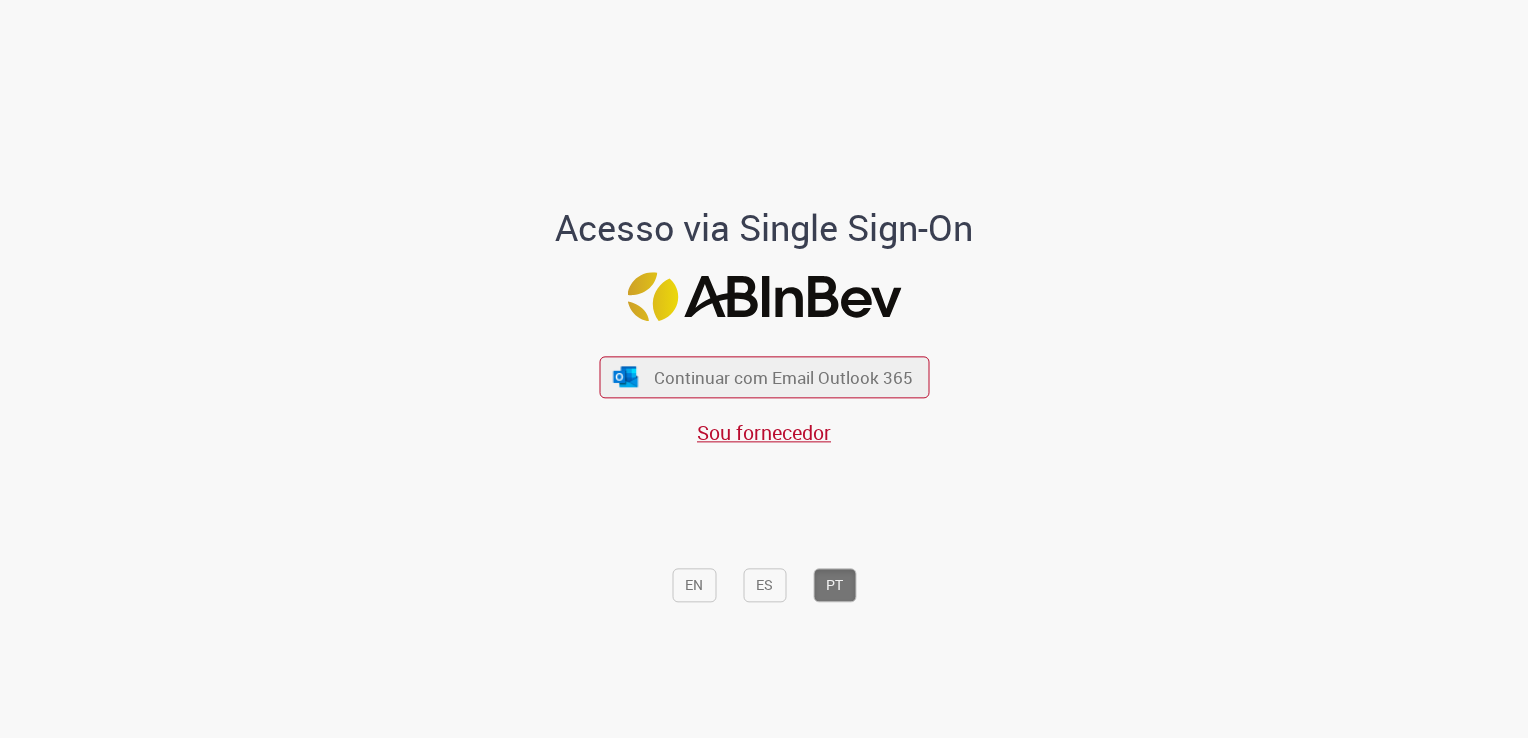 click on "EN   ES   PT" at bounding box center [764, 530] 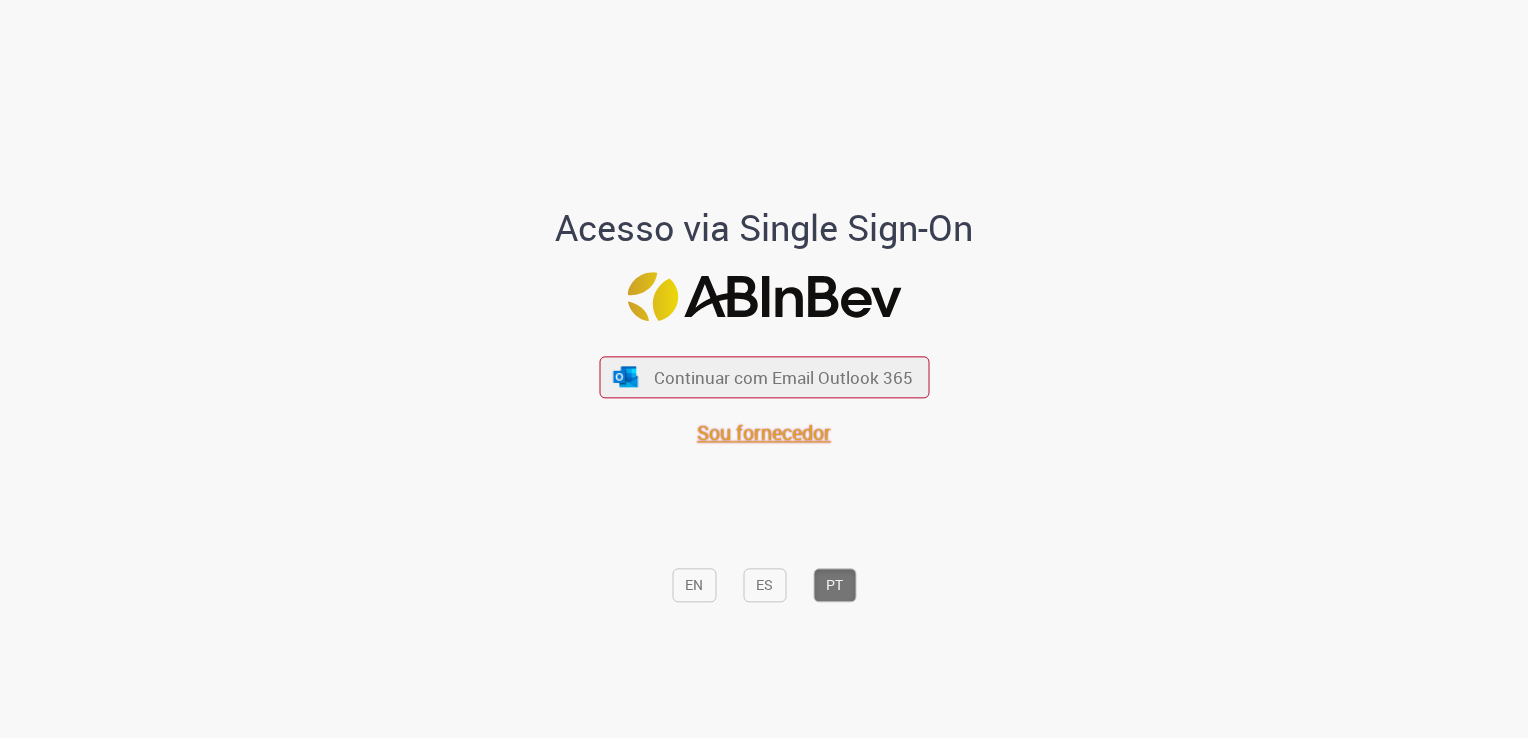 click on "Sou fornecedor" at bounding box center (764, 432) 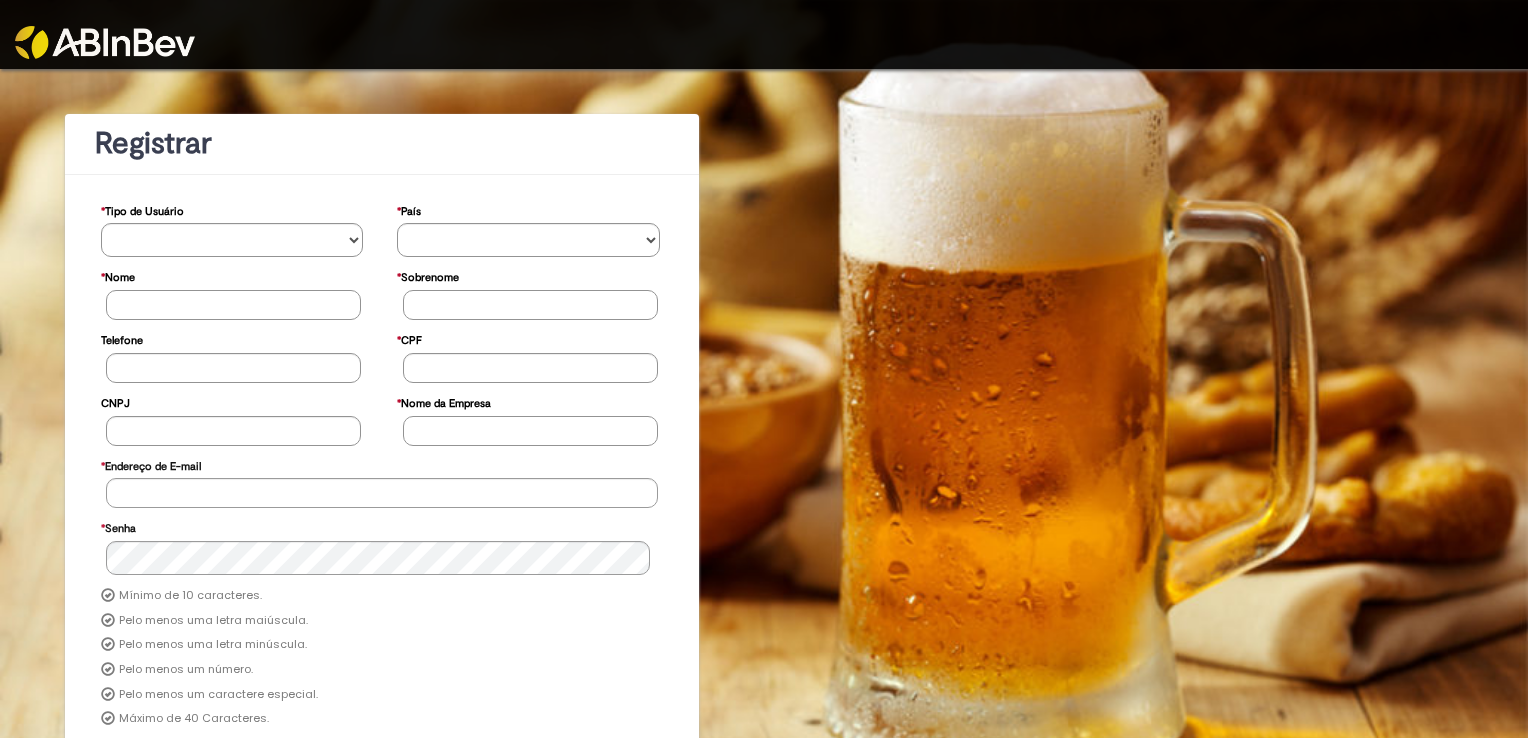 scroll, scrollTop: 0, scrollLeft: 0, axis: both 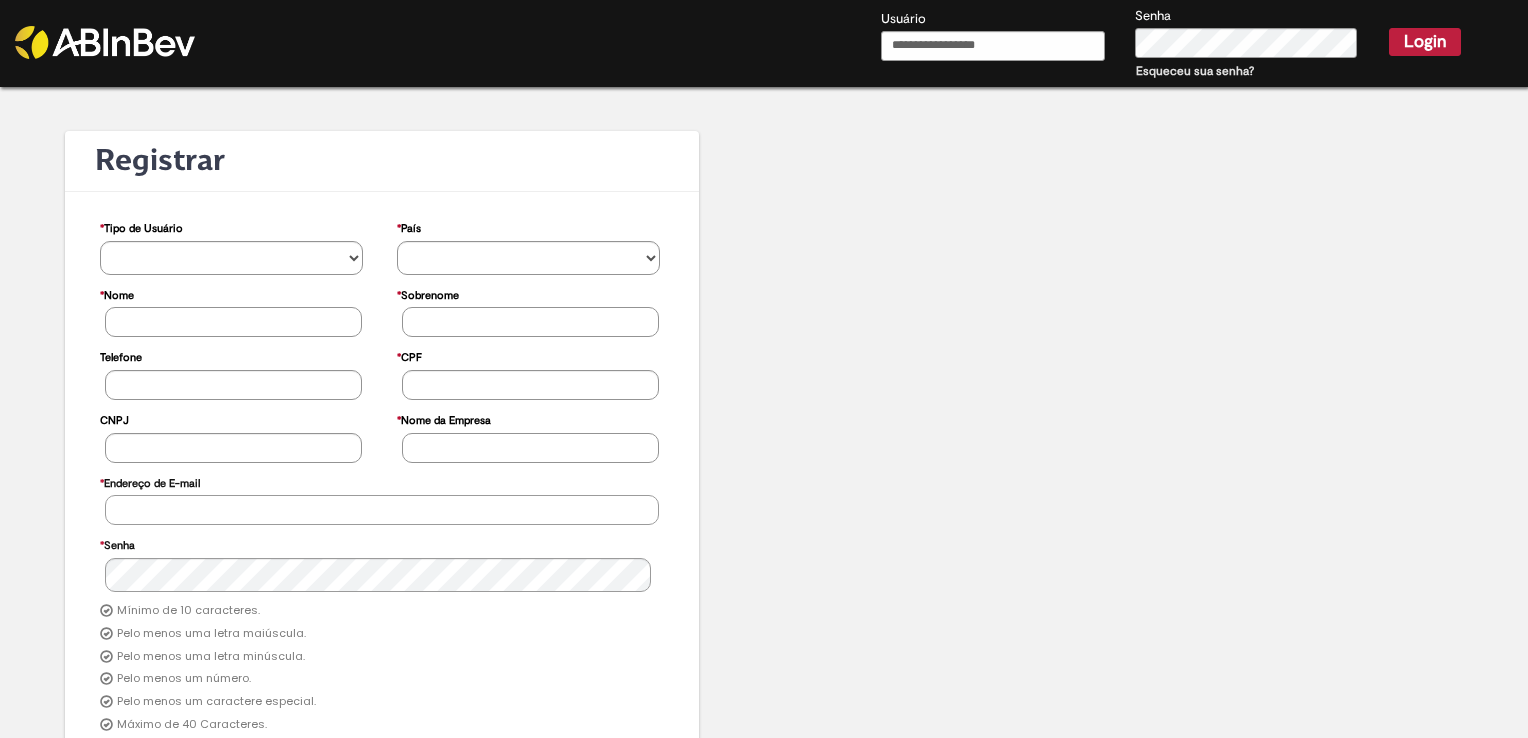 type on "**********" 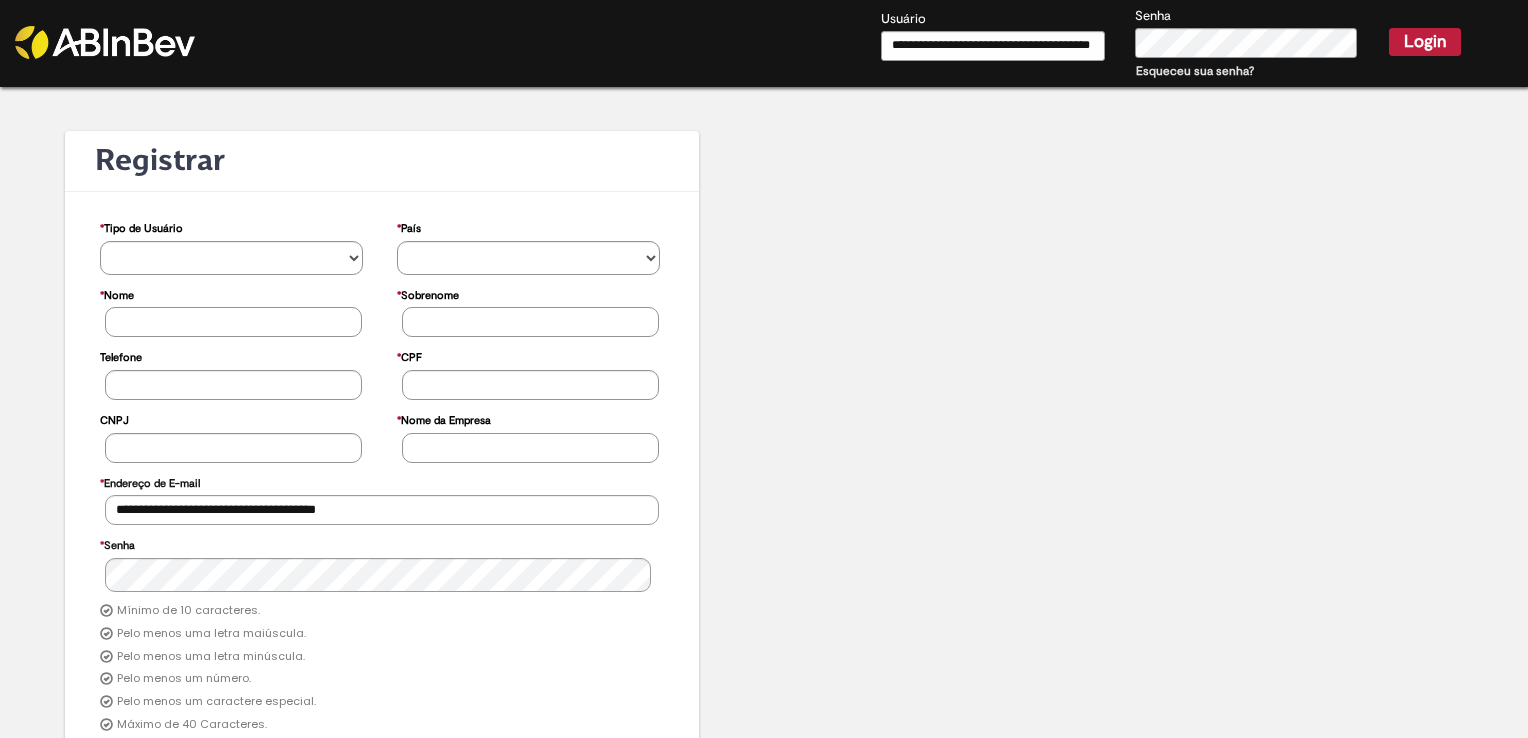 click on "**********" at bounding box center [993, 45] 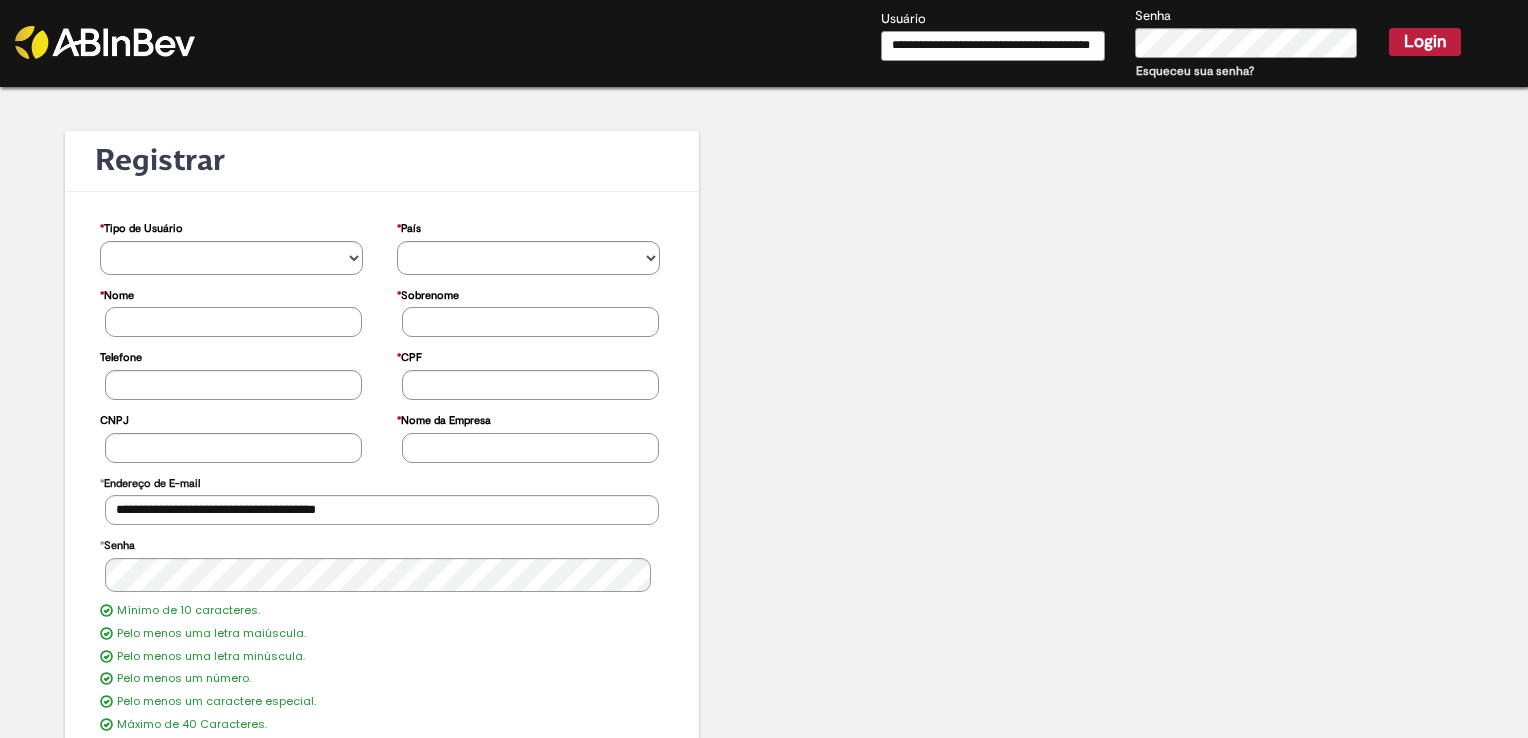 click on "**********" at bounding box center [993, 46] 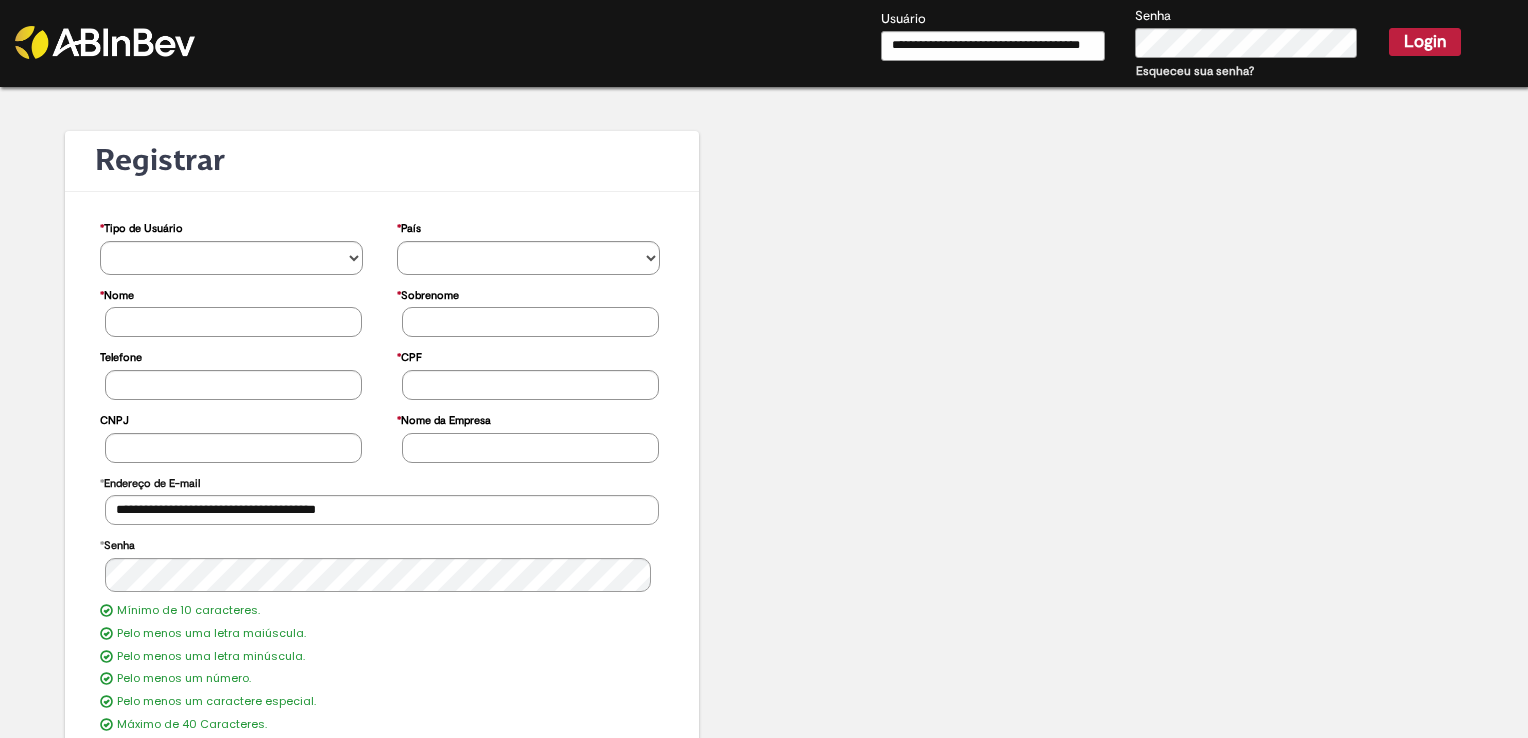 click on "Login" at bounding box center (1425, 42) 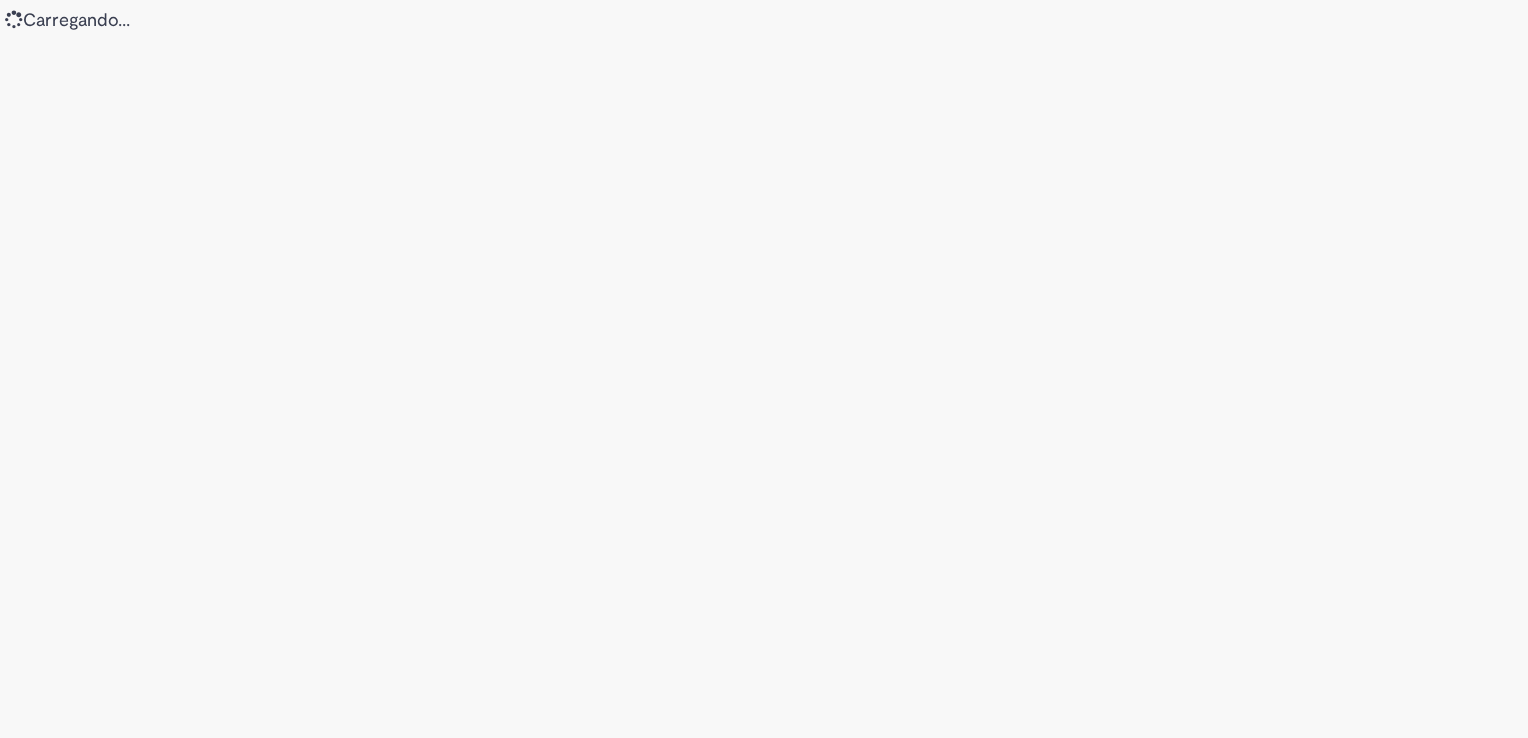 scroll, scrollTop: 0, scrollLeft: 0, axis: both 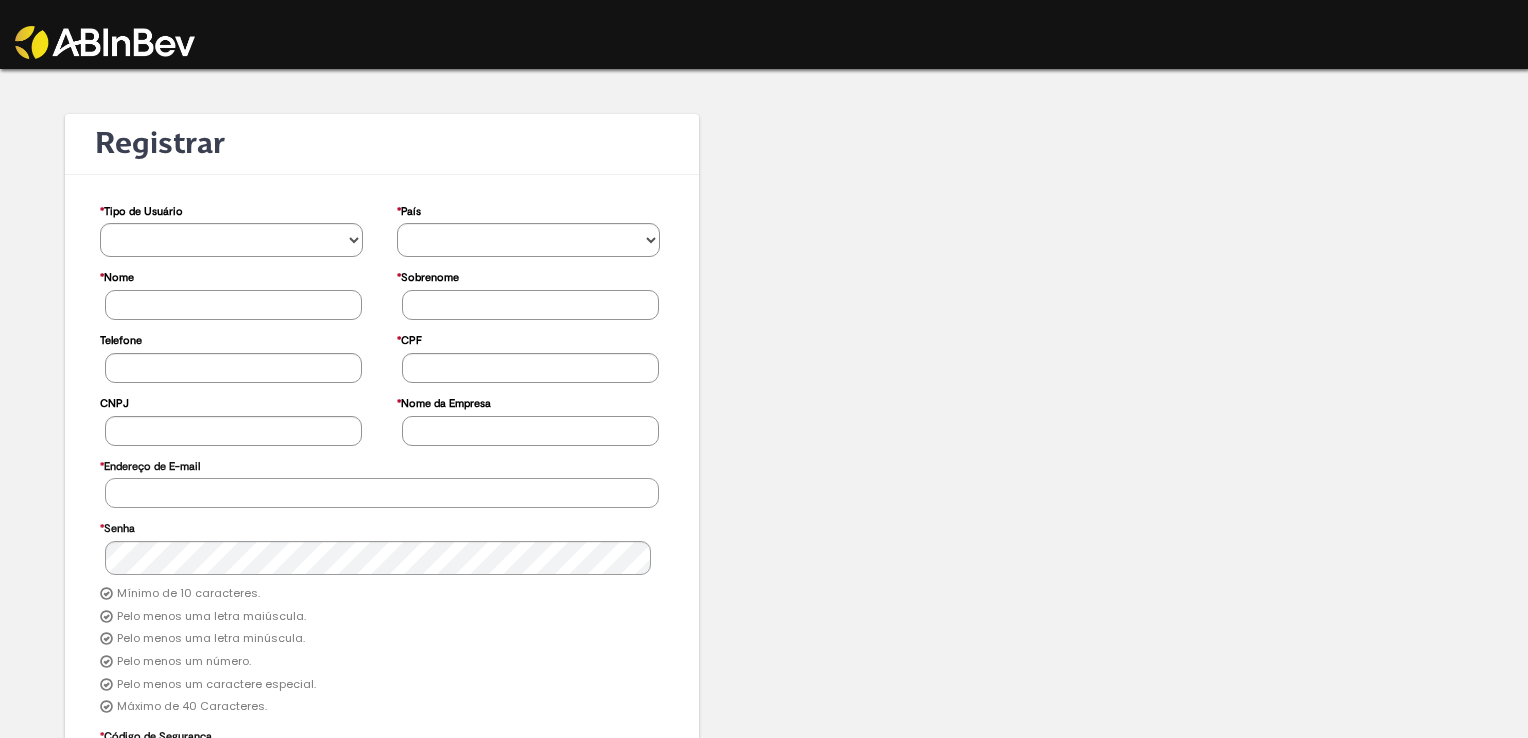 type on "**********" 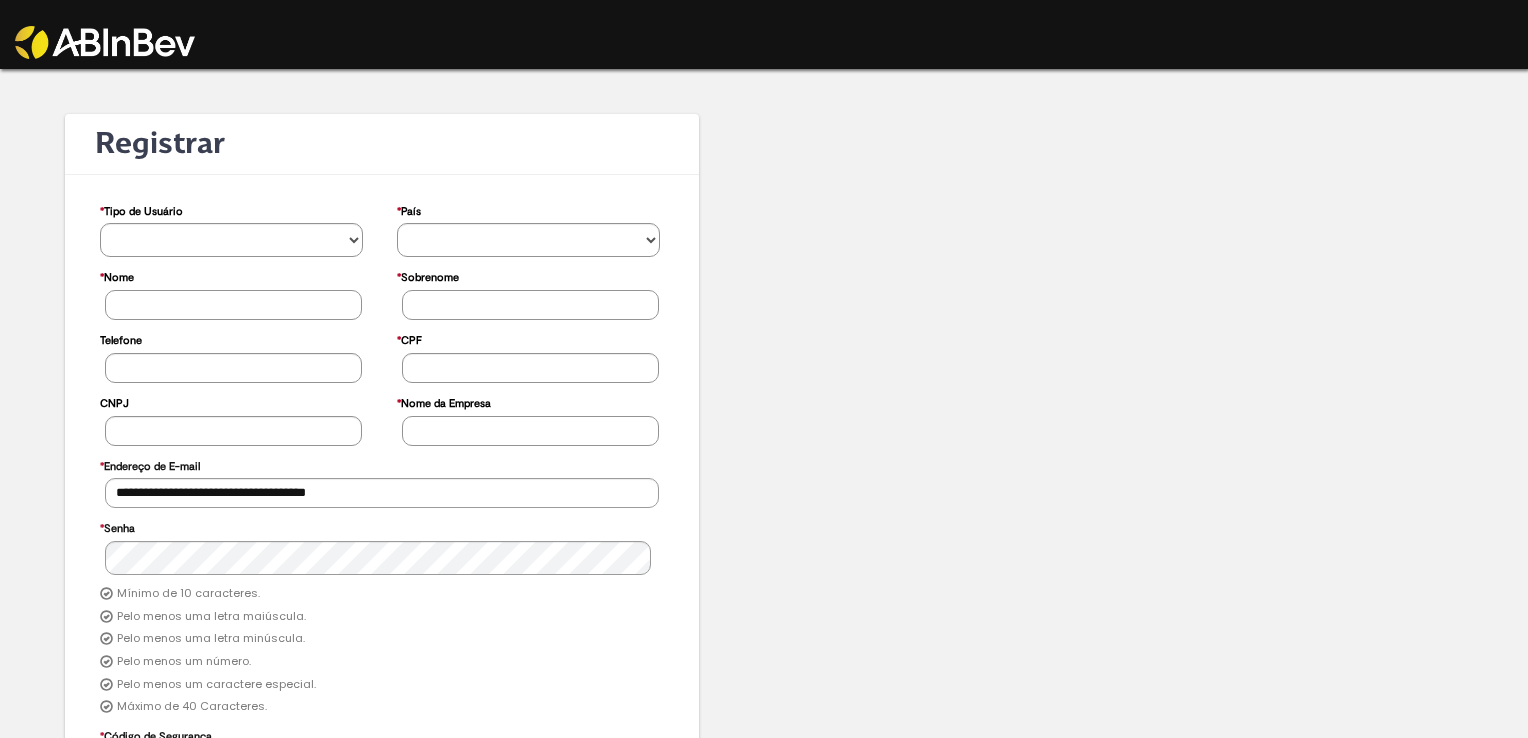 click at bounding box center (105, 42) 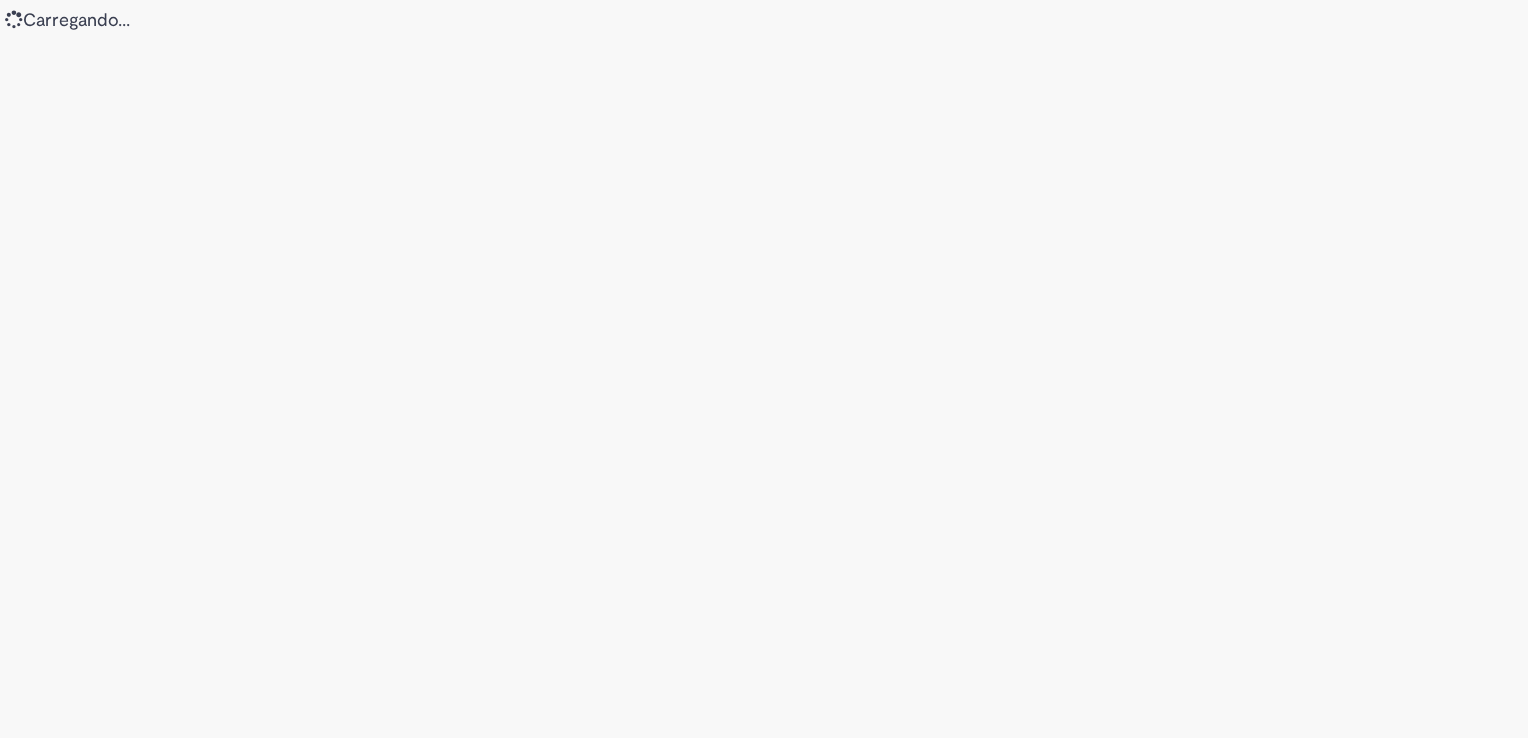 scroll, scrollTop: 0, scrollLeft: 0, axis: both 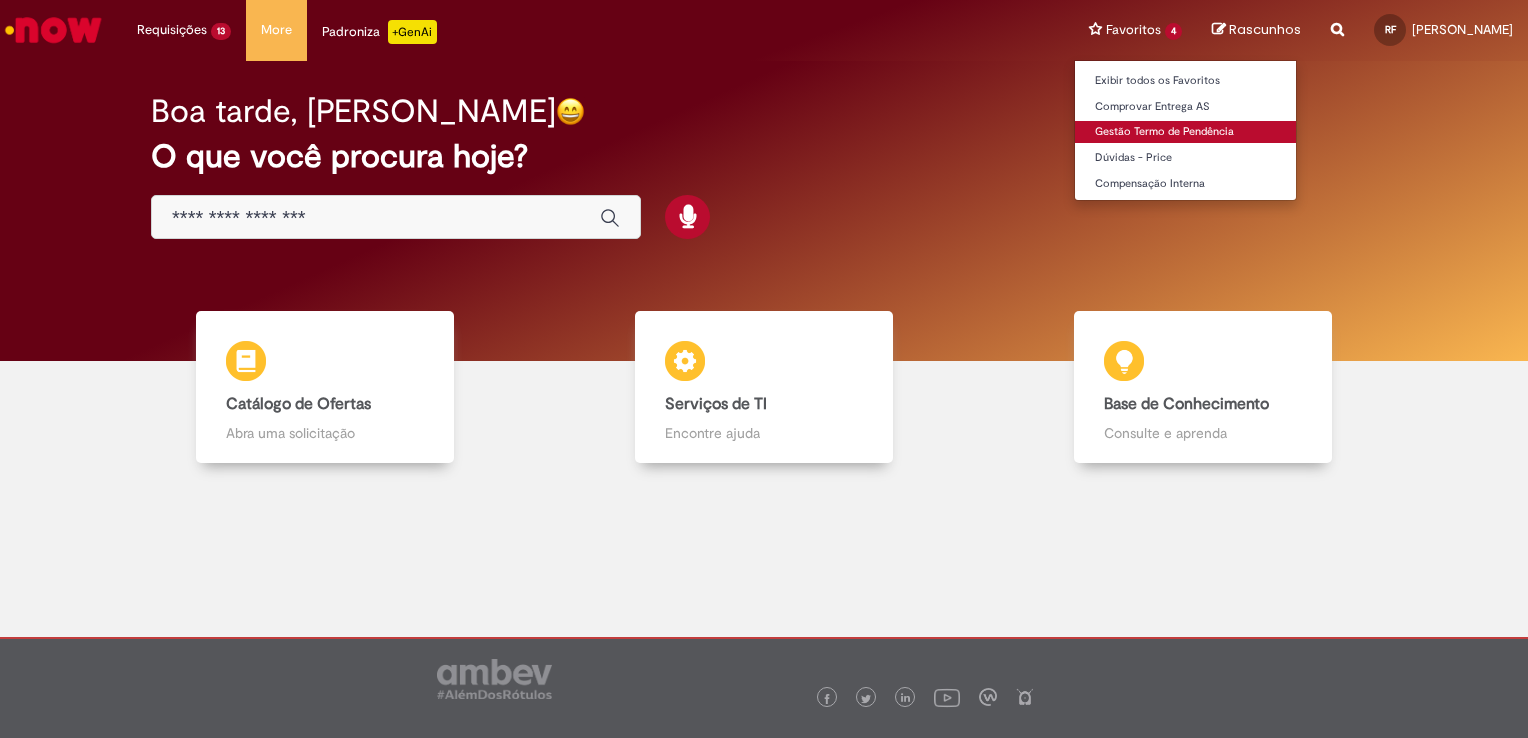 click on "Gestão Termo de Pendência" at bounding box center (1185, 132) 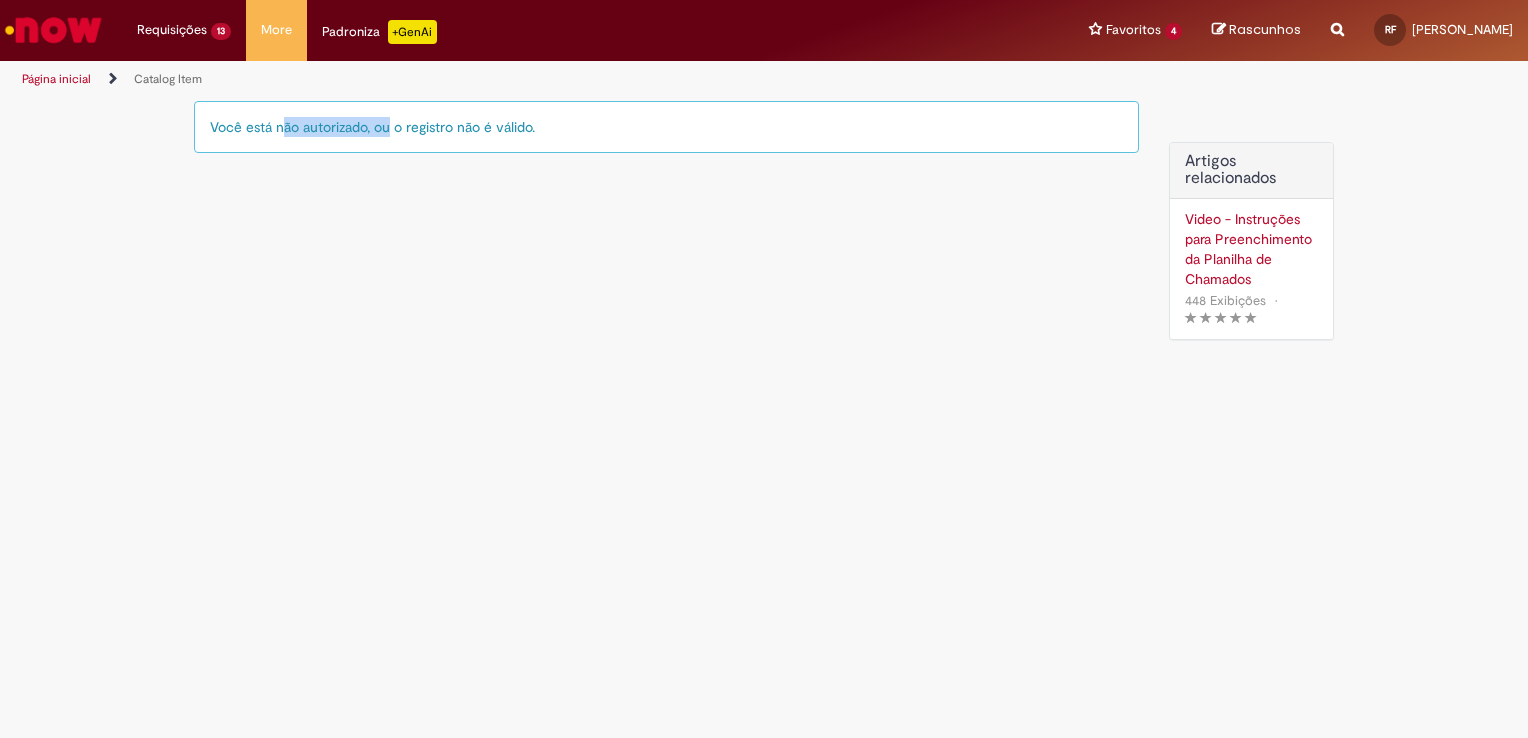 drag, startPoint x: 334, startPoint y: 132, endPoint x: 395, endPoint y: 127, distance: 61.204575 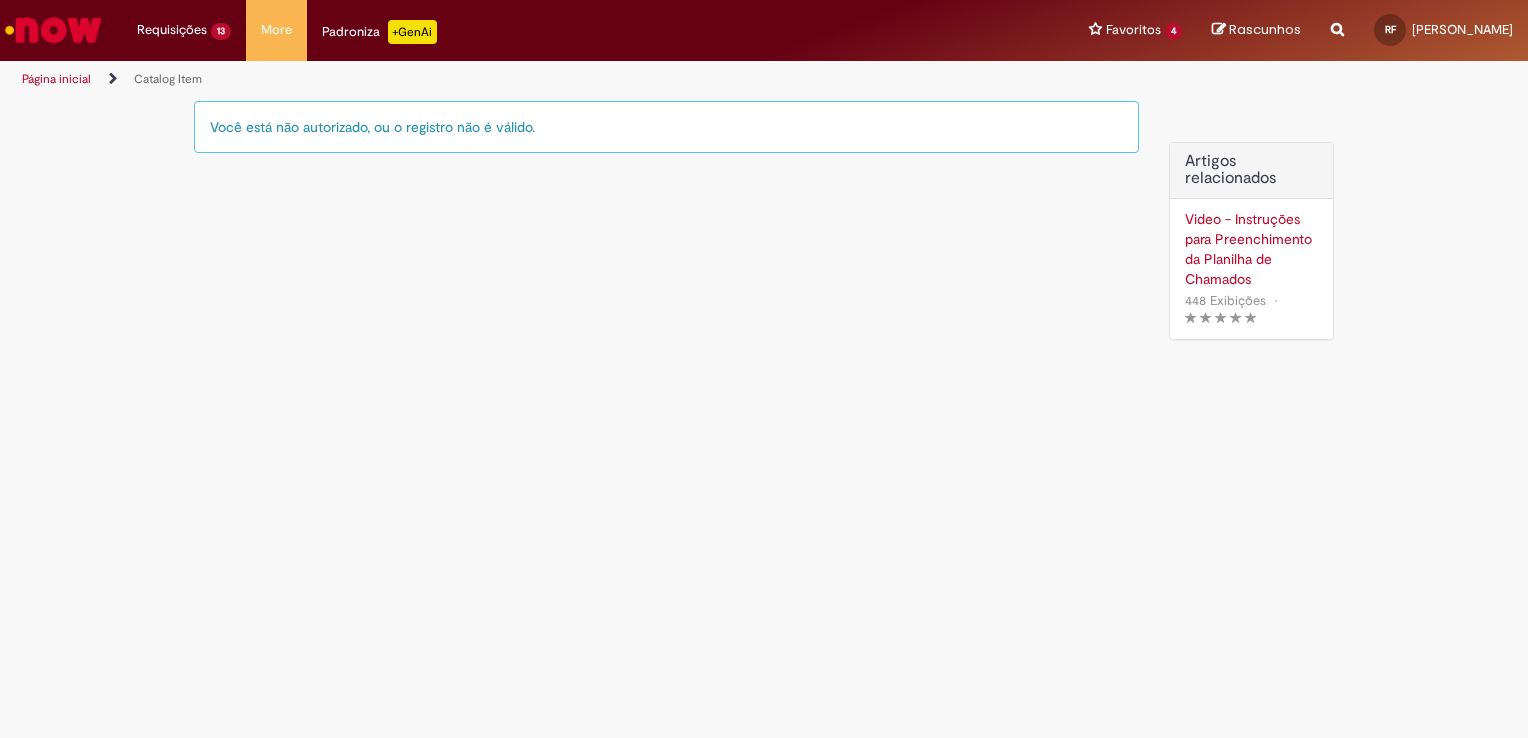 drag, startPoint x: 395, startPoint y: 127, endPoint x: 557, endPoint y: 125, distance: 162.01234 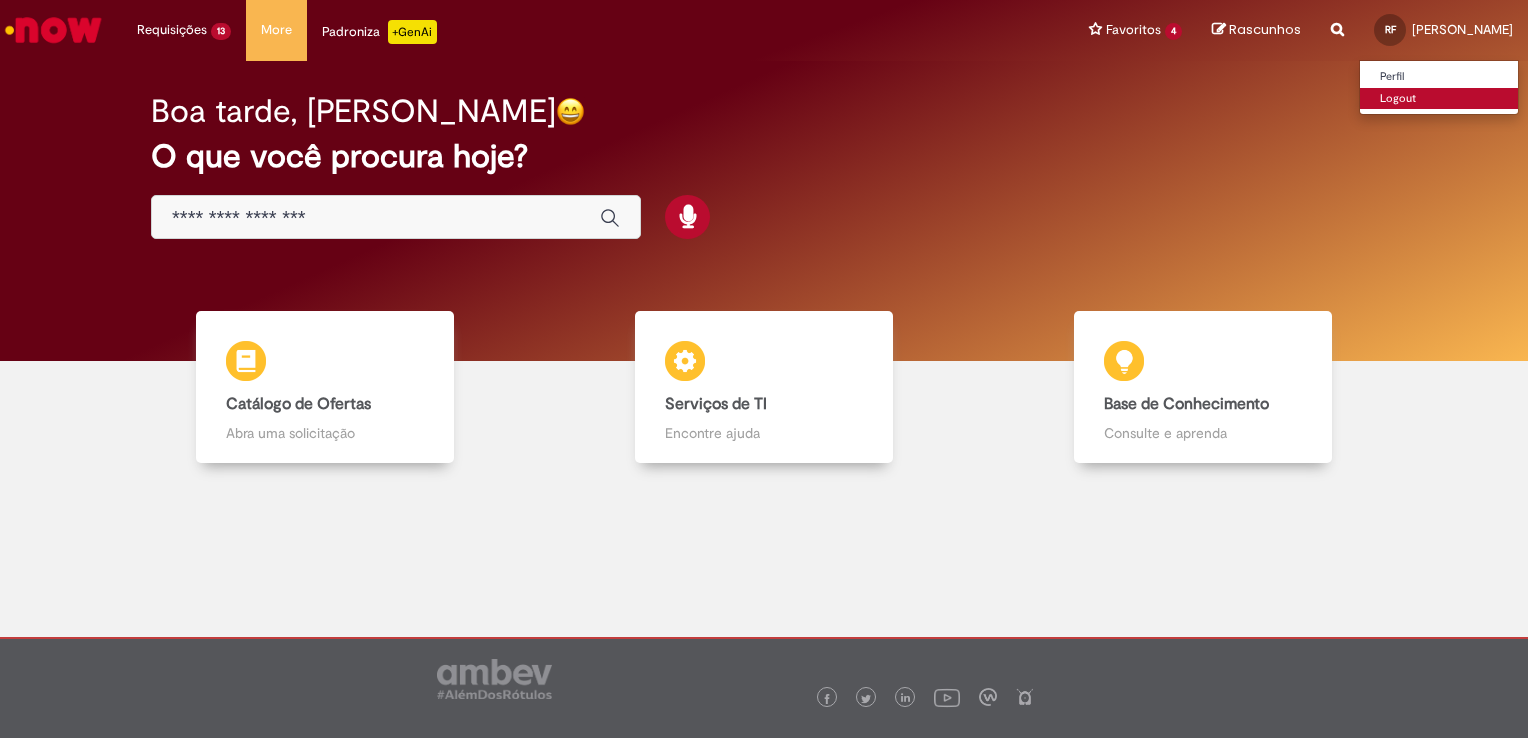 click on "Logout" at bounding box center [1439, 99] 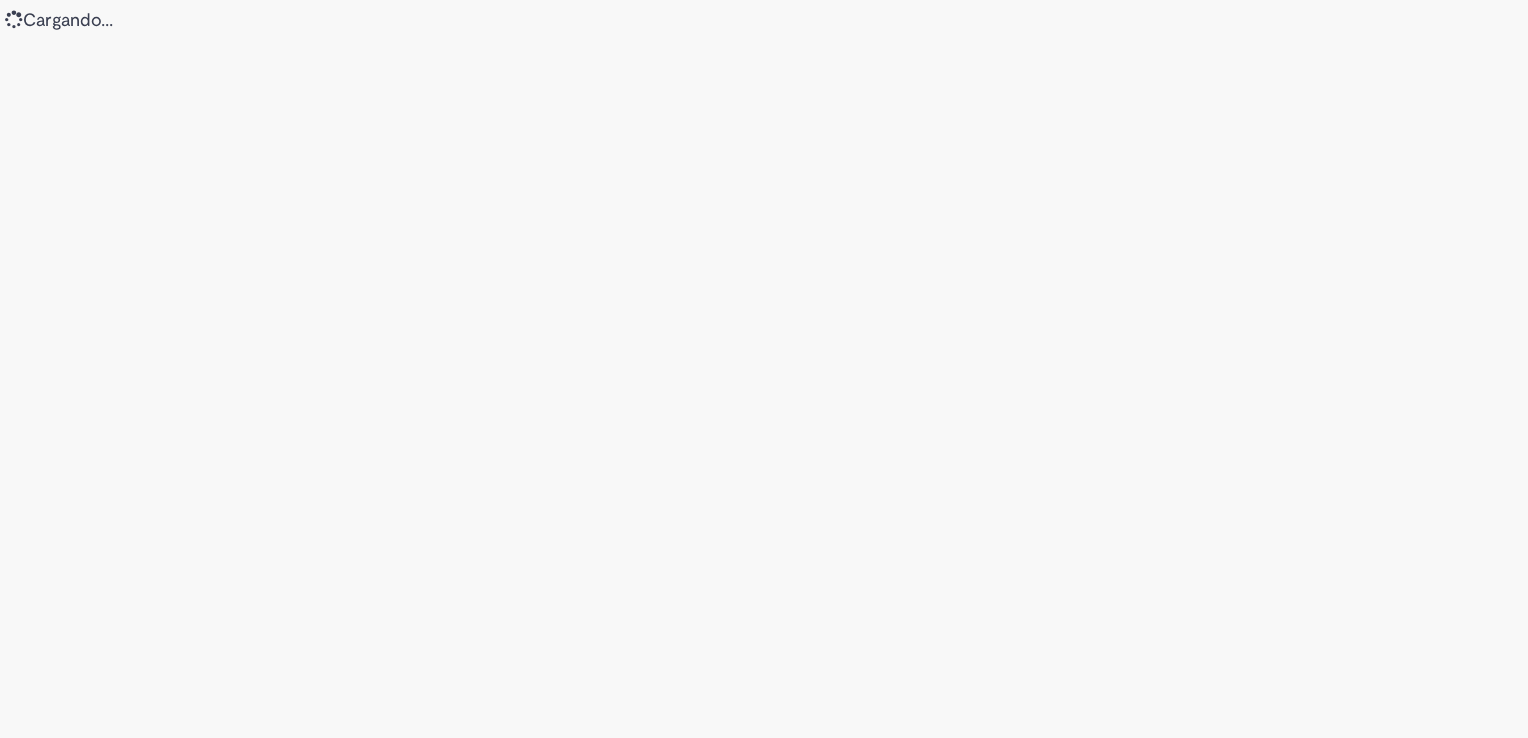 scroll, scrollTop: 0, scrollLeft: 0, axis: both 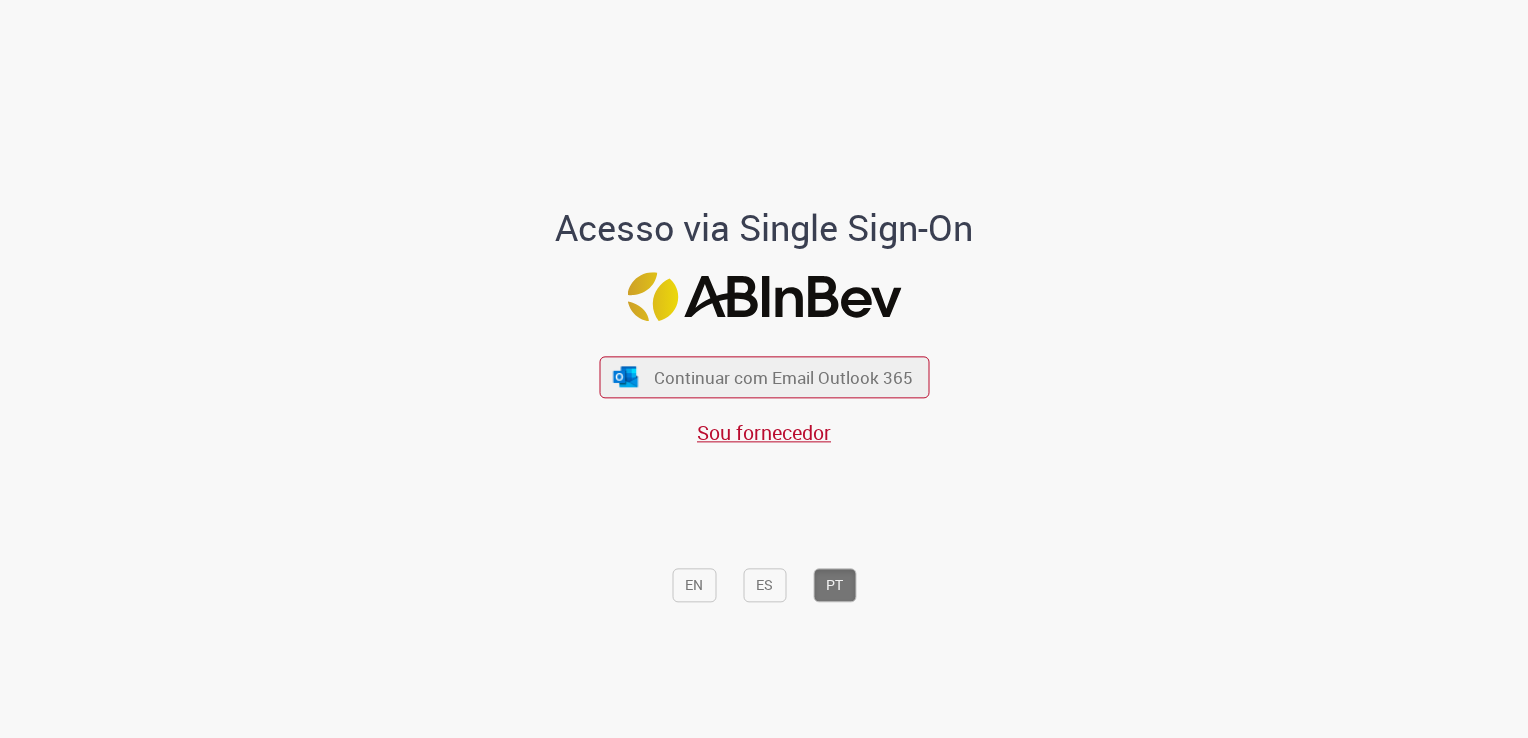 click on "EN   ES   PT" at bounding box center (764, 530) 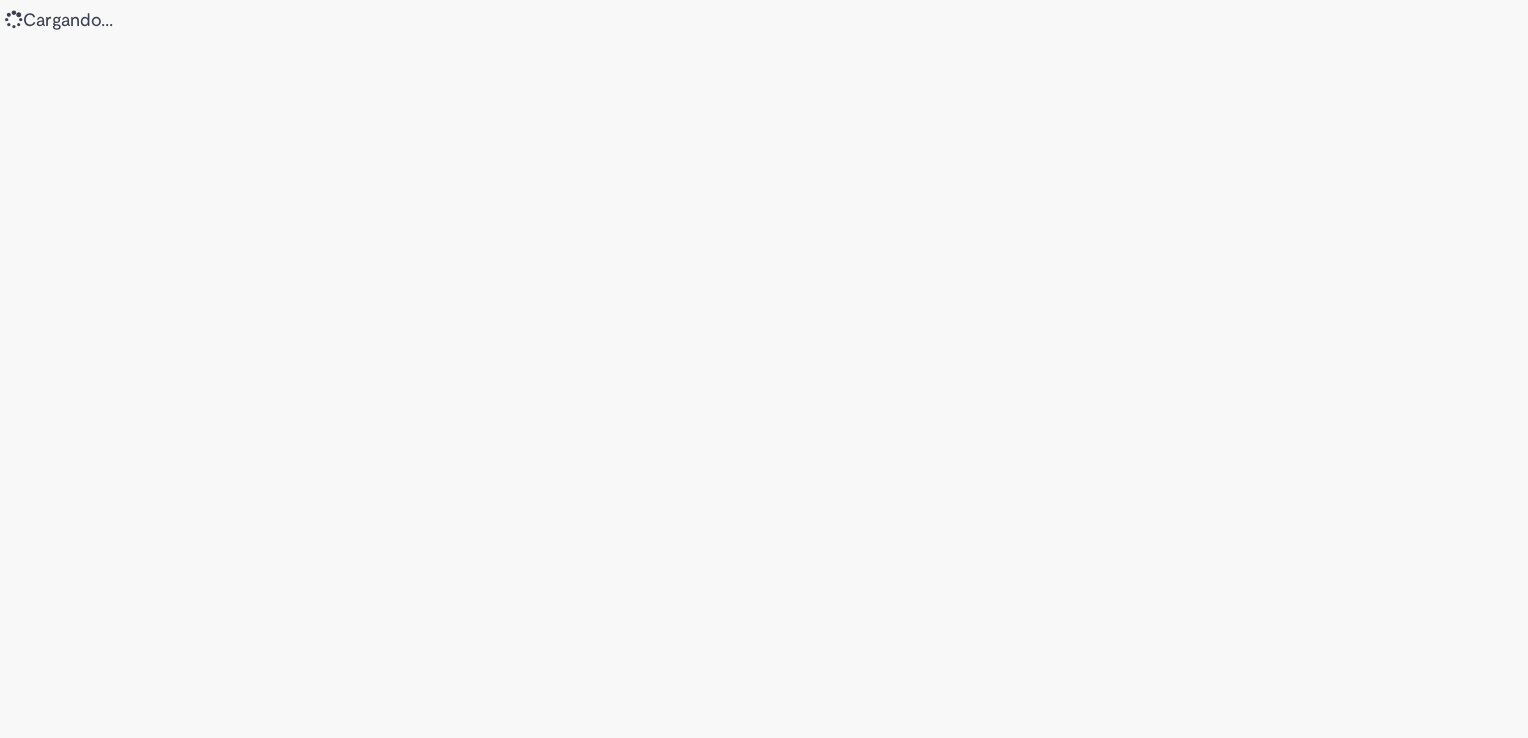 scroll, scrollTop: 0, scrollLeft: 0, axis: both 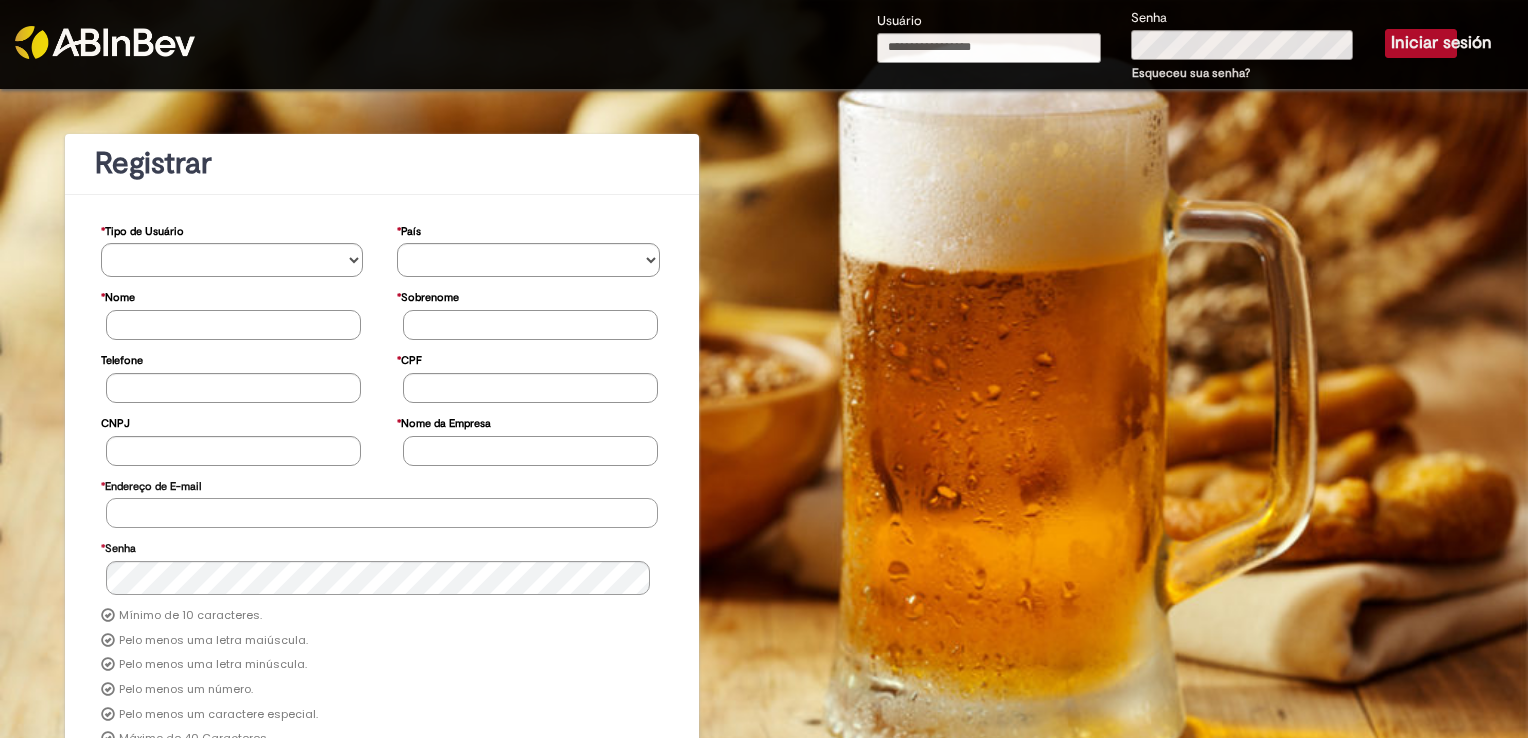 type on "**********" 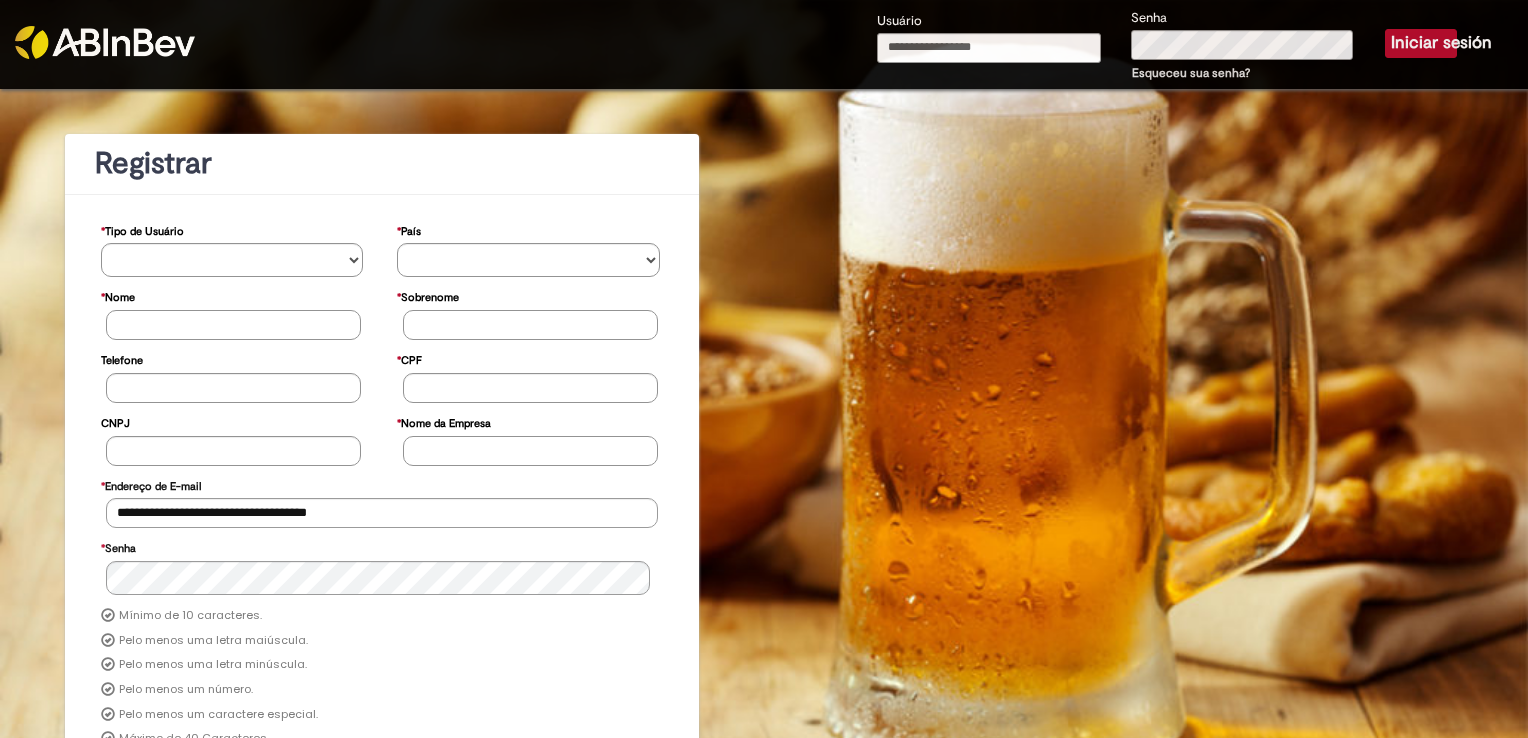 type on "**********" 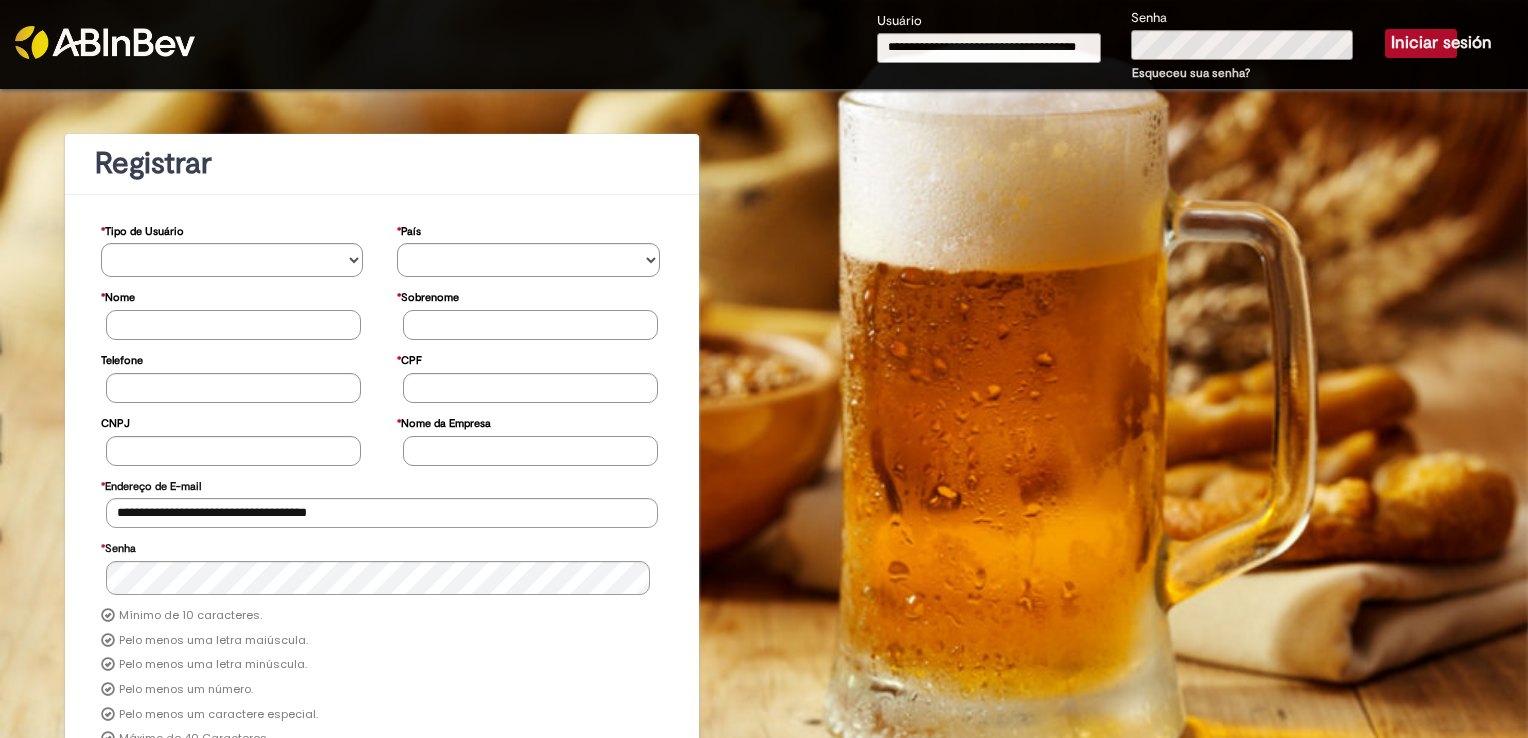 click on "Iniciar sesión" at bounding box center (1421, 43) 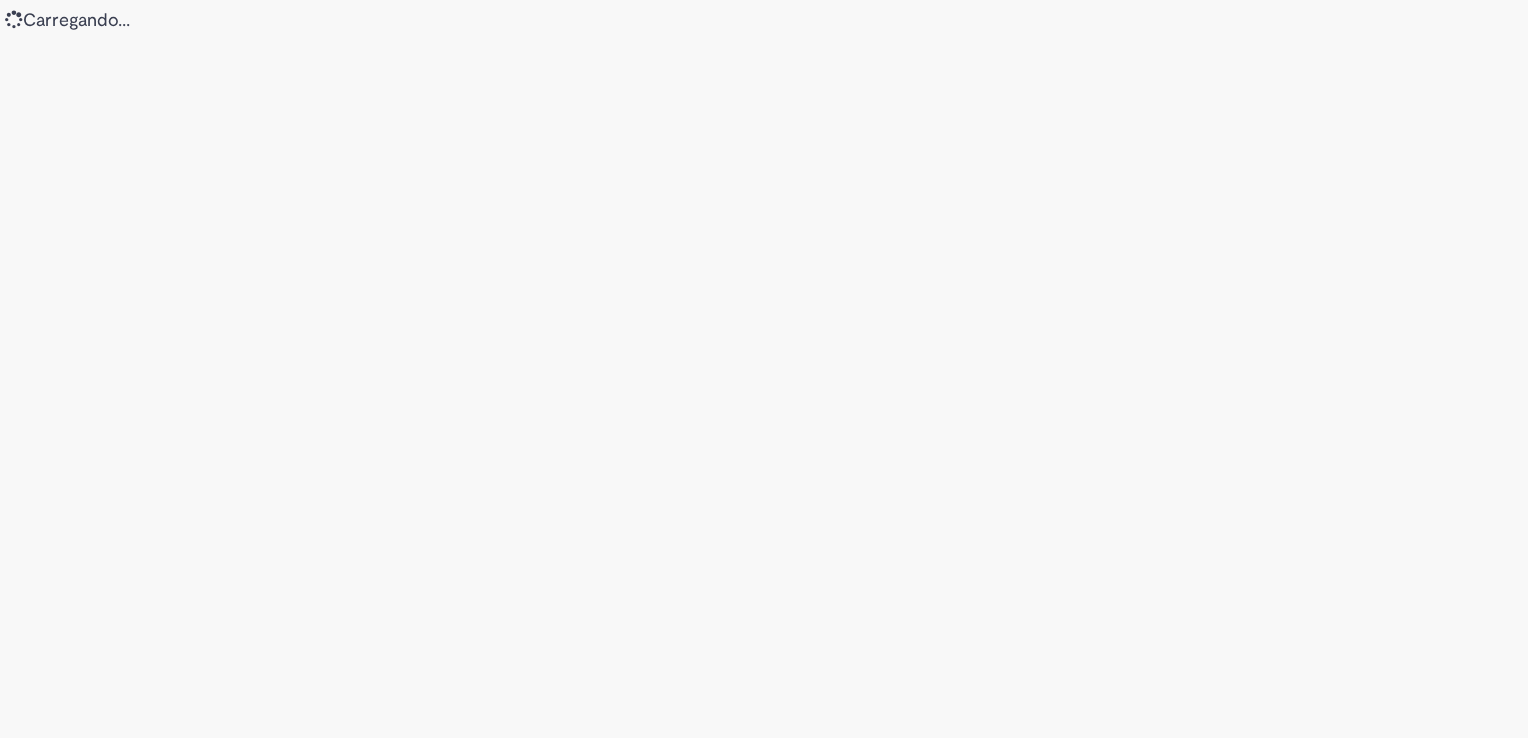 scroll, scrollTop: 0, scrollLeft: 0, axis: both 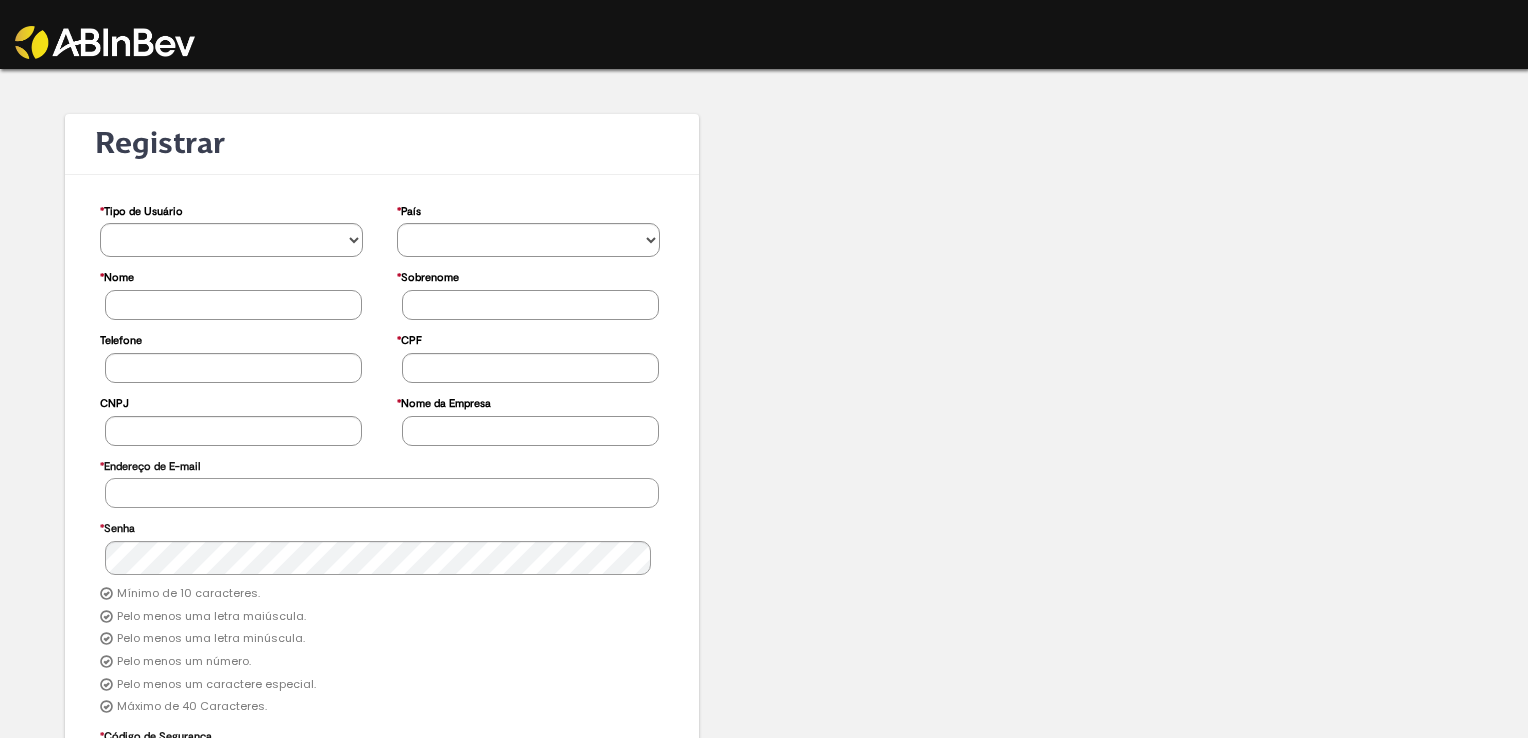 type on "**********" 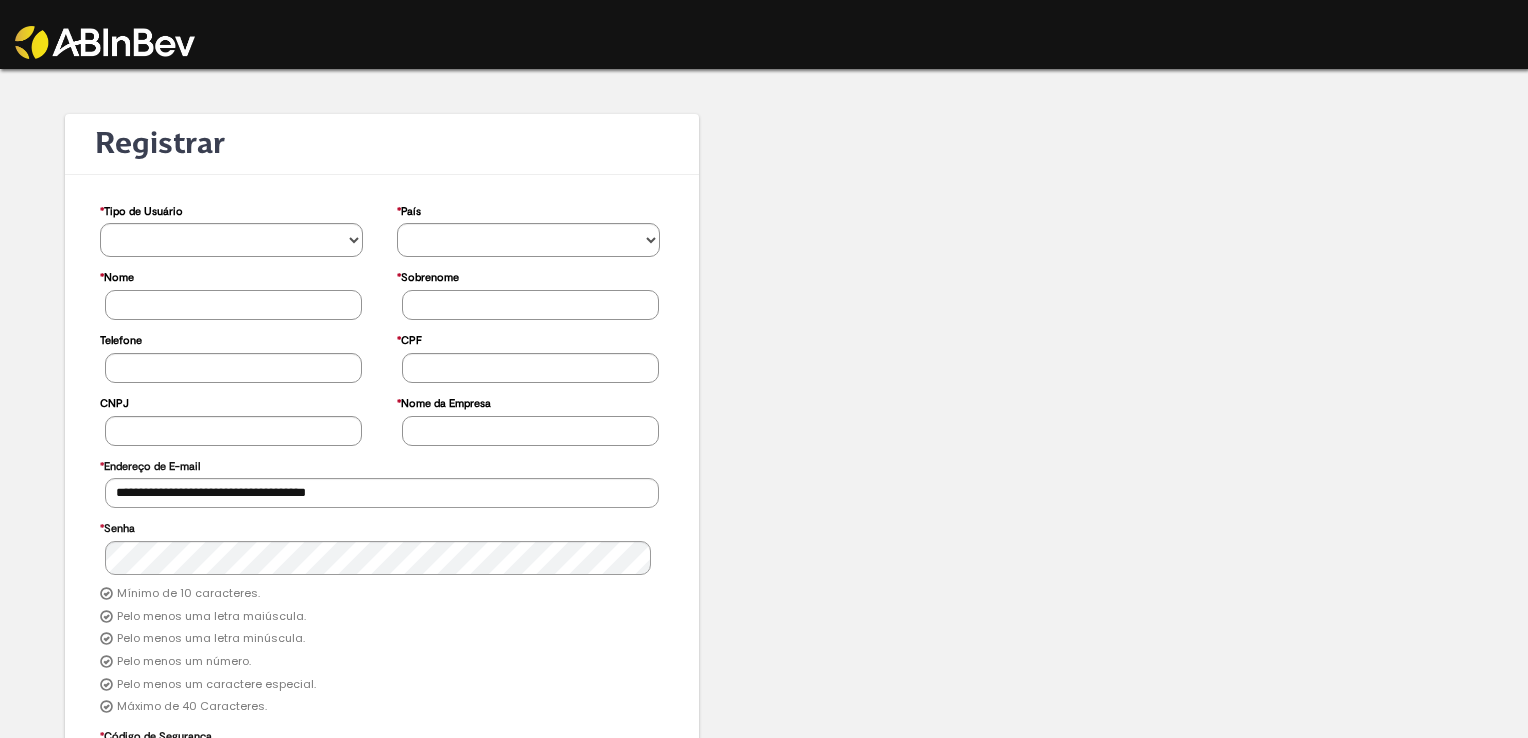 click at bounding box center (105, 42) 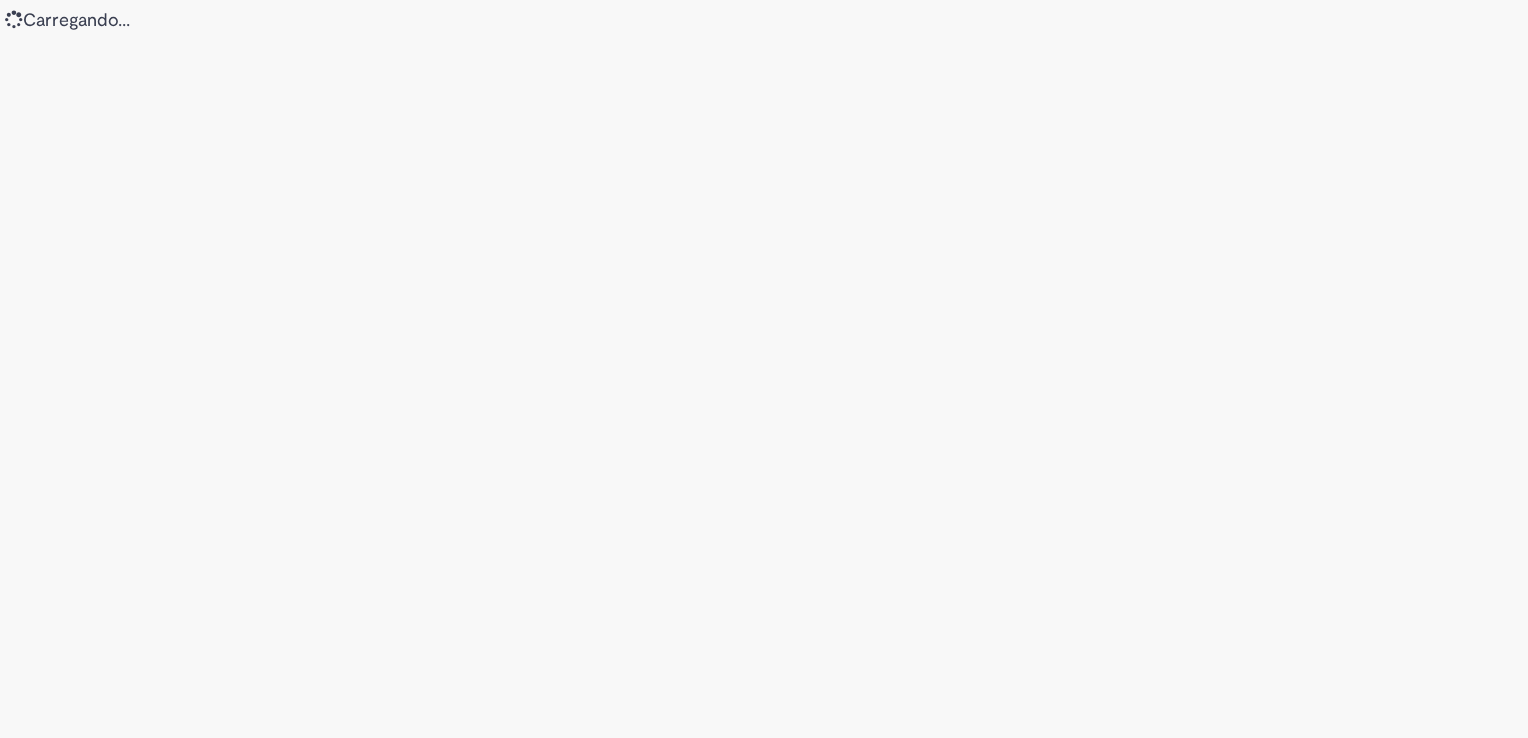 scroll, scrollTop: 0, scrollLeft: 0, axis: both 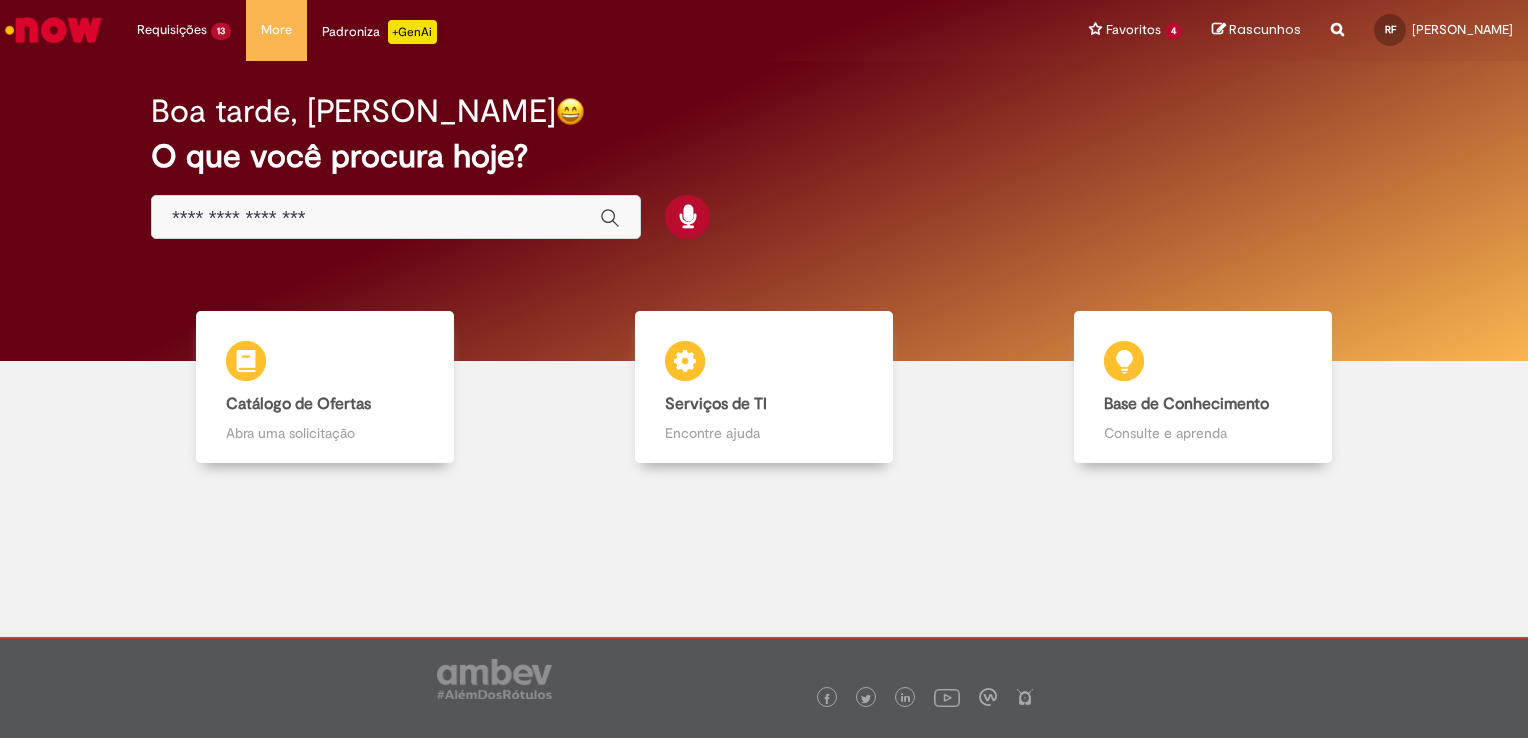 click at bounding box center (53, 30) 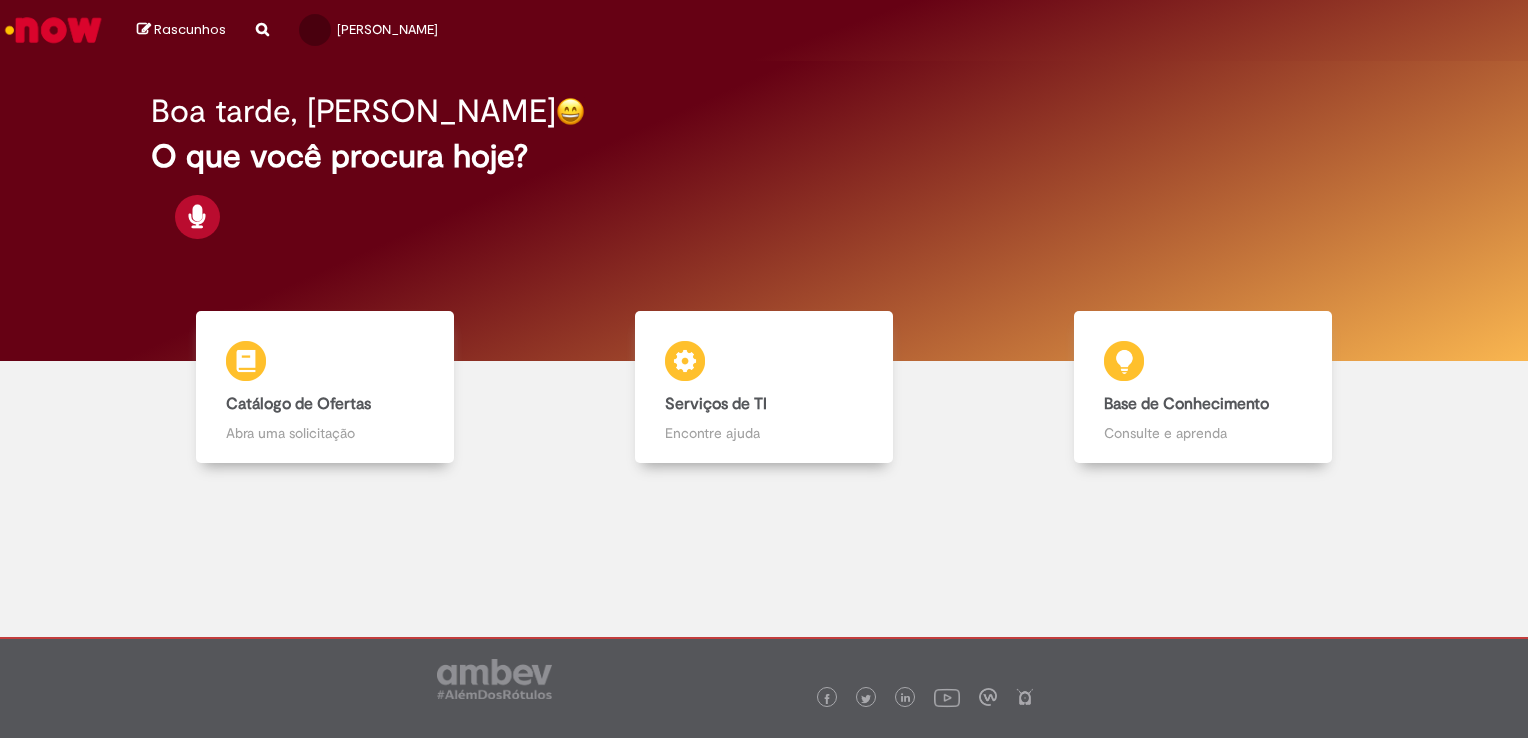scroll, scrollTop: 0, scrollLeft: 0, axis: both 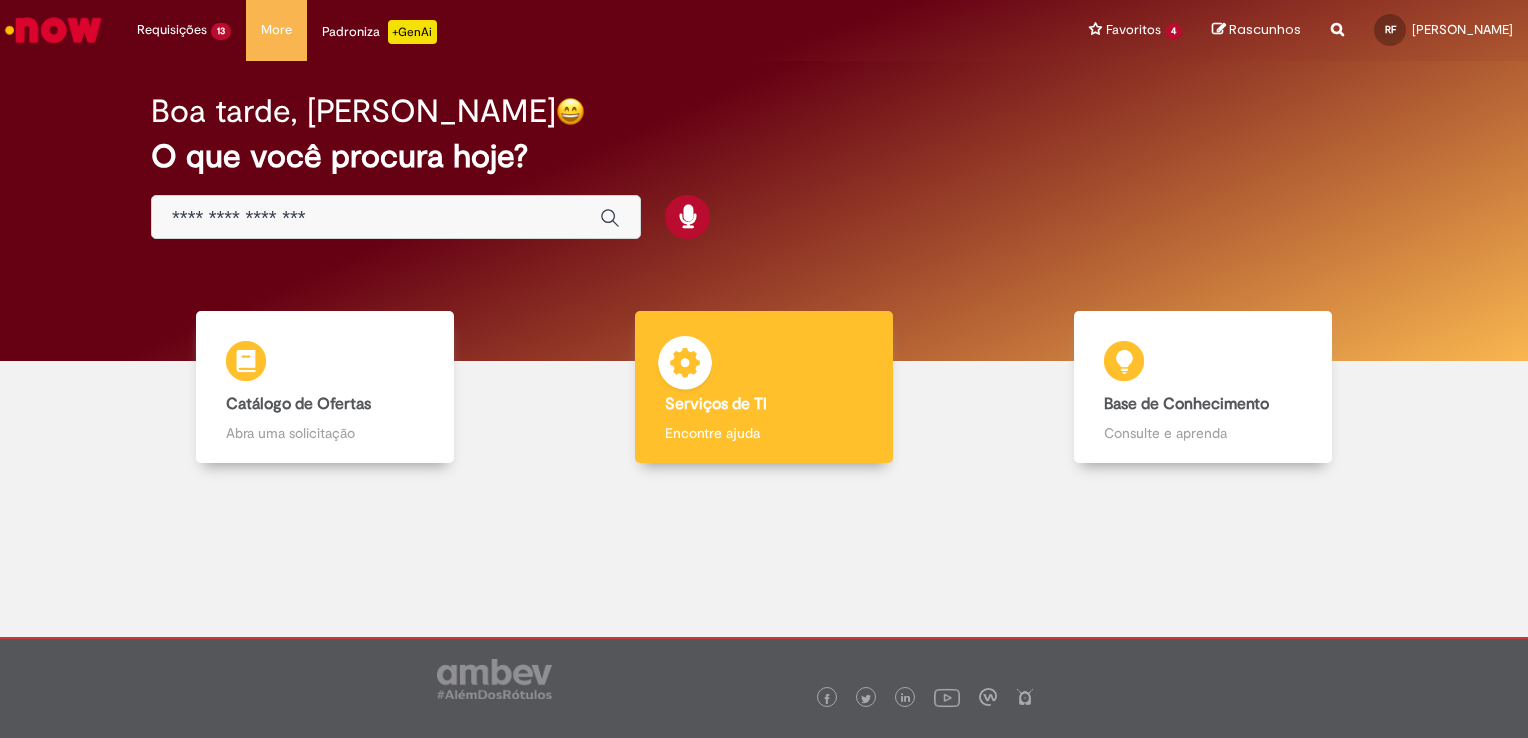 click on "Serviços de TI
Serviços de TI
Encontre ajuda" at bounding box center (764, 387) 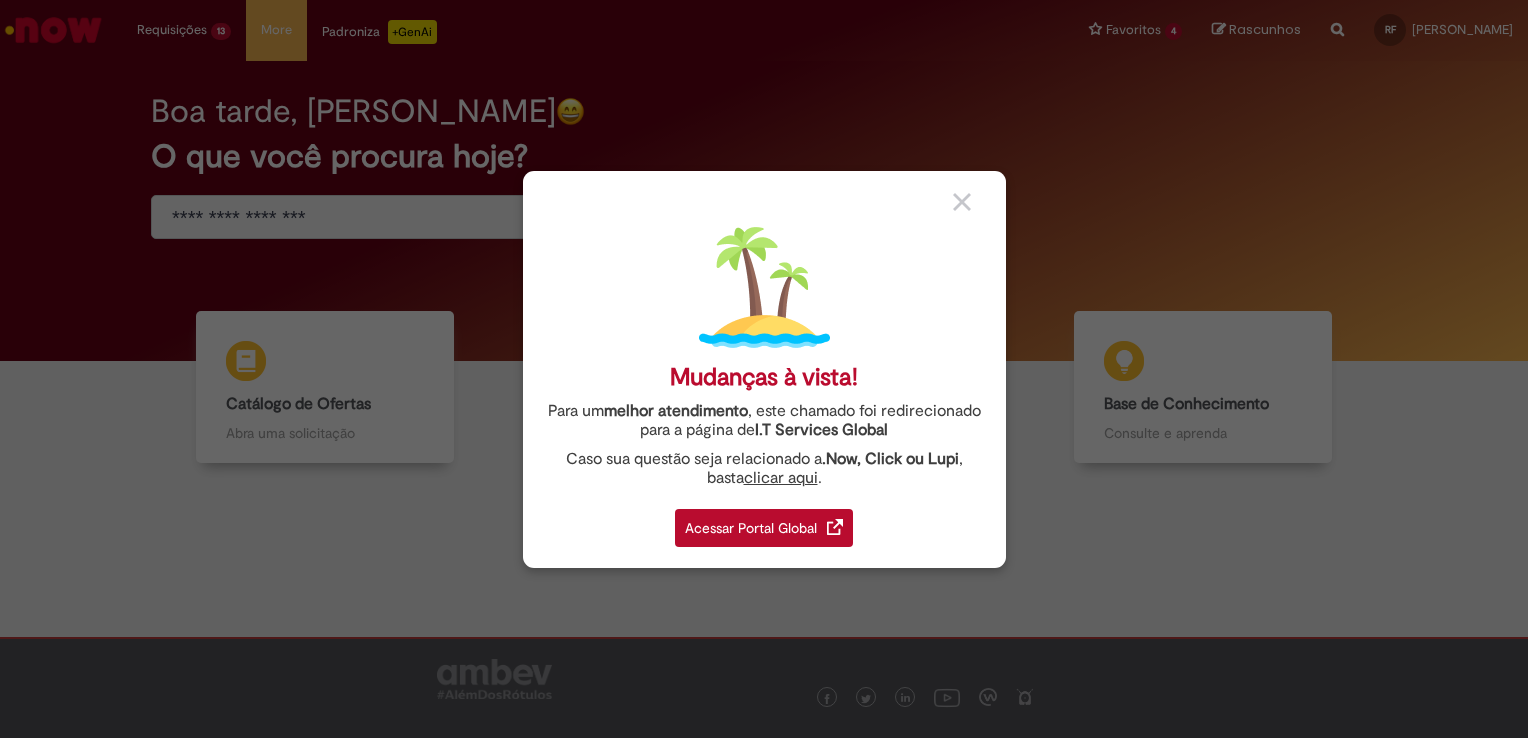 click at bounding box center [962, 202] 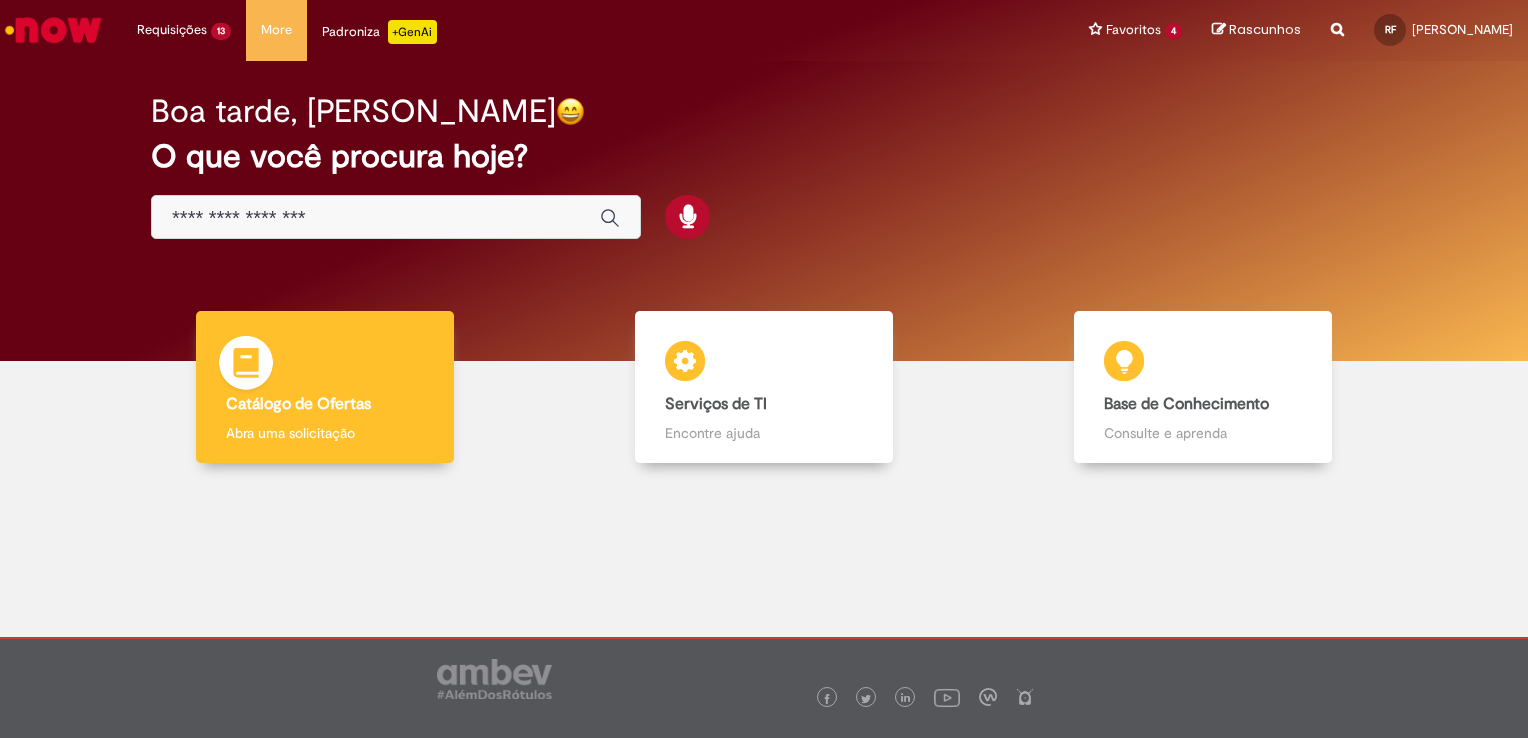 click on "Catálogo de Ofertas
Catálogo de Ofertas
Abra uma solicitação" at bounding box center [325, 387] 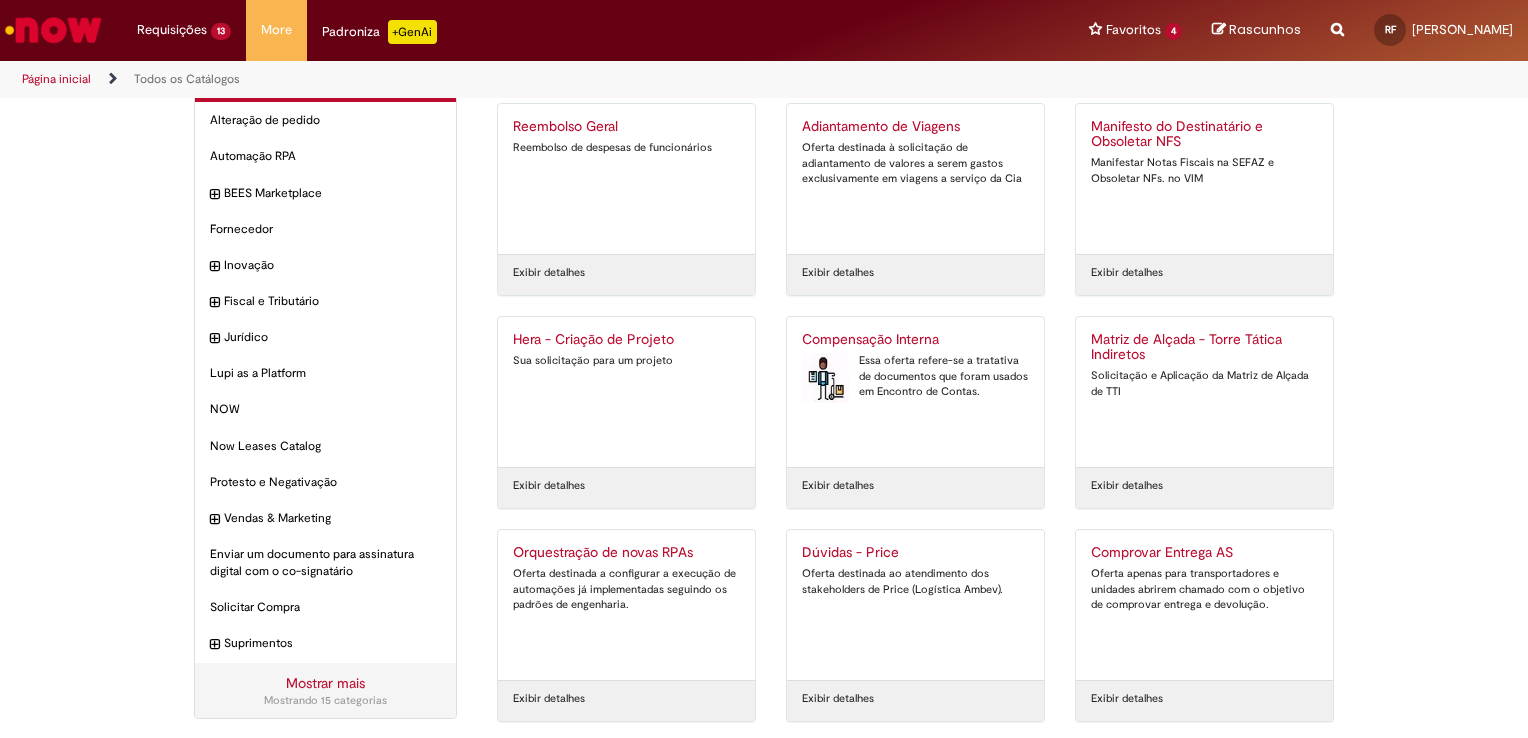 scroll, scrollTop: 57, scrollLeft: 0, axis: vertical 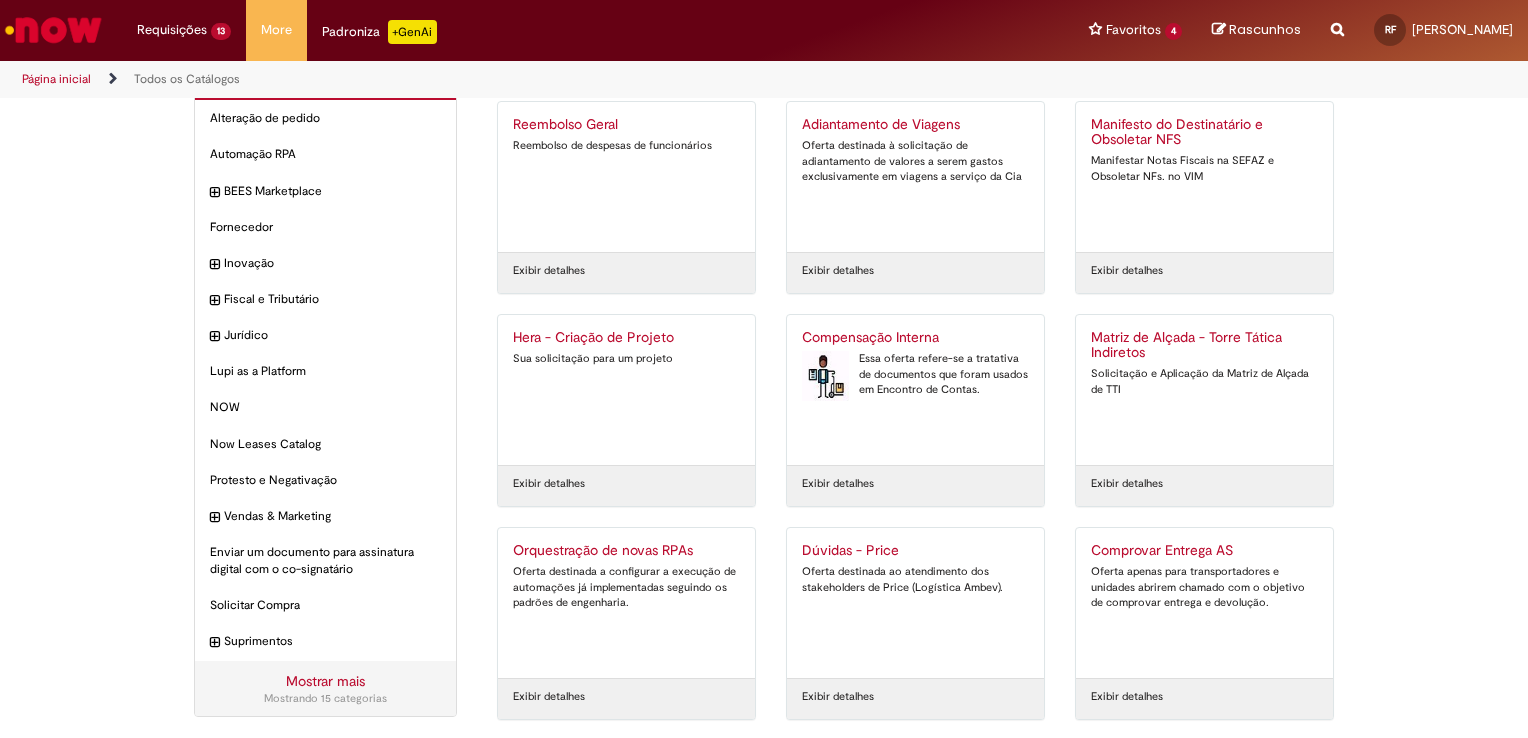 click on "Dúvidas - Price
Oferta destinada ao atendimento dos stakeholders de Price (Logística Ambev)." at bounding box center [915, 603] 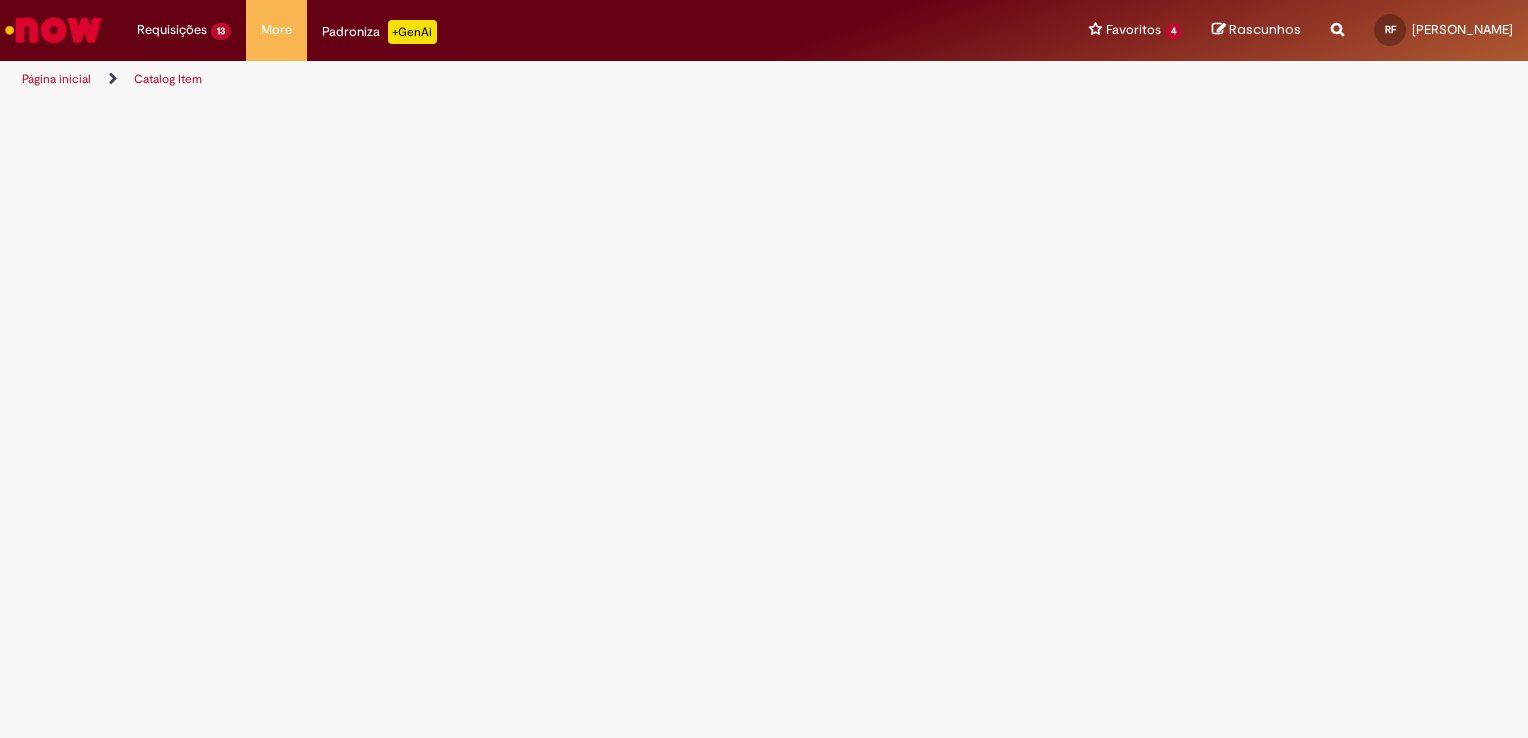 scroll, scrollTop: 0, scrollLeft: 0, axis: both 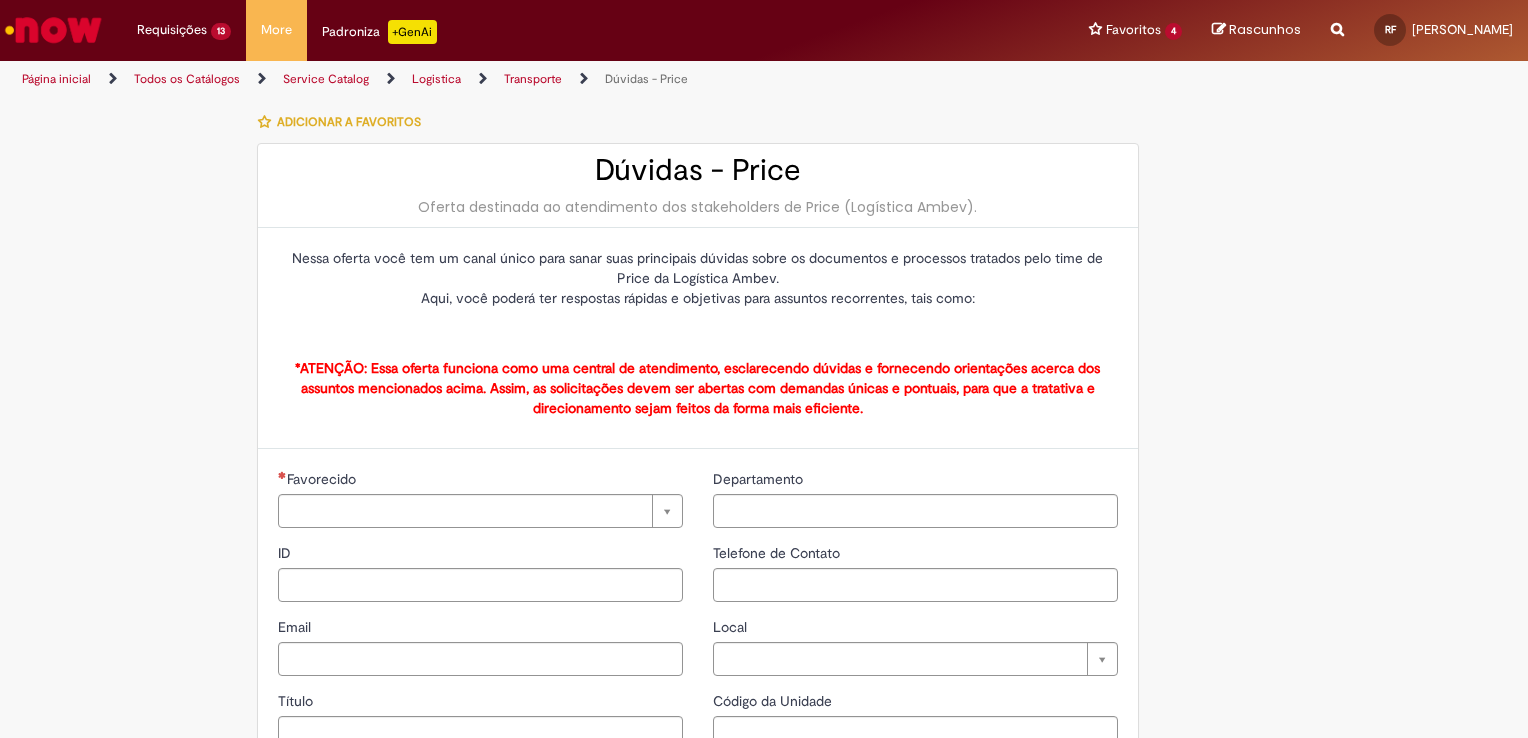 type on "**********" 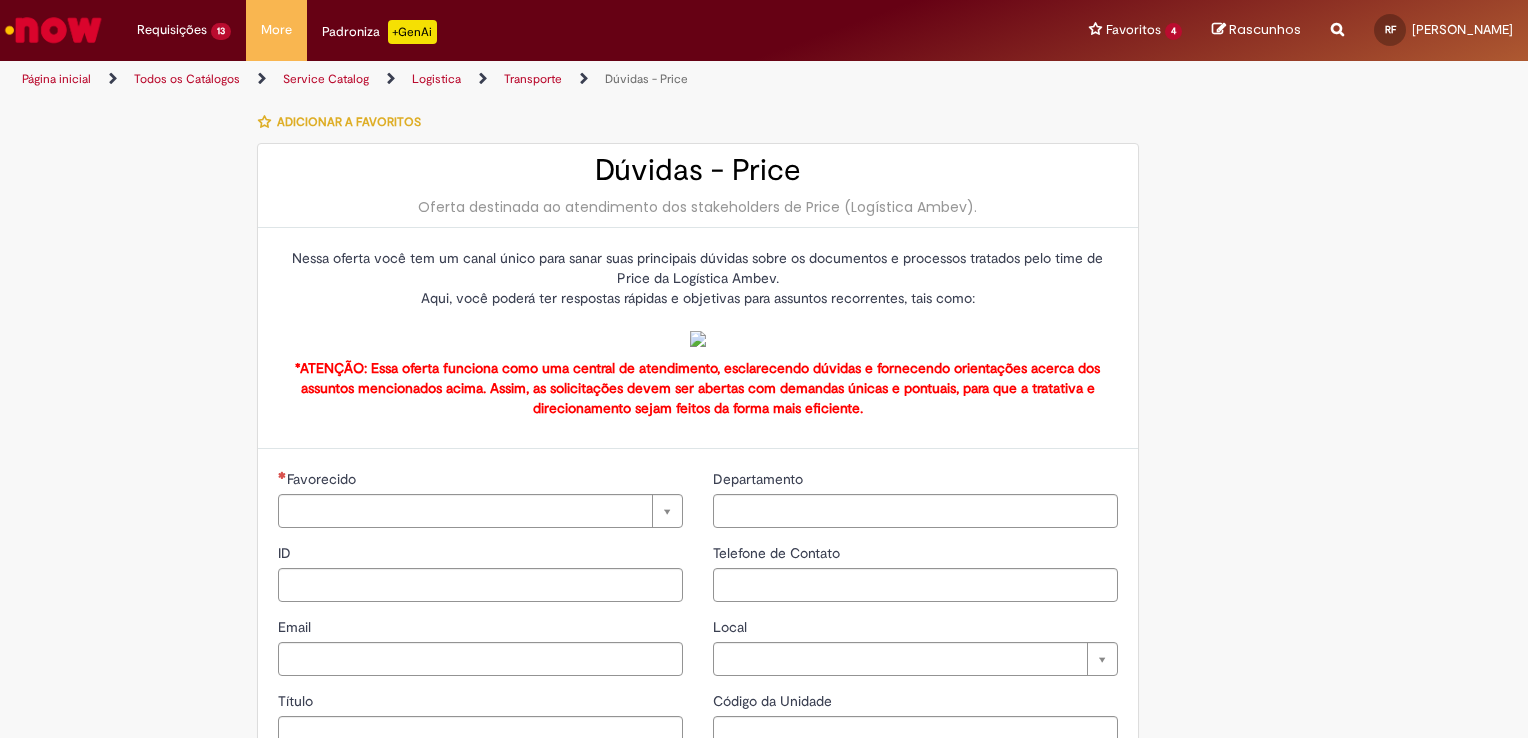 type on "**********" 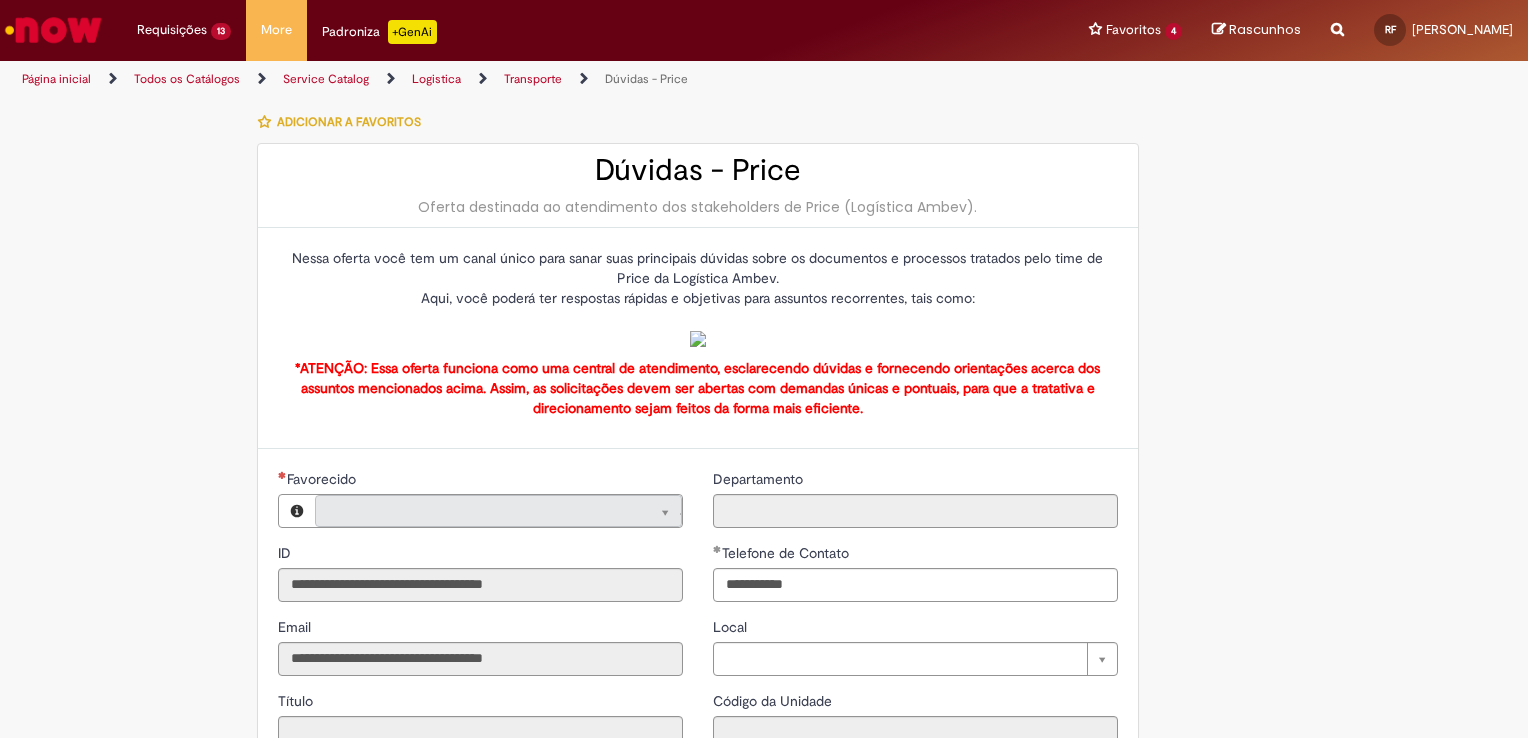 type on "**********" 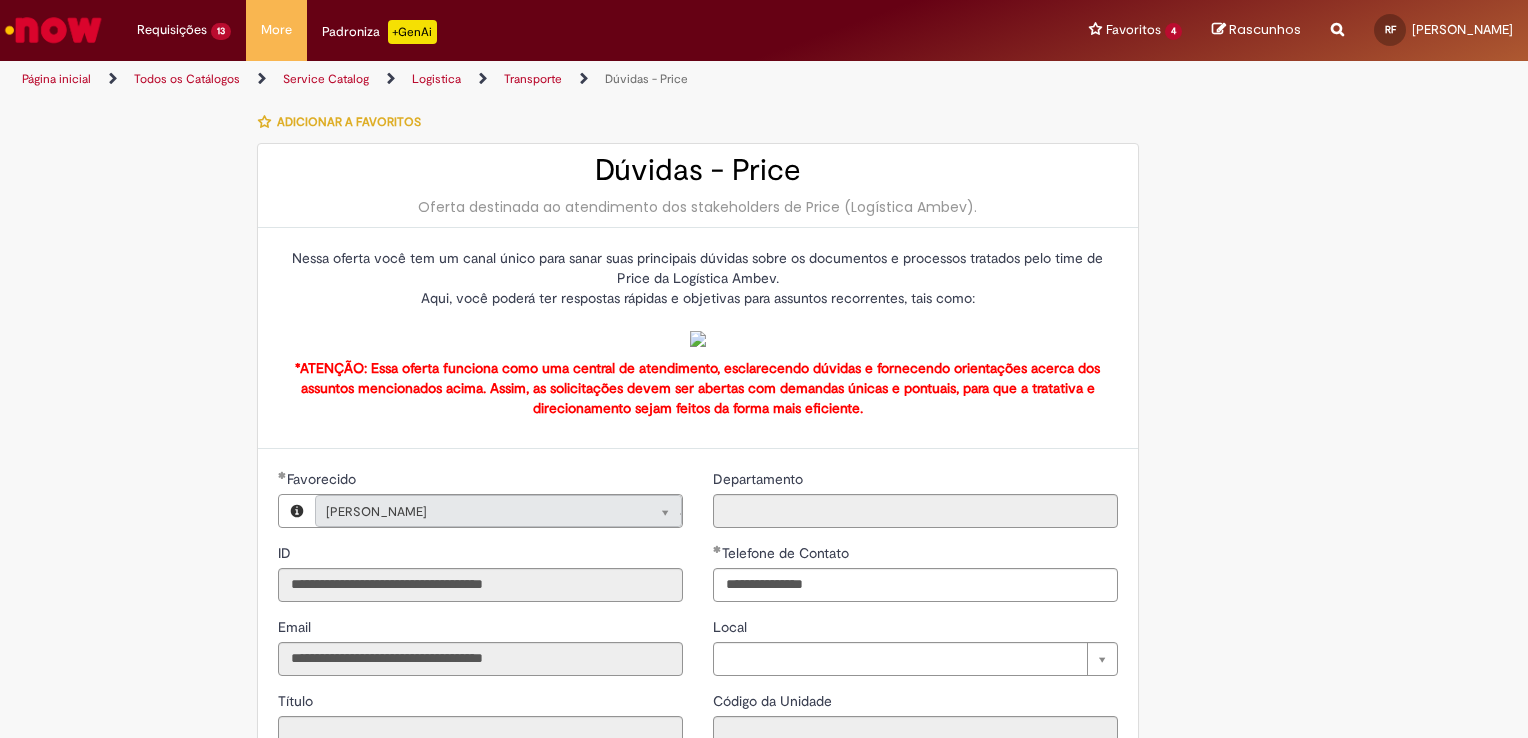 type on "**********" 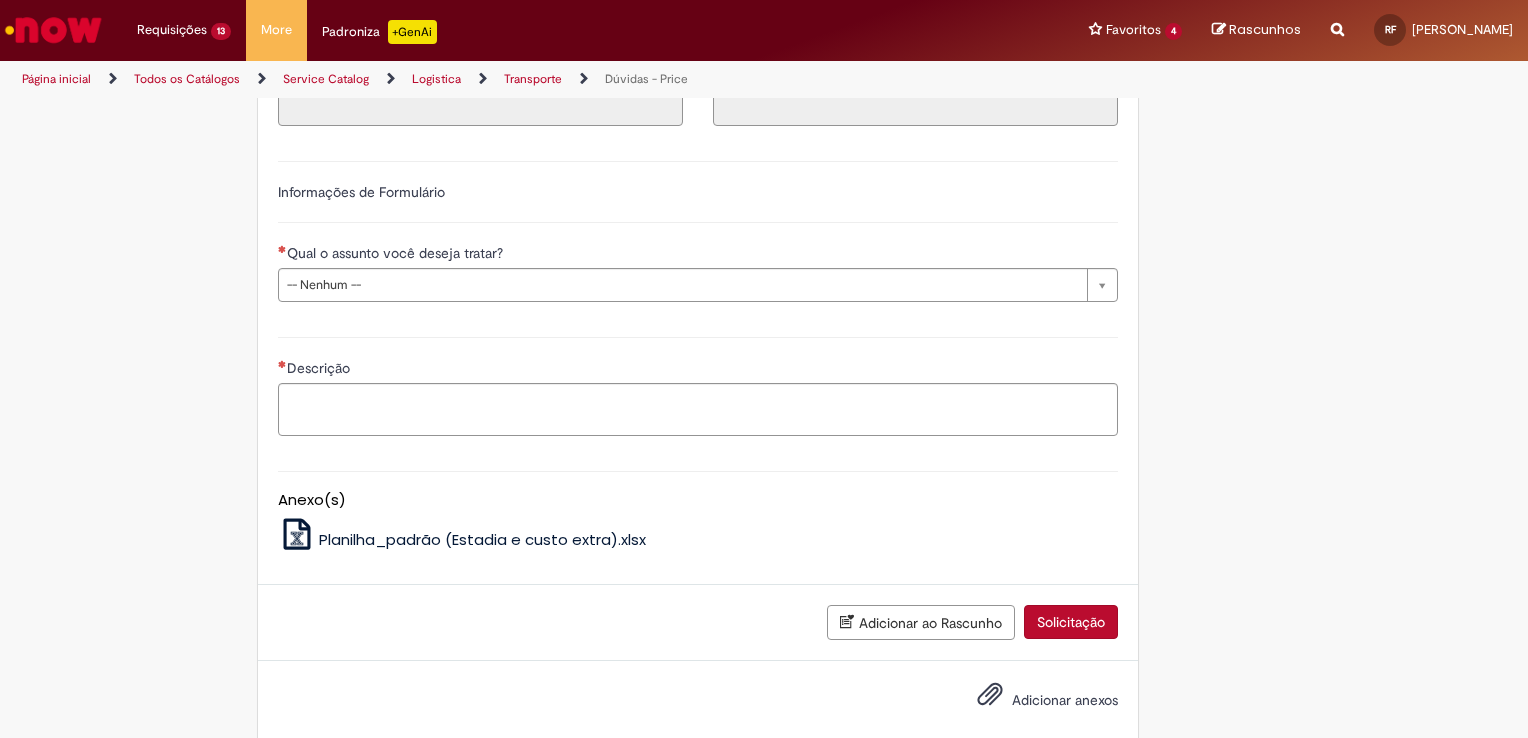 scroll, scrollTop: 631, scrollLeft: 0, axis: vertical 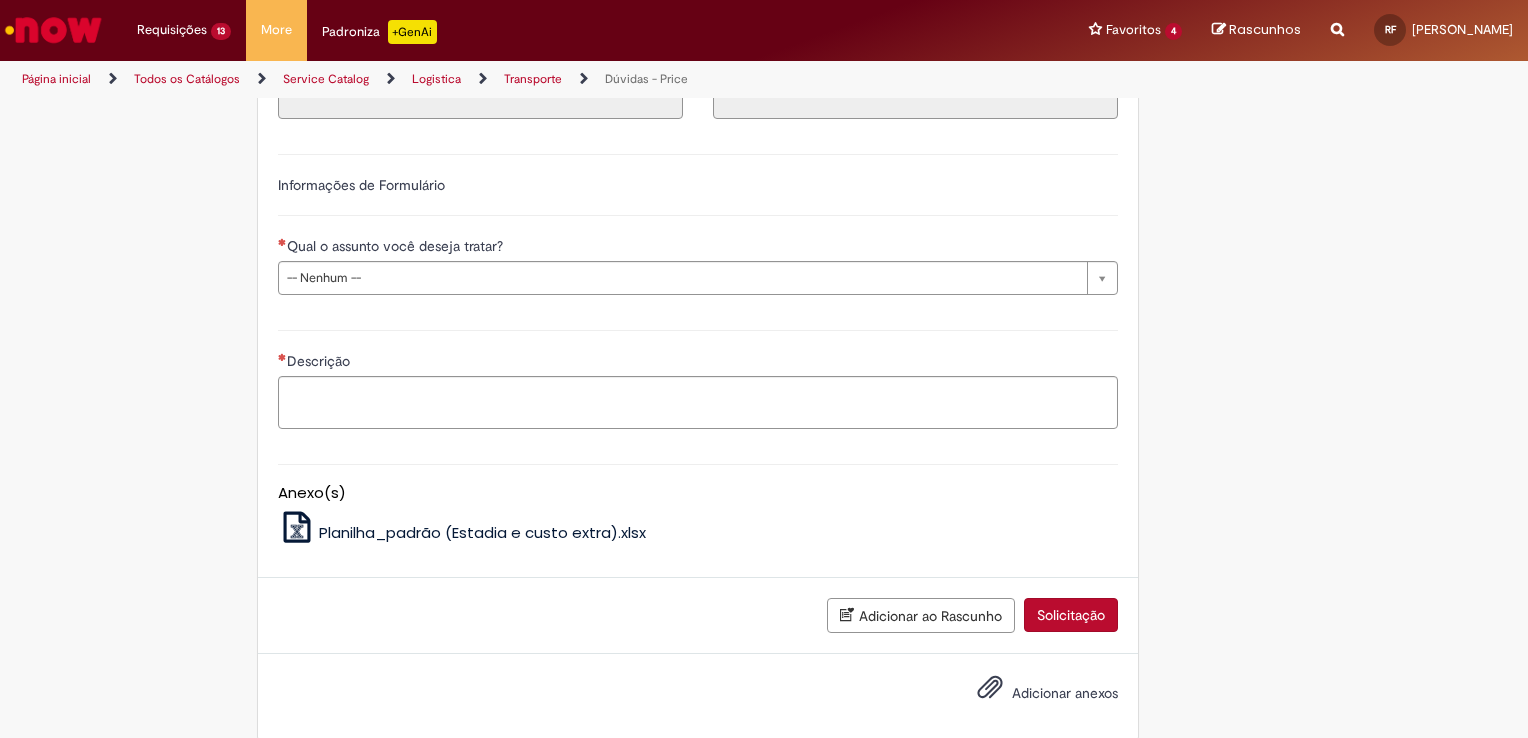 click on "**********" at bounding box center [915, -14] 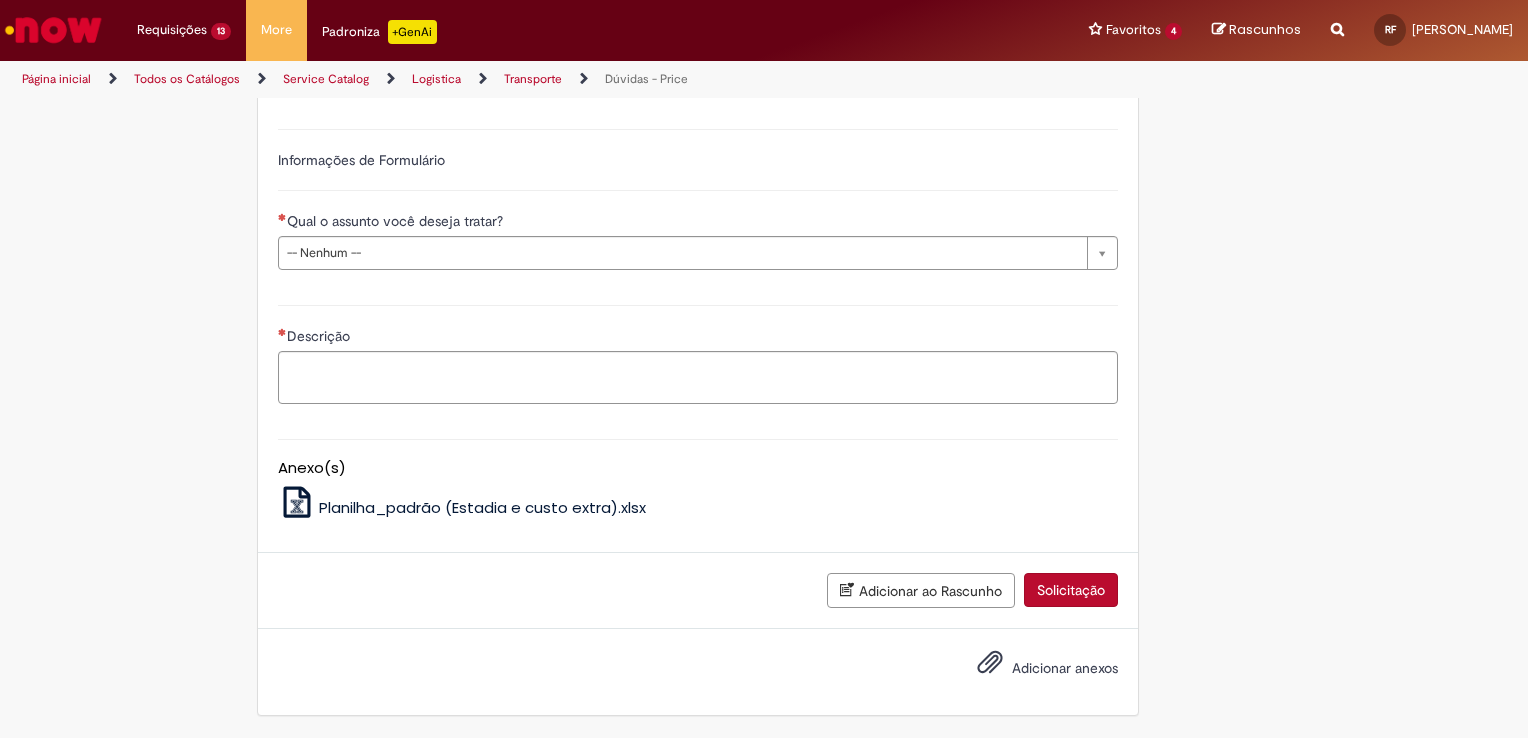 scroll, scrollTop: 869, scrollLeft: 0, axis: vertical 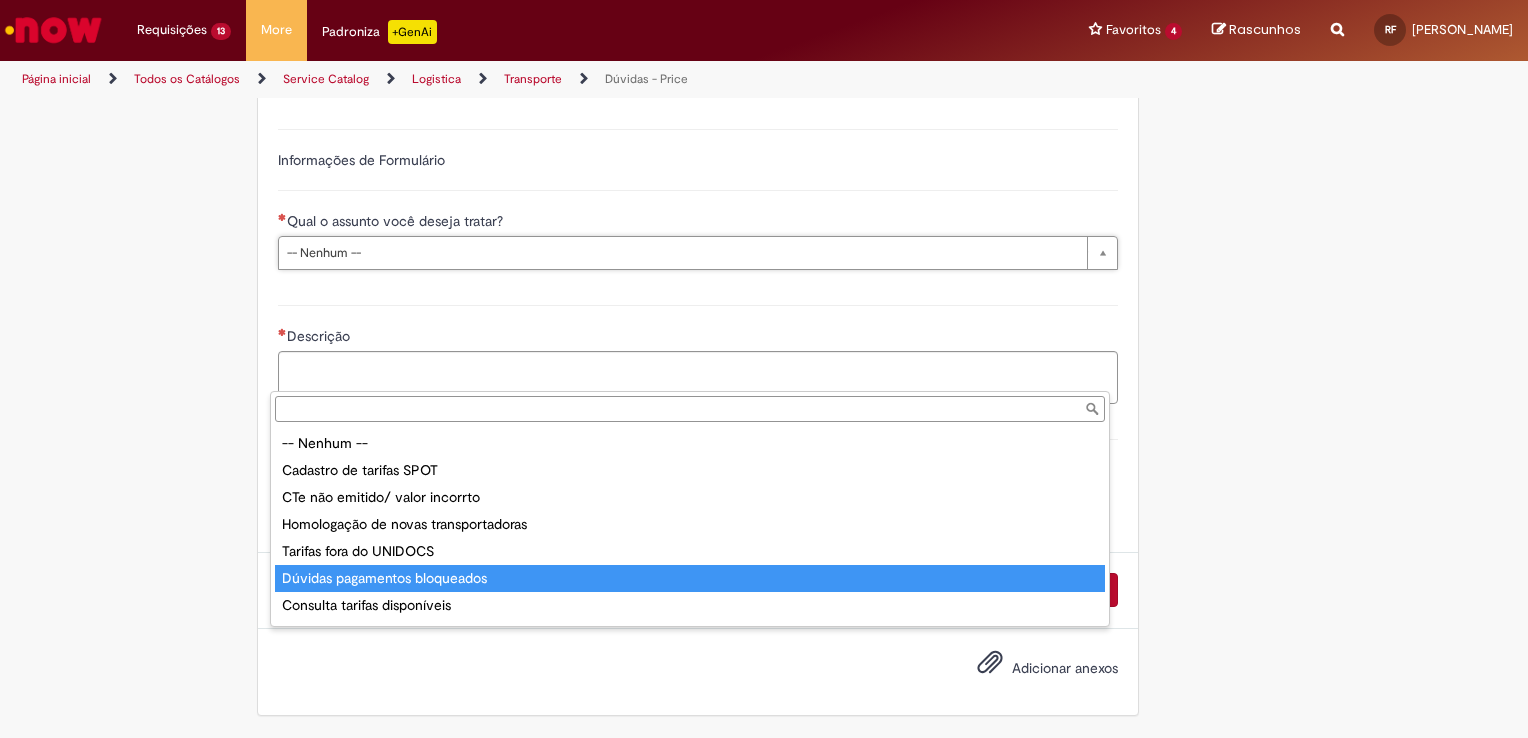 type on "**********" 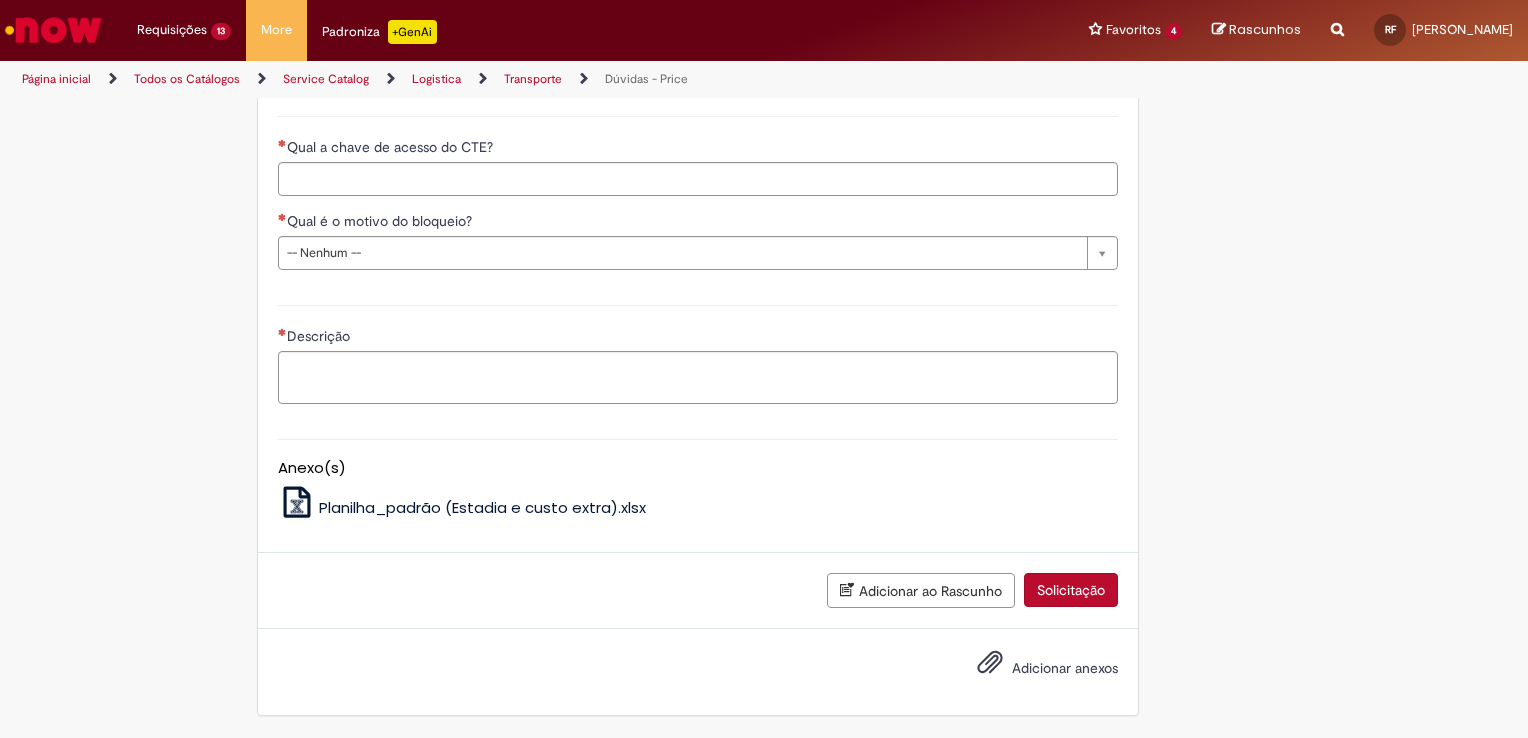 scroll, scrollTop: 1069, scrollLeft: 0, axis: vertical 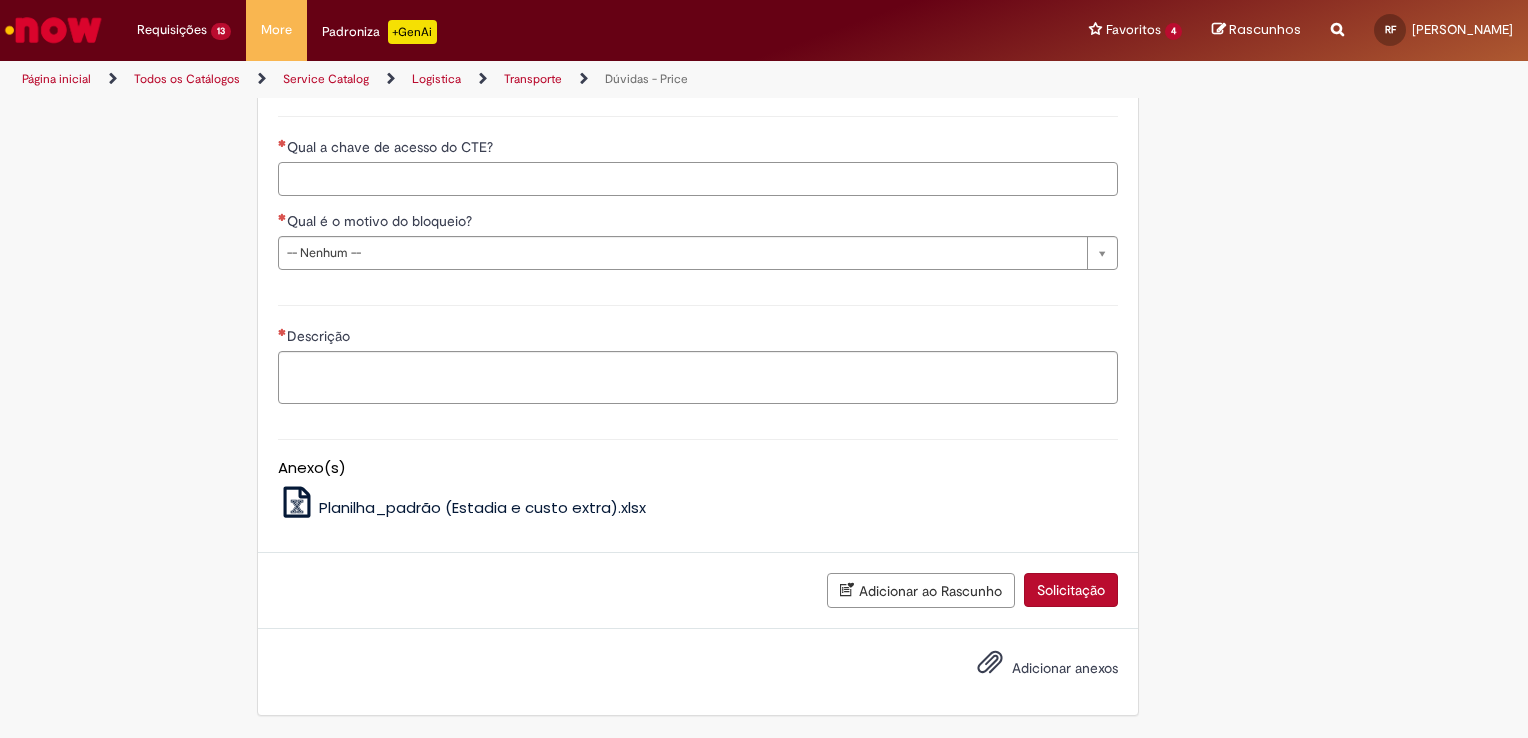 click on "Qual a chave de acesso do CTE?" at bounding box center (698, 179) 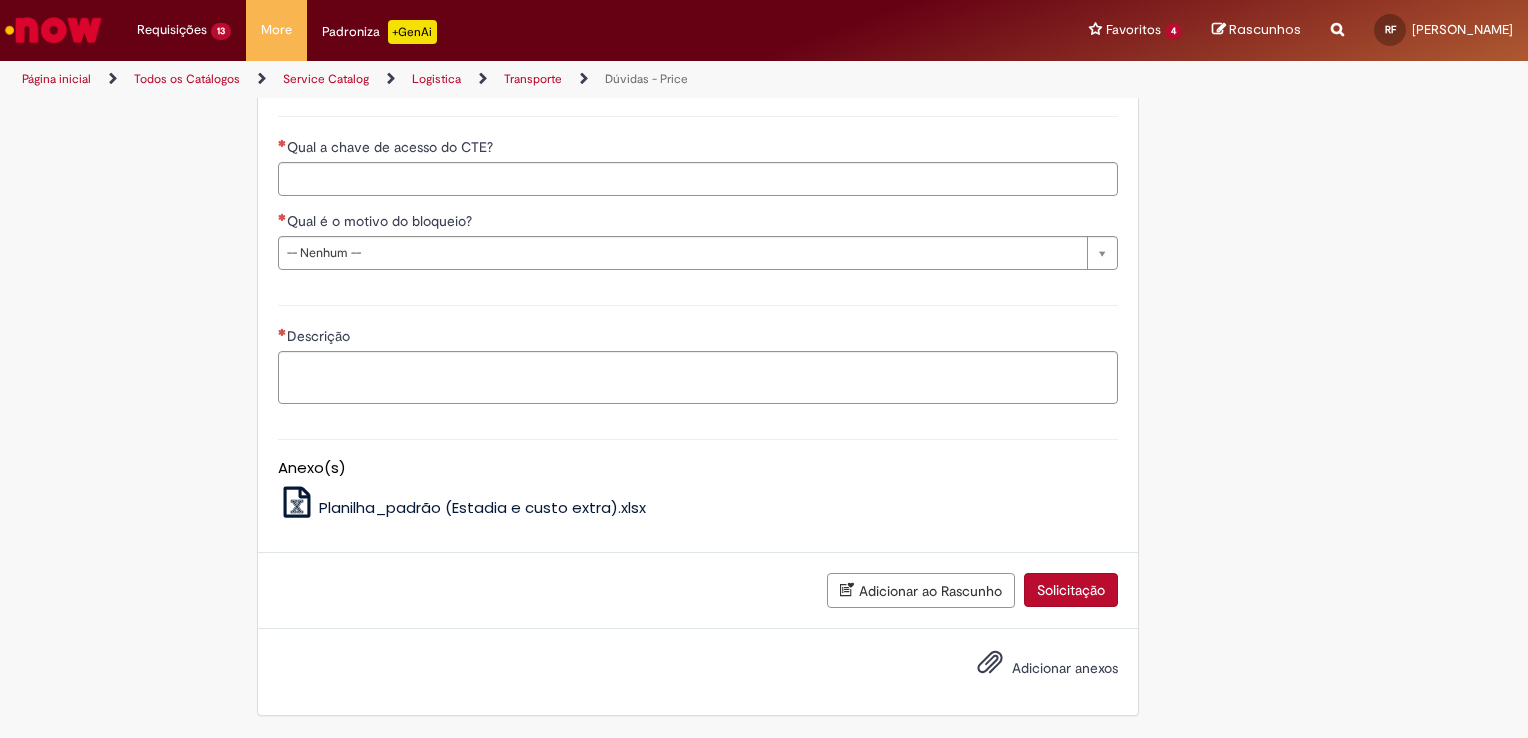 drag, startPoint x: 263, startPoint y: 387, endPoint x: 282, endPoint y: 386, distance: 19.026299 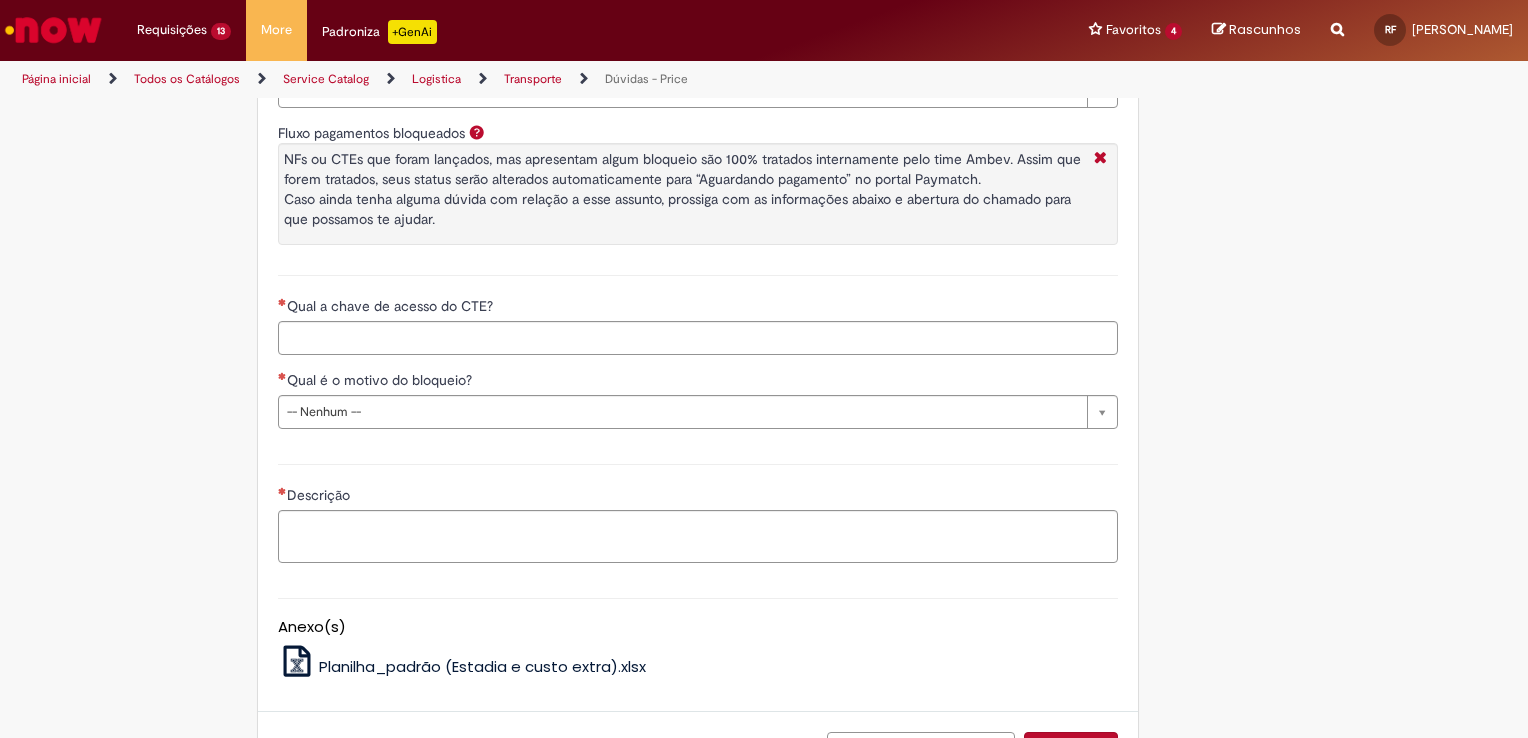 scroll, scrollTop: 673, scrollLeft: 0, axis: vertical 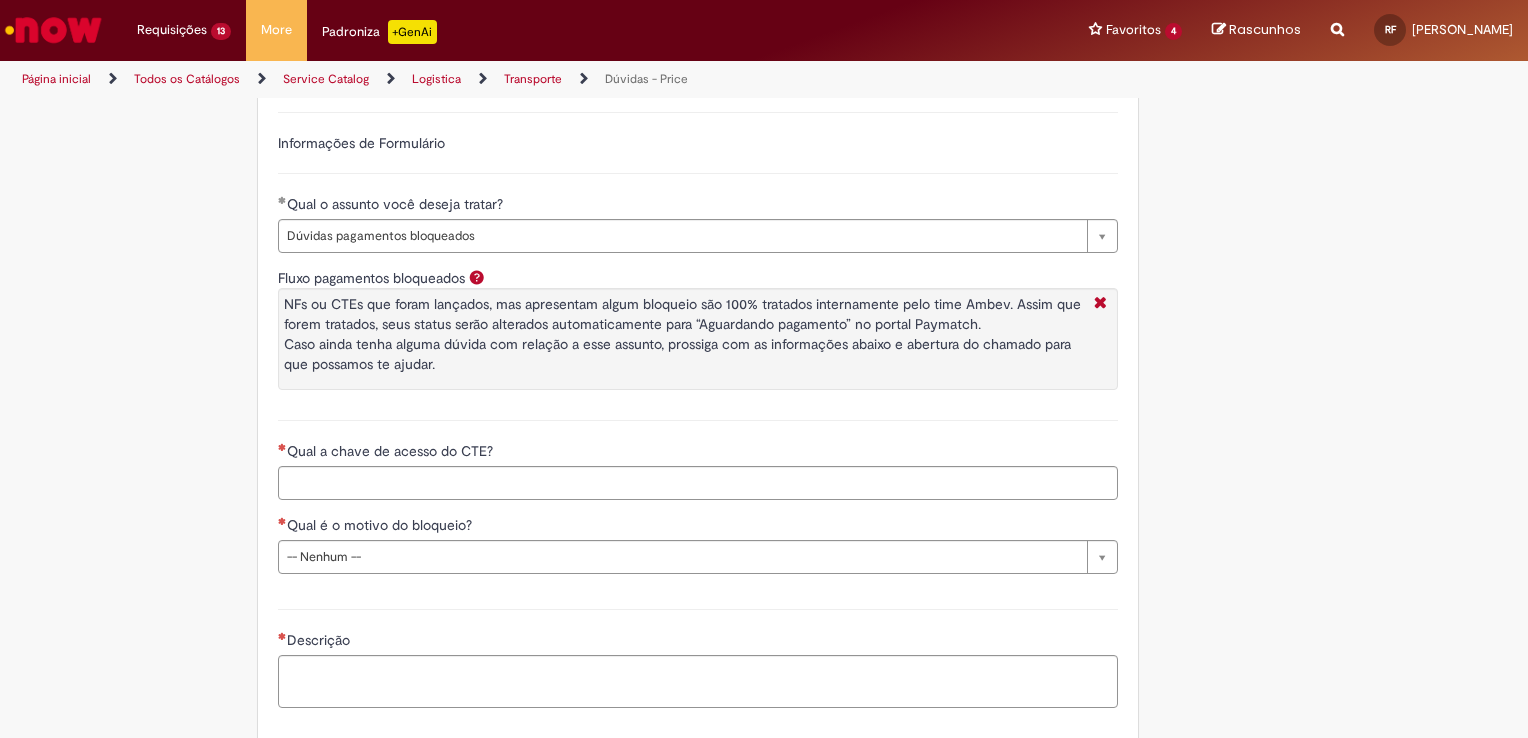 click at bounding box center (53, 30) 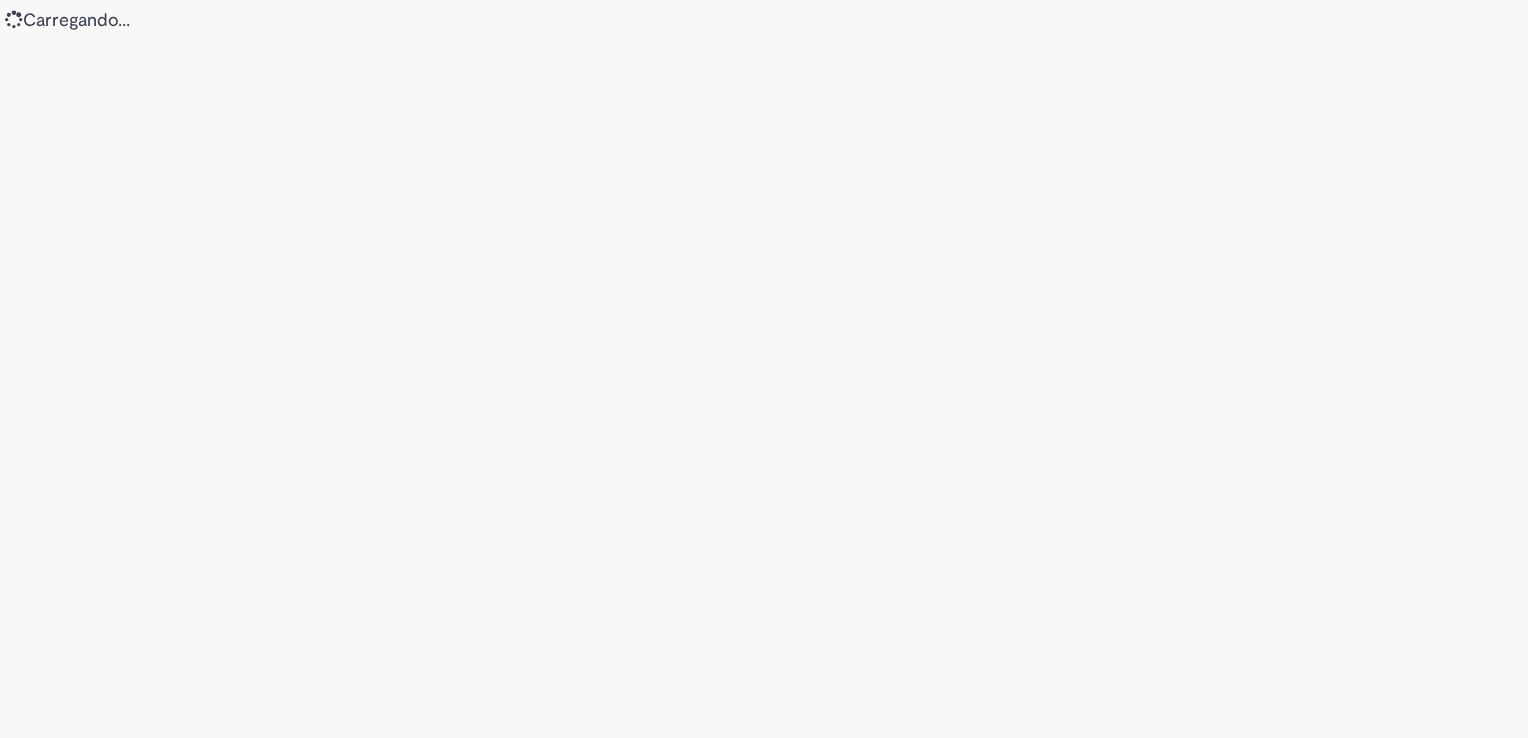 click on "Loading..." at bounding box center [764, 369] 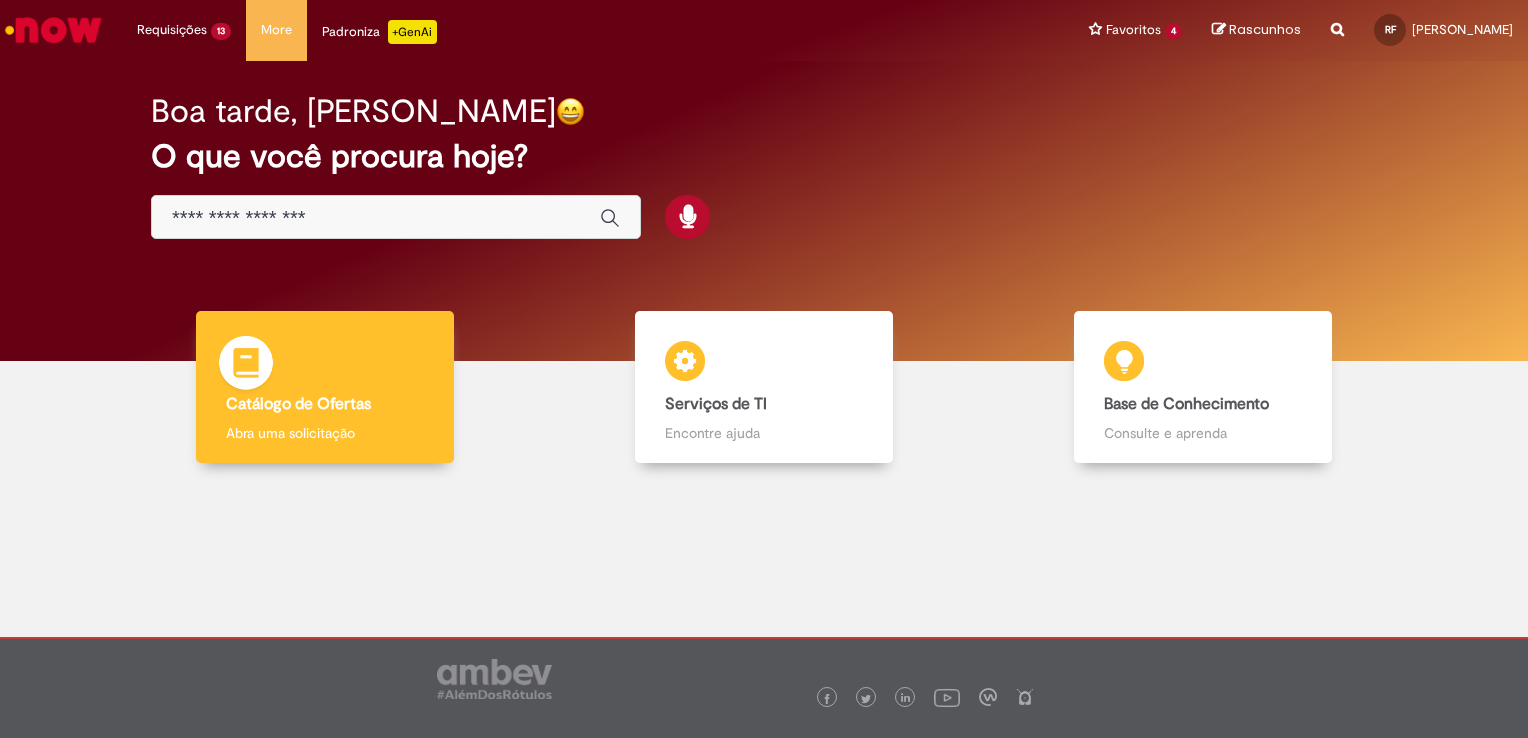 click on "Abra uma solicitação" at bounding box center (325, 433) 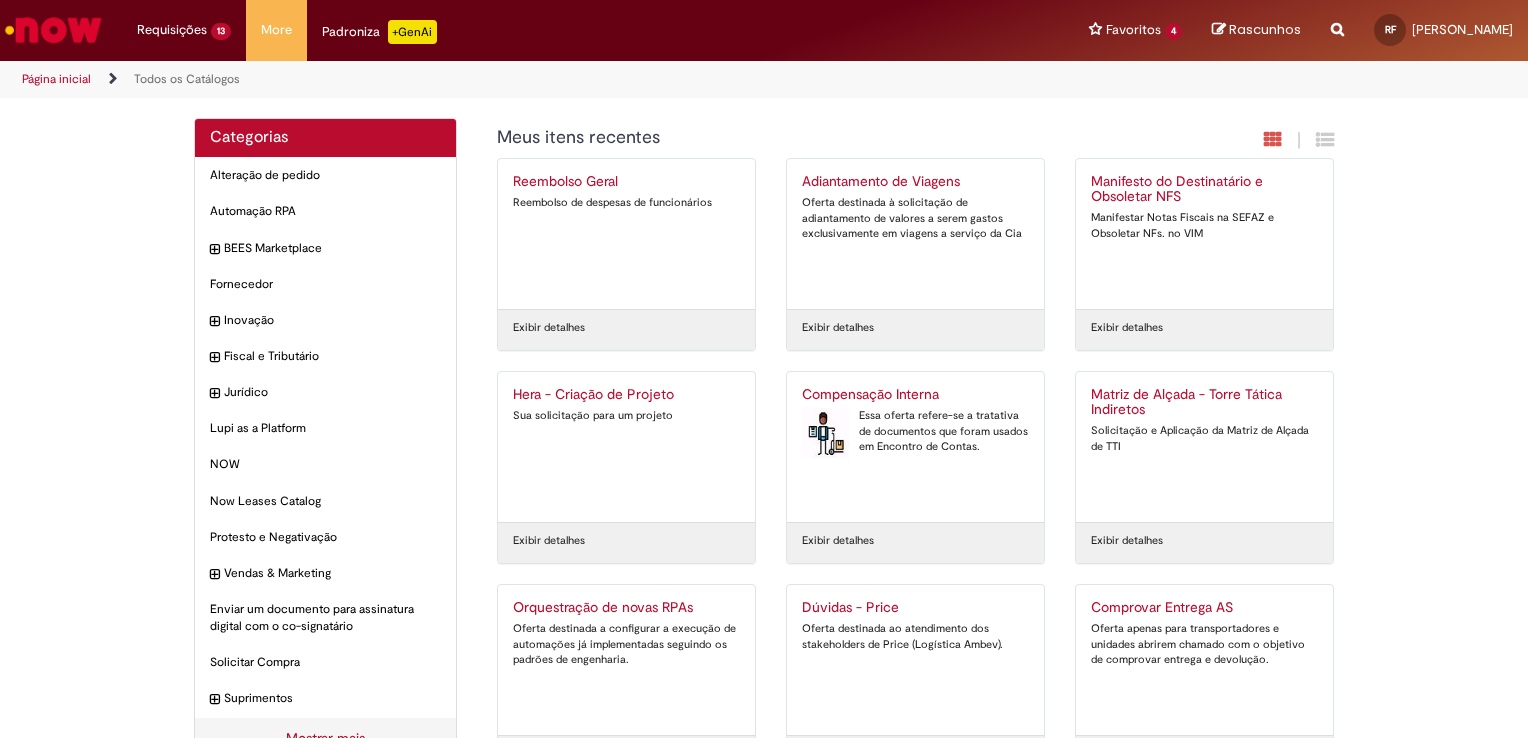 click on "Essa oferta refere-se a tratativa de documentos que foram usados em Encontro de Contas." at bounding box center [915, 431] 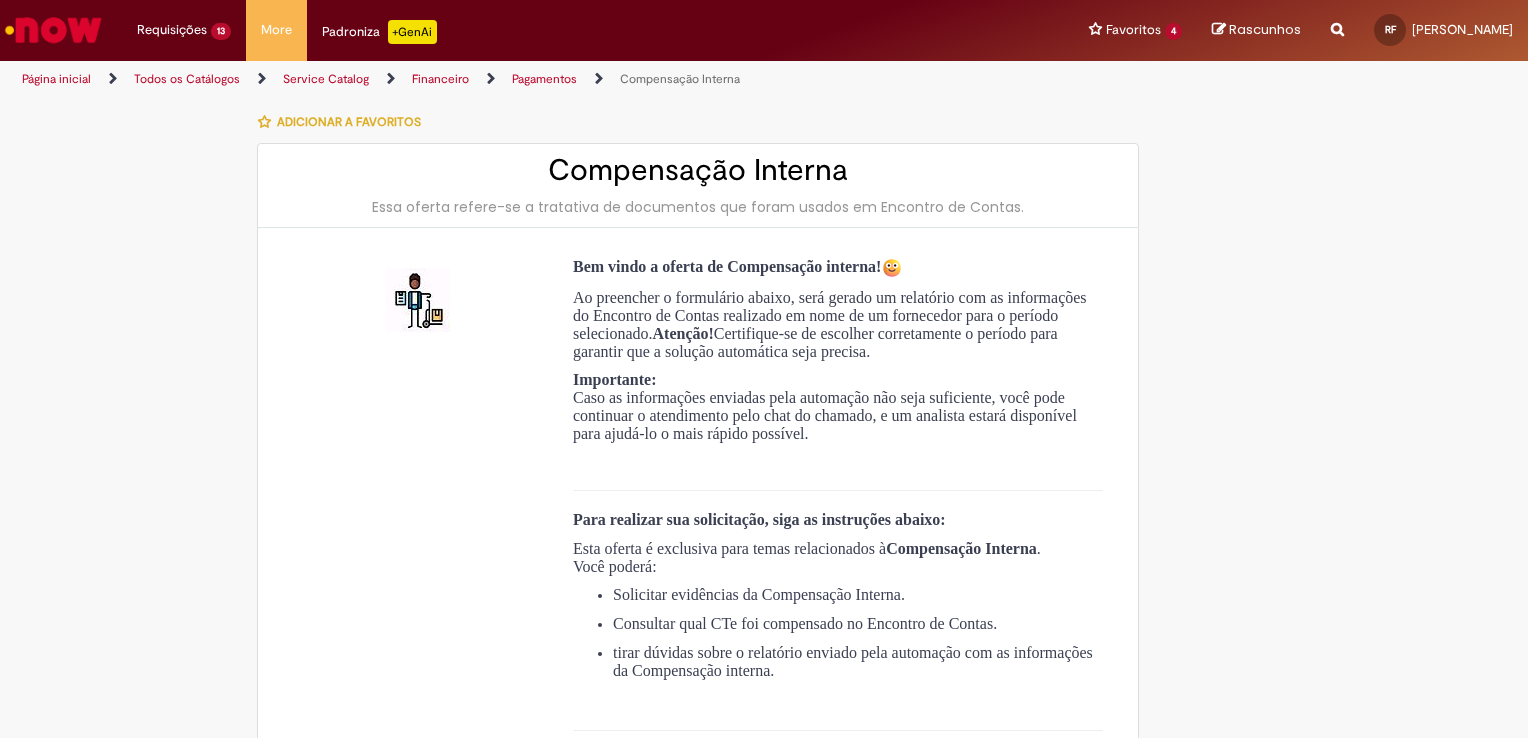 type on "**********" 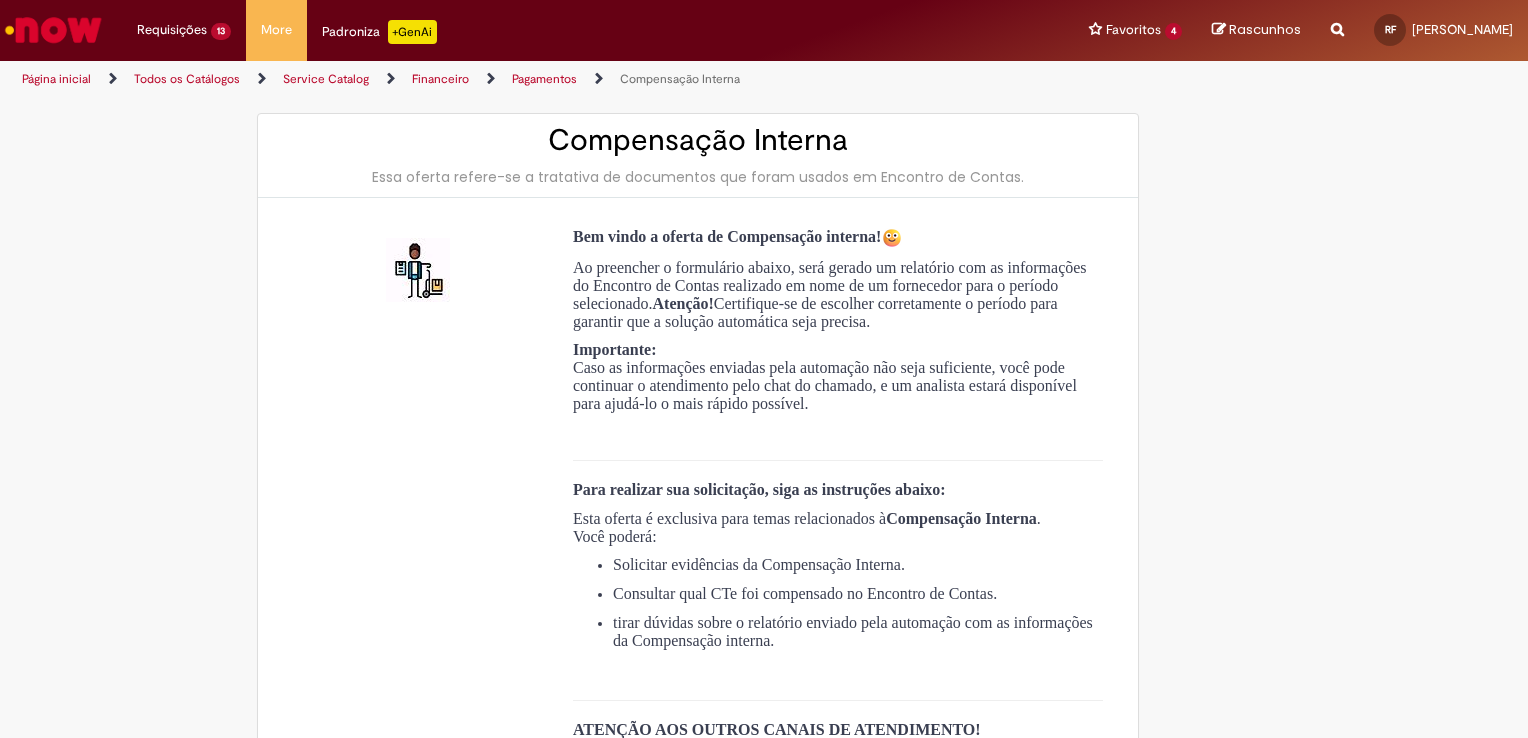 scroll, scrollTop: 28, scrollLeft: 0, axis: vertical 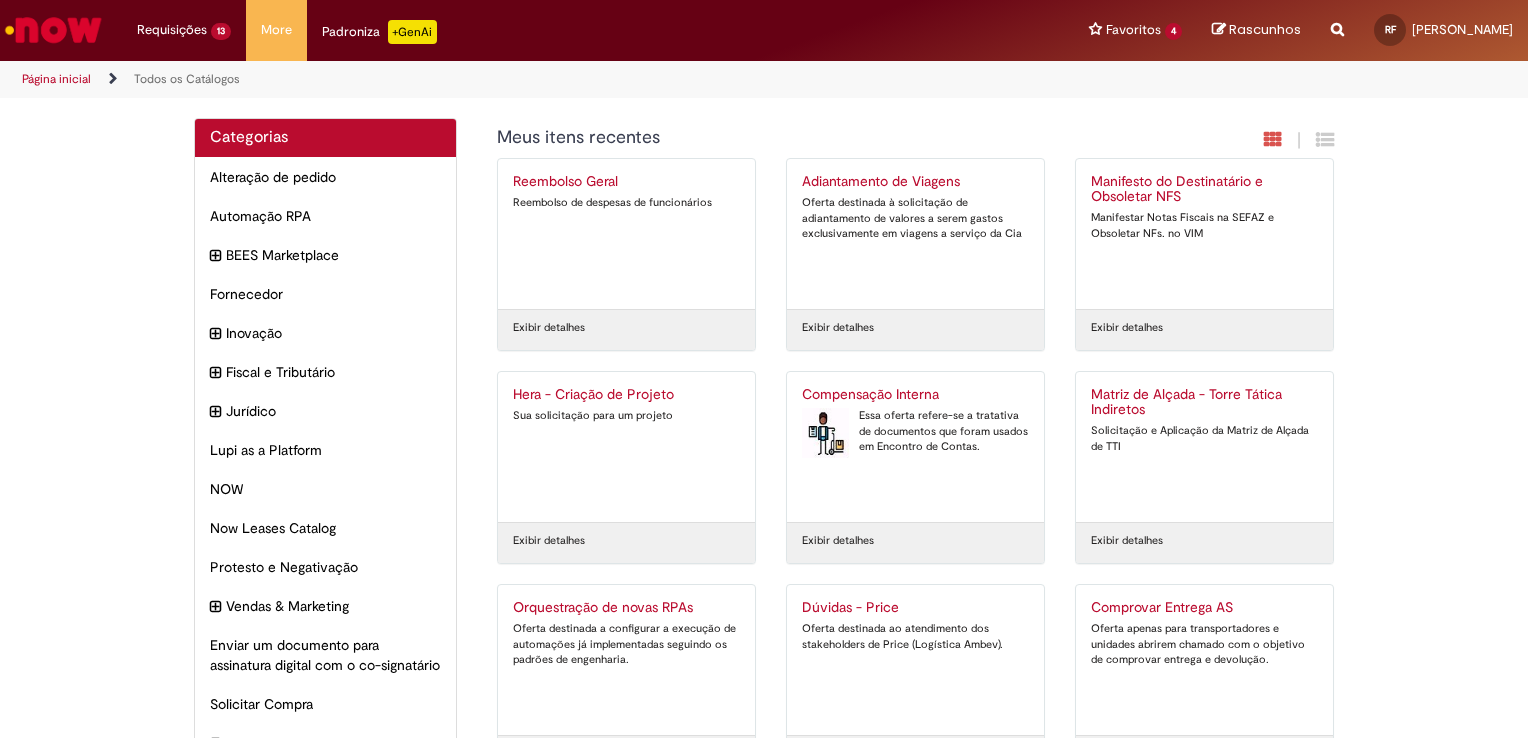 click at bounding box center (53, 30) 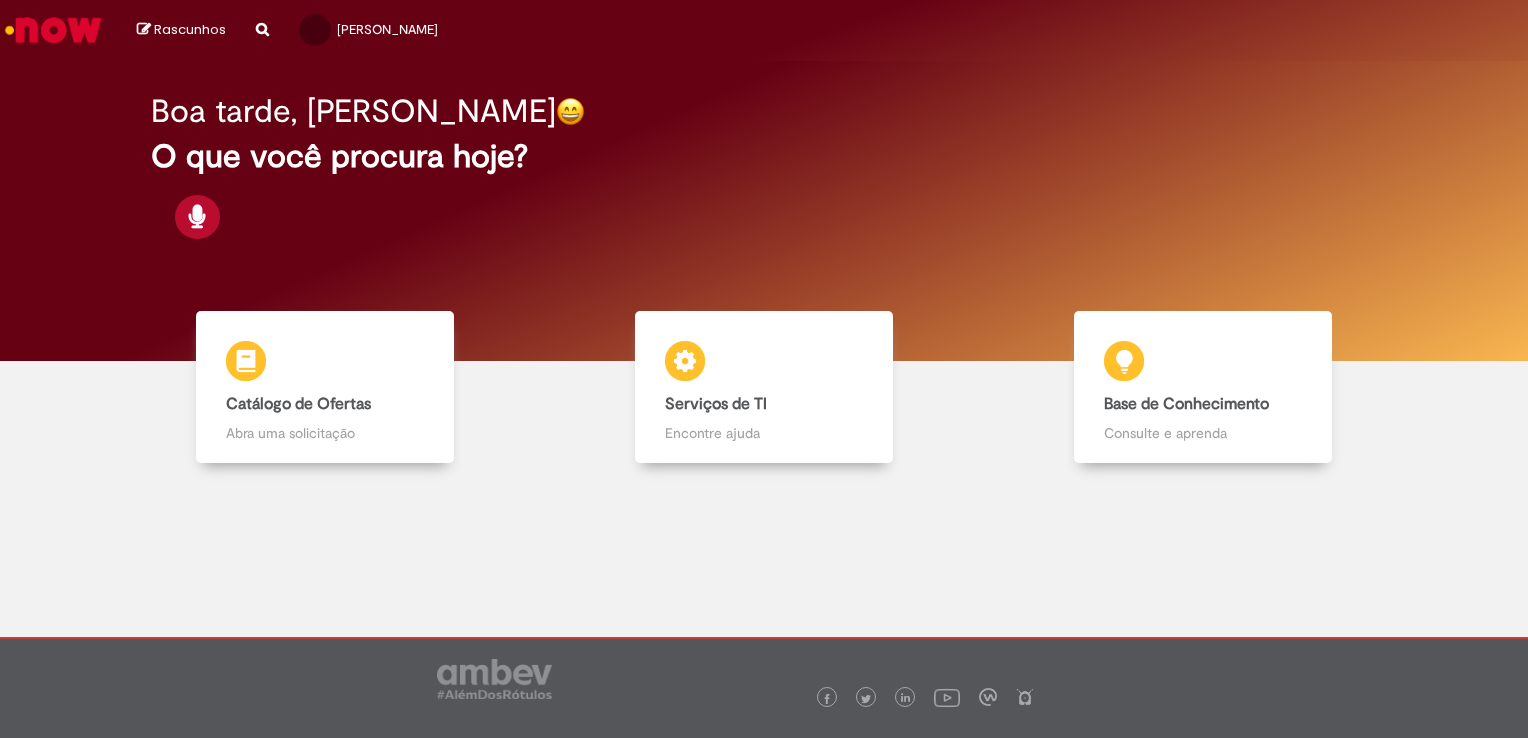 scroll, scrollTop: 0, scrollLeft: 0, axis: both 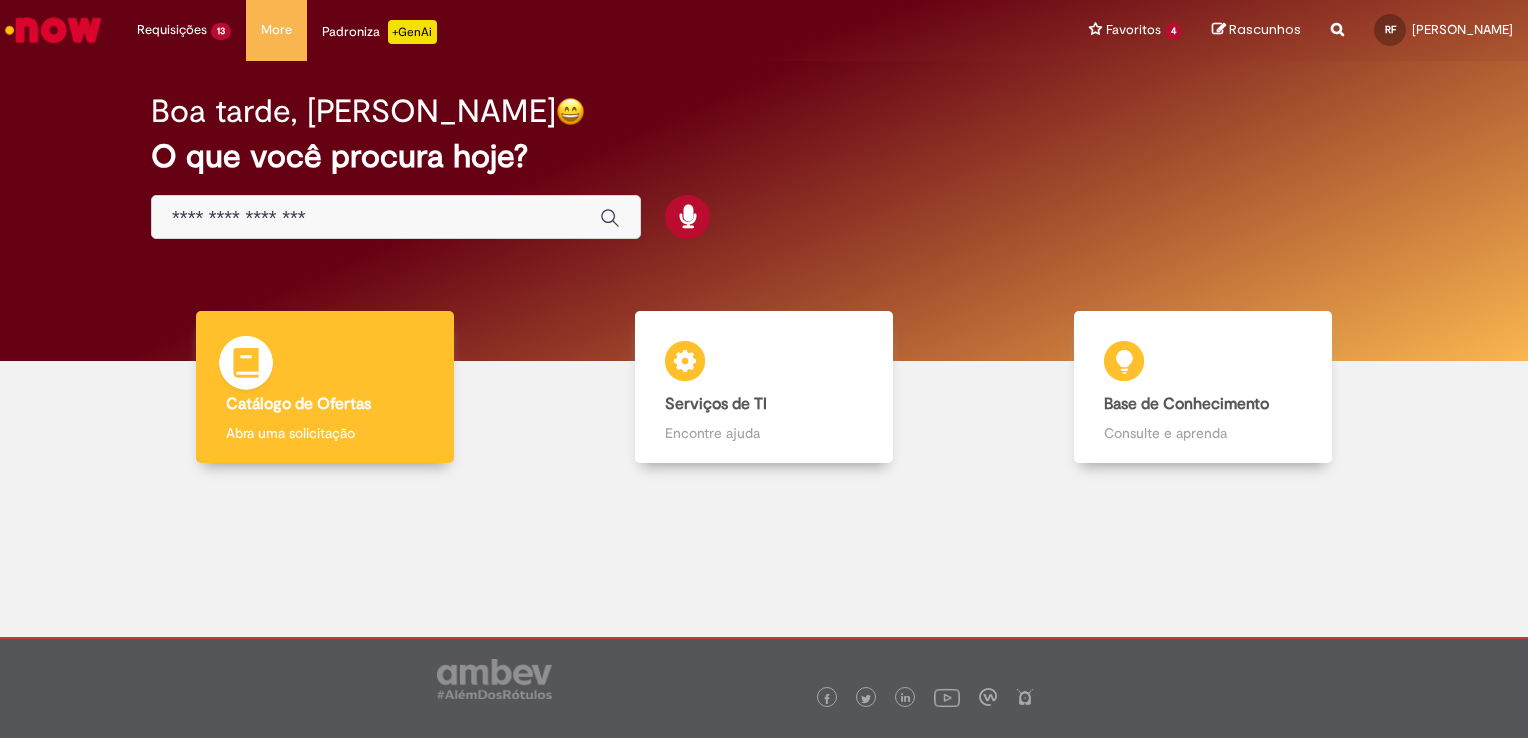 click on "Catálogo de Ofertas" at bounding box center [298, 404] 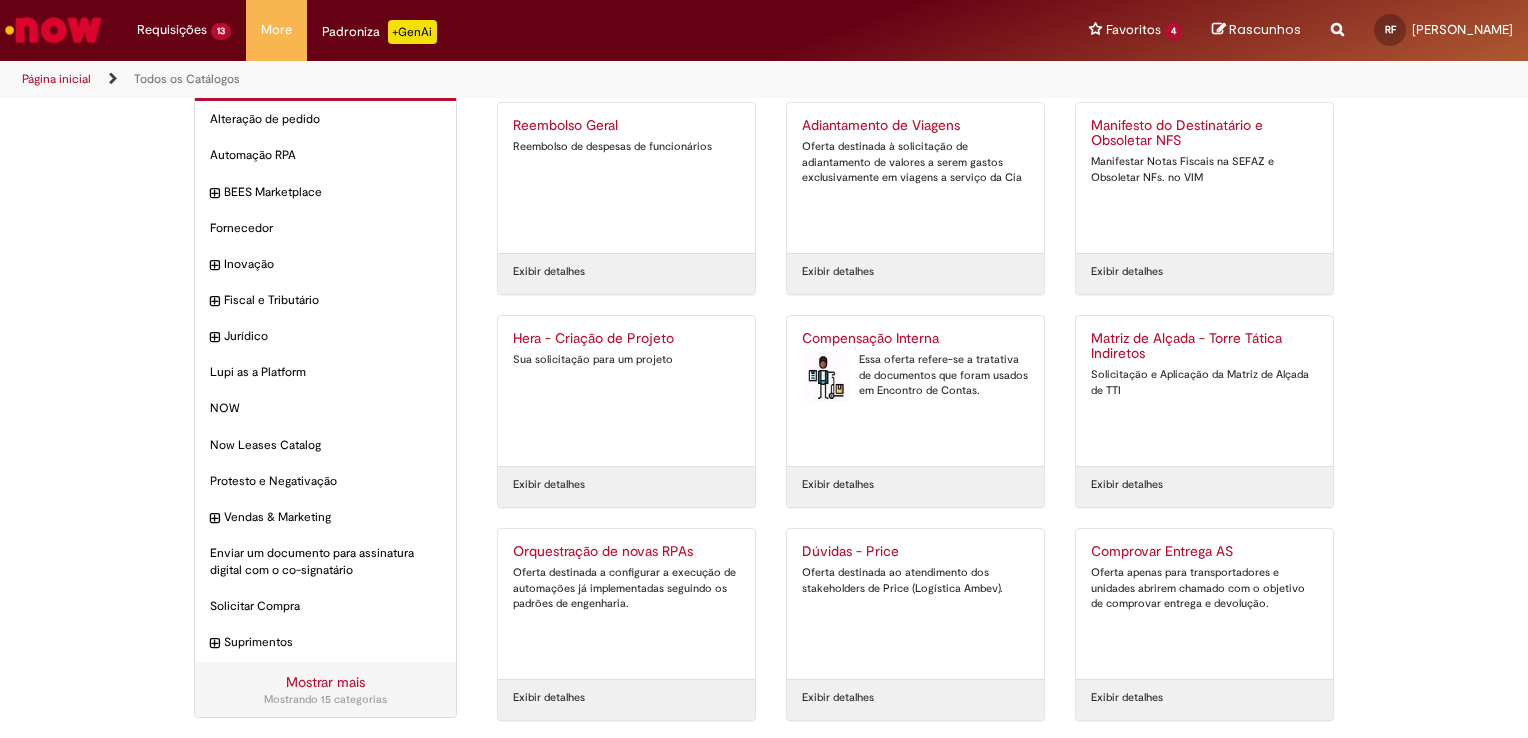 scroll, scrollTop: 57, scrollLeft: 0, axis: vertical 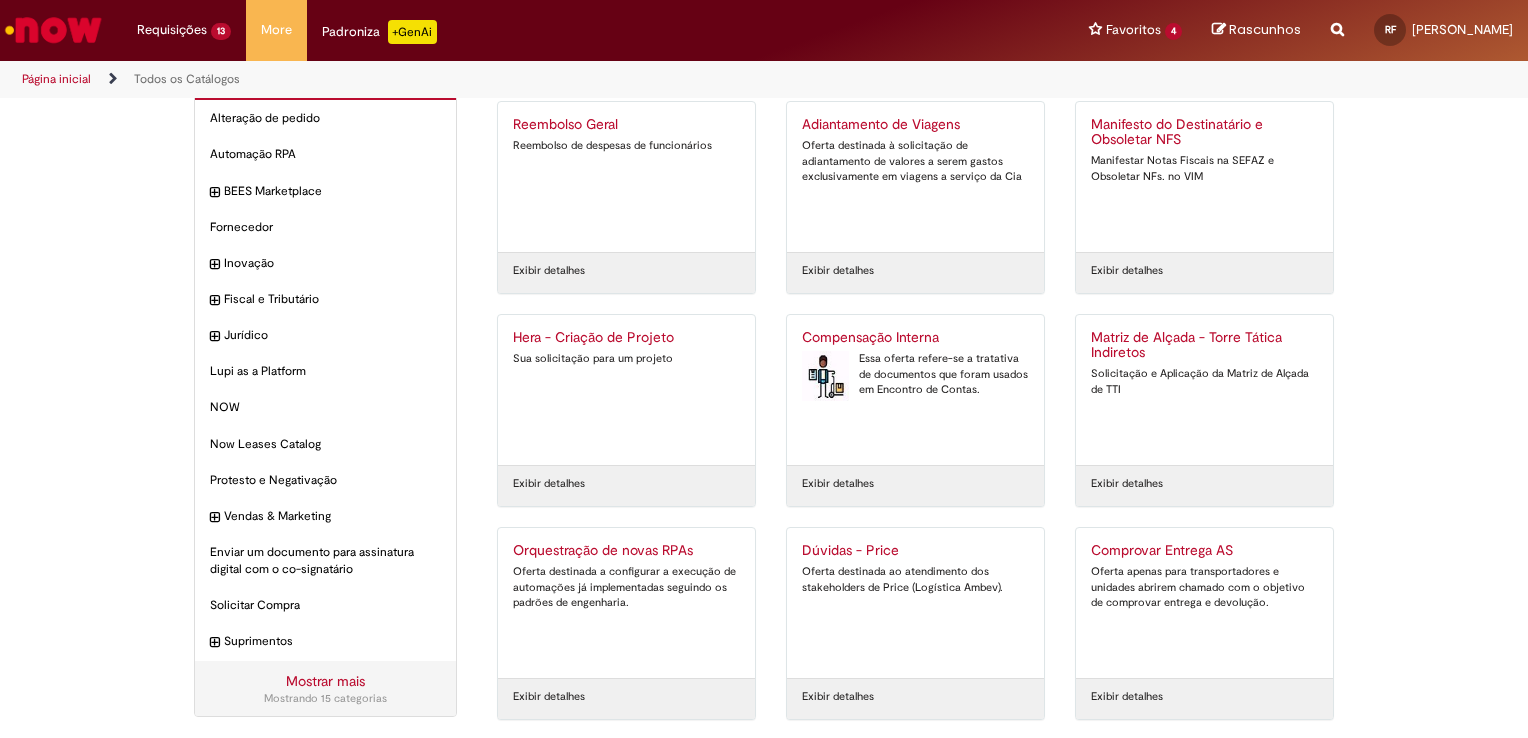 click on "Reembolso Geral
Reembolso de despesas de funcionários" at bounding box center [626, 177] 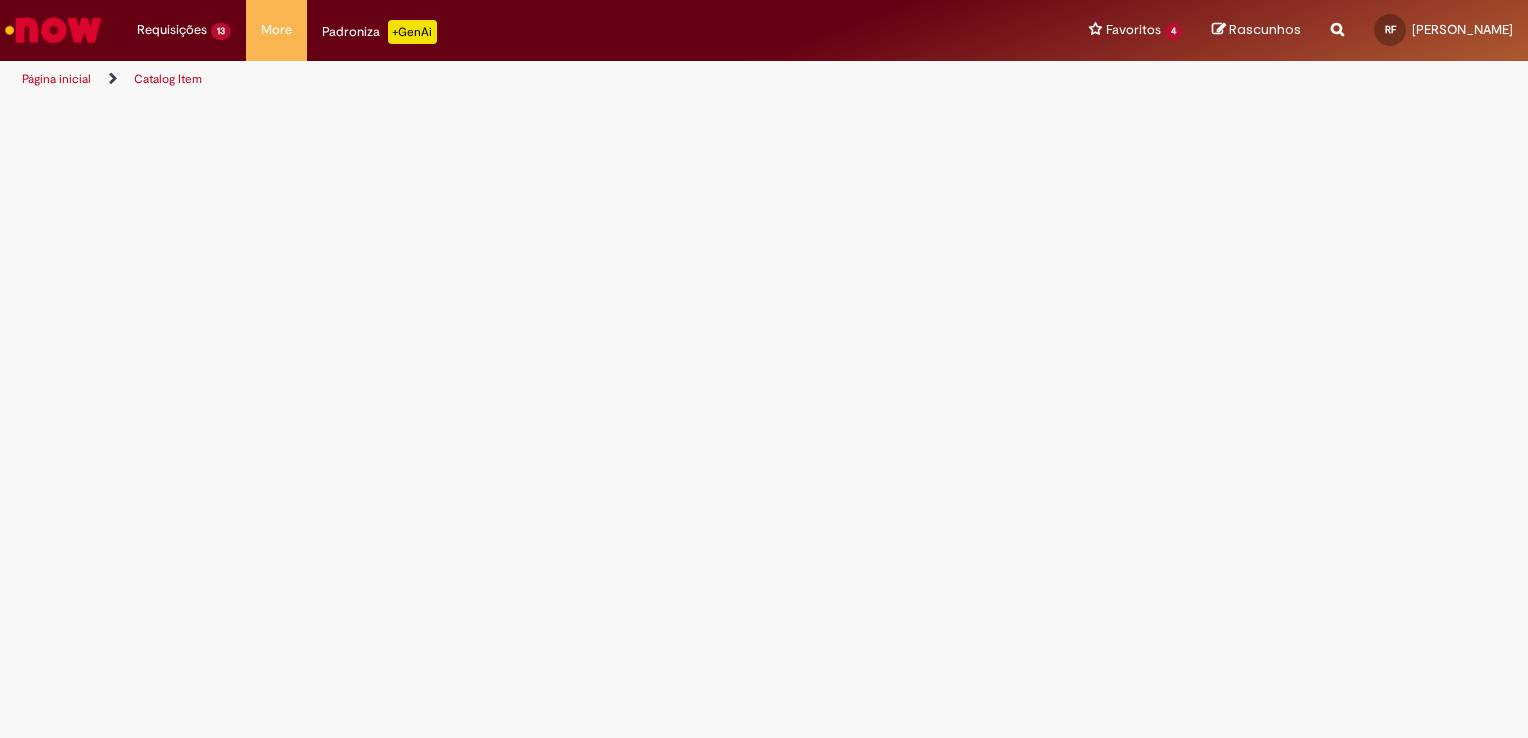 scroll, scrollTop: 0, scrollLeft: 0, axis: both 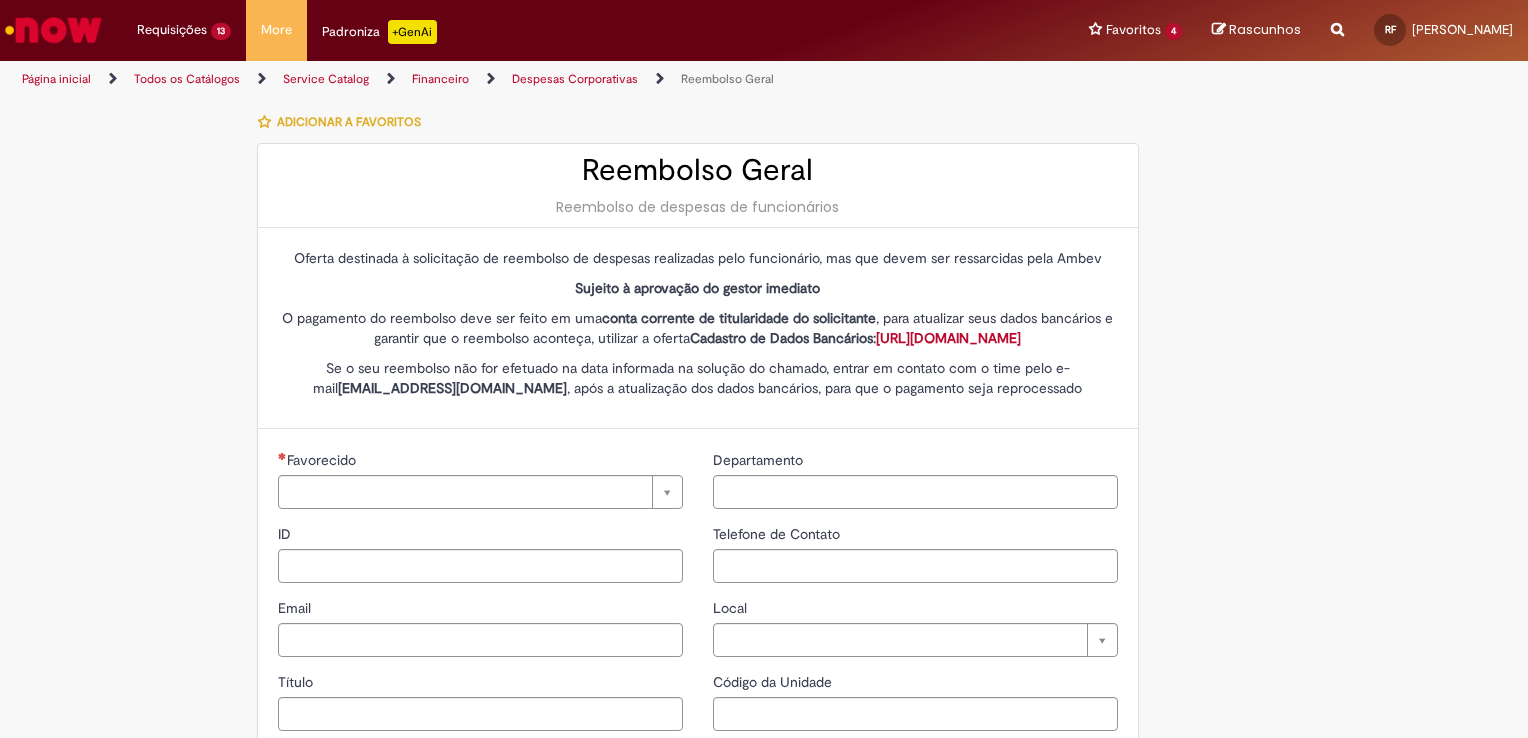 type on "**********" 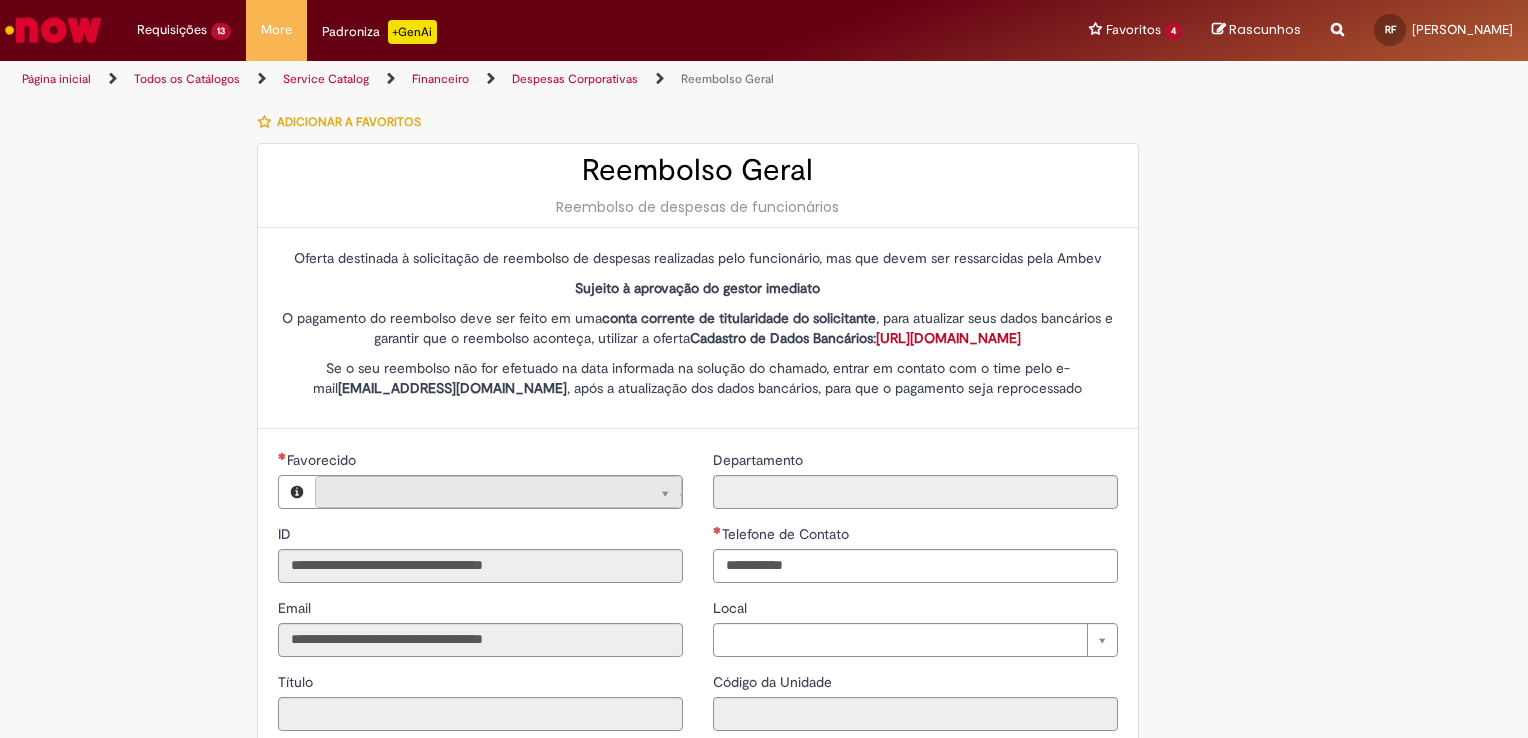 type on "**********" 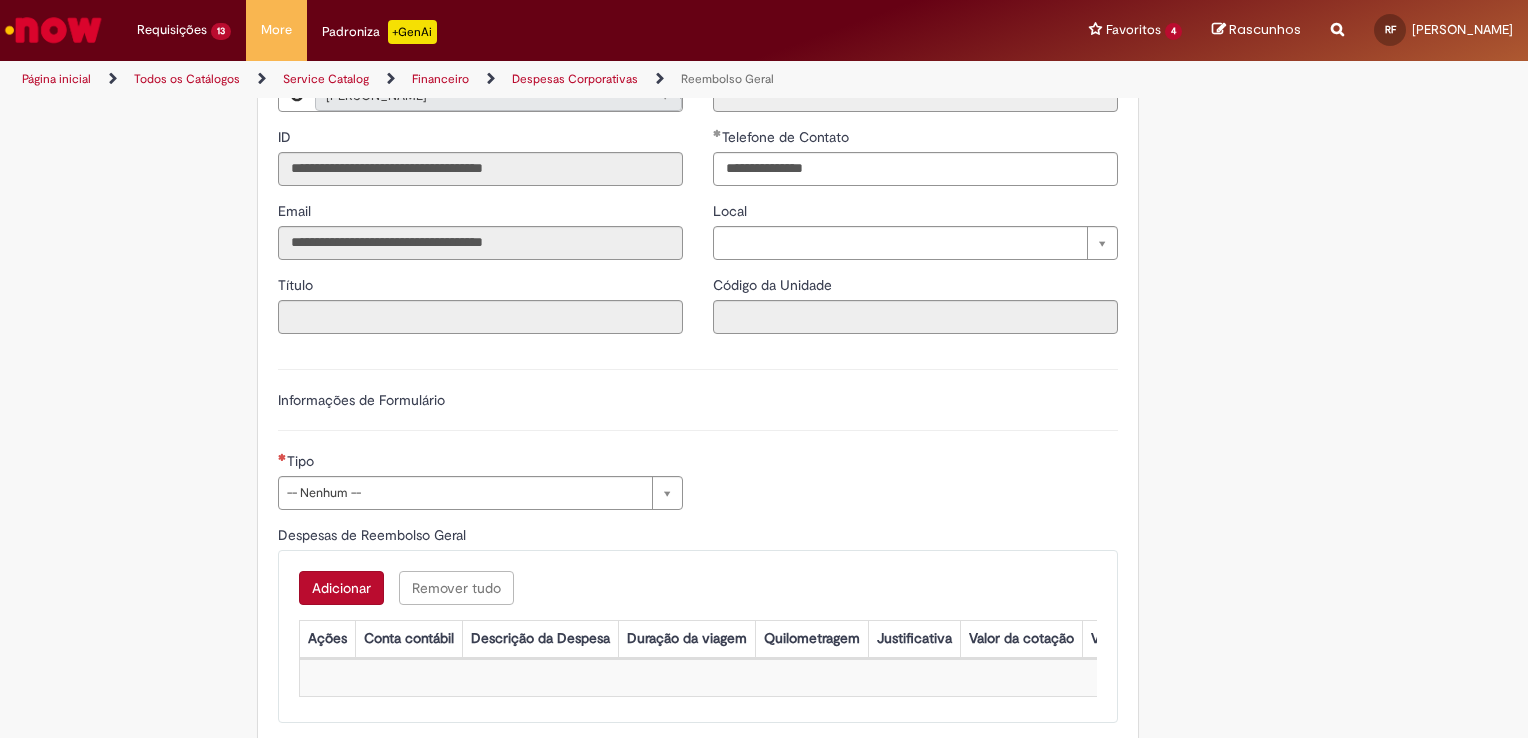 scroll, scrollTop: 400, scrollLeft: 0, axis: vertical 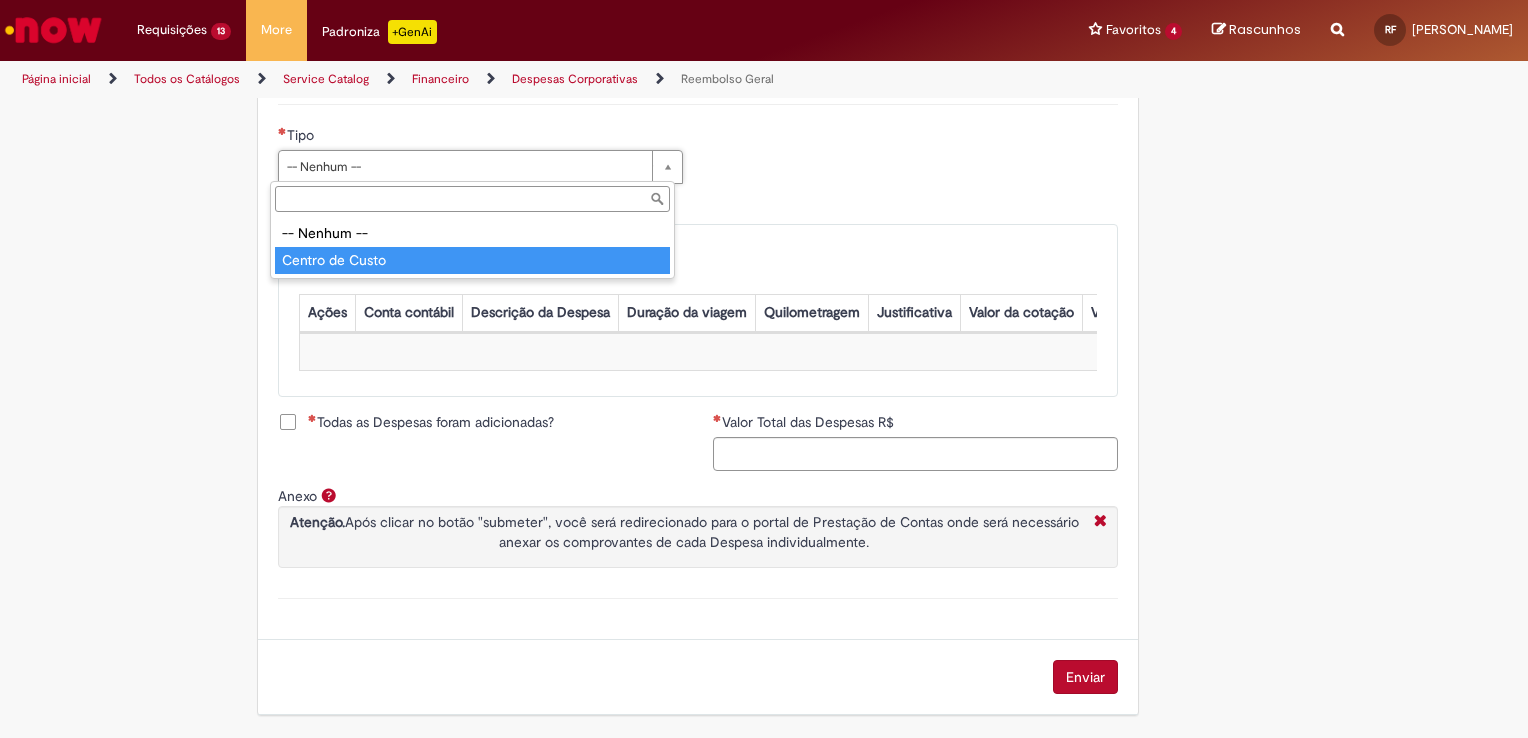 type on "**********" 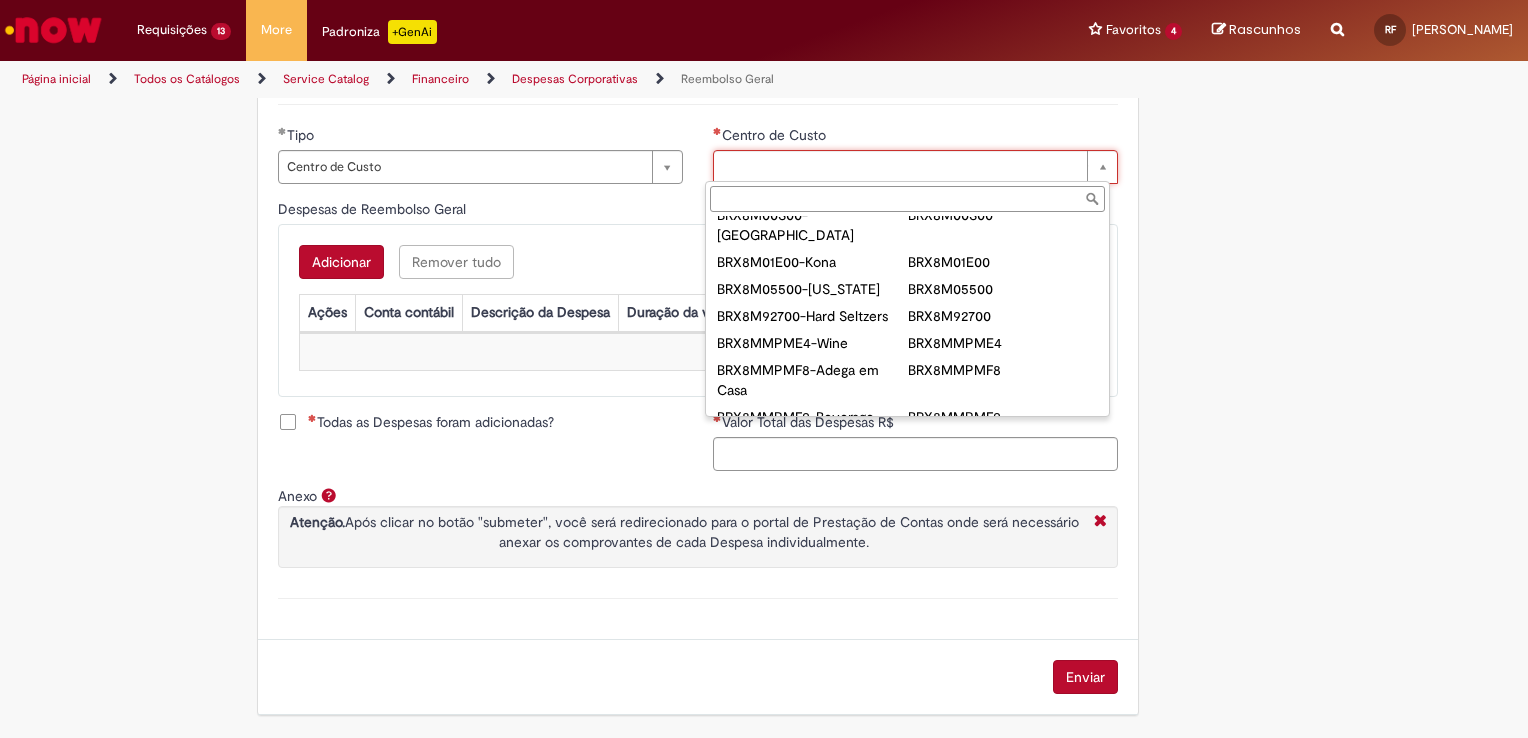 scroll, scrollTop: 900, scrollLeft: 0, axis: vertical 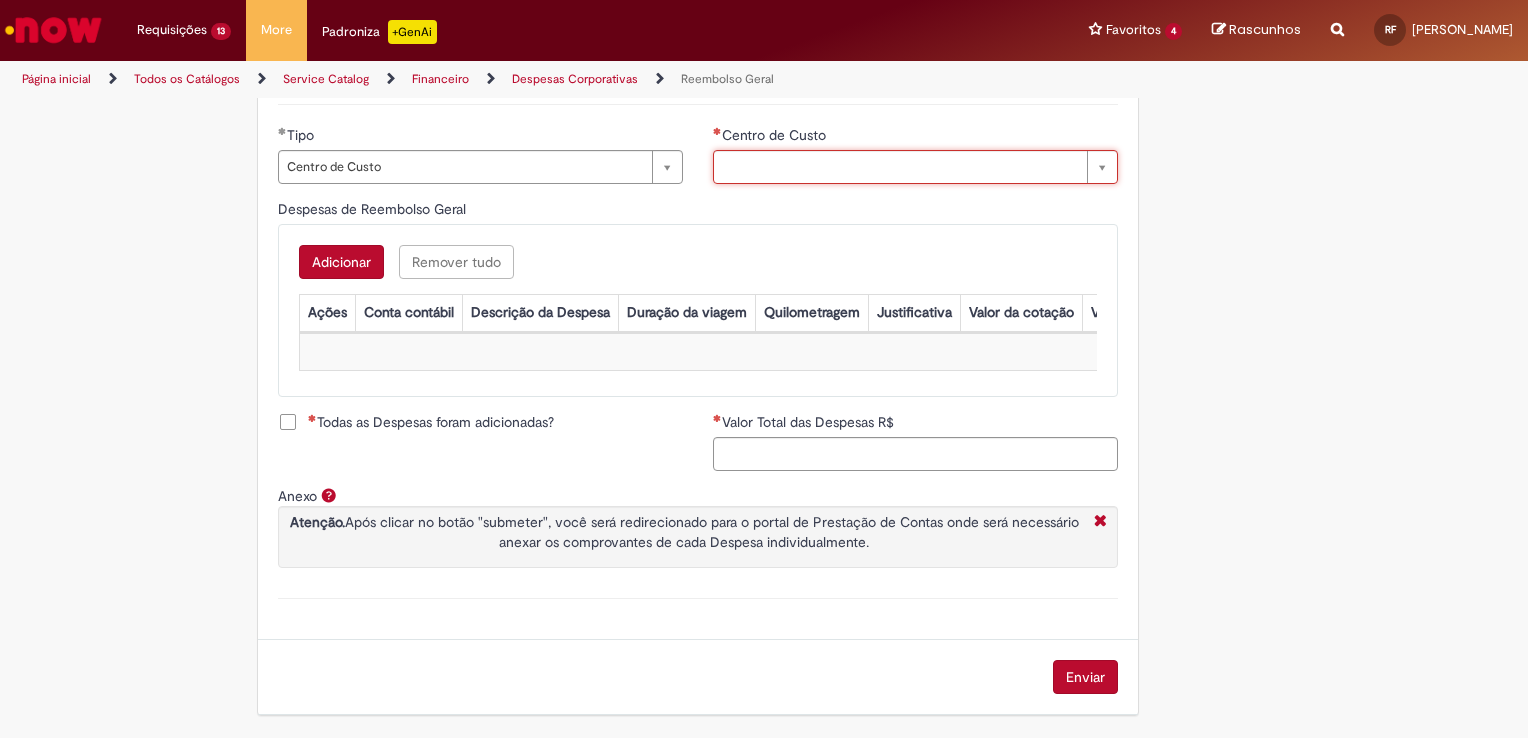 click at bounding box center [53, 30] 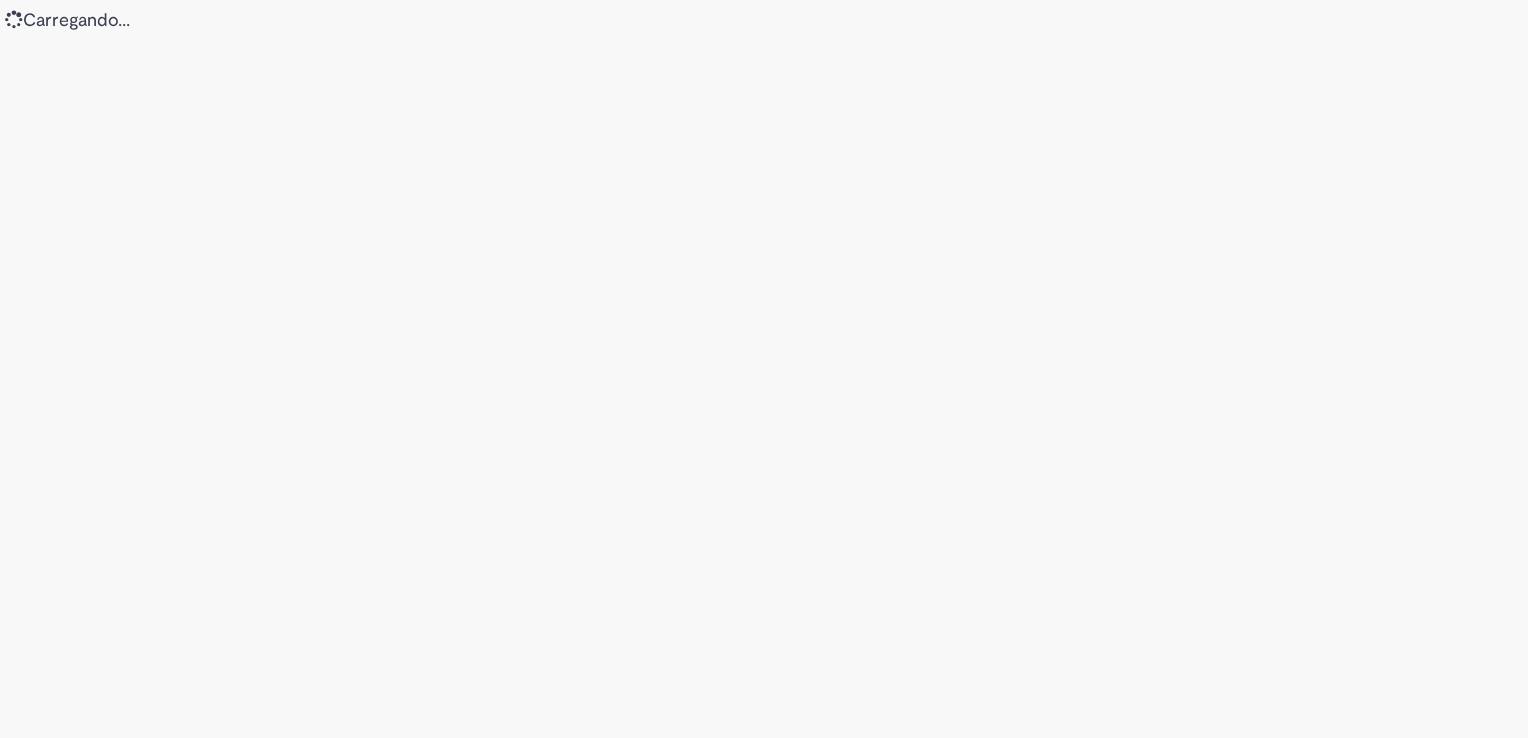 scroll, scrollTop: 0, scrollLeft: 0, axis: both 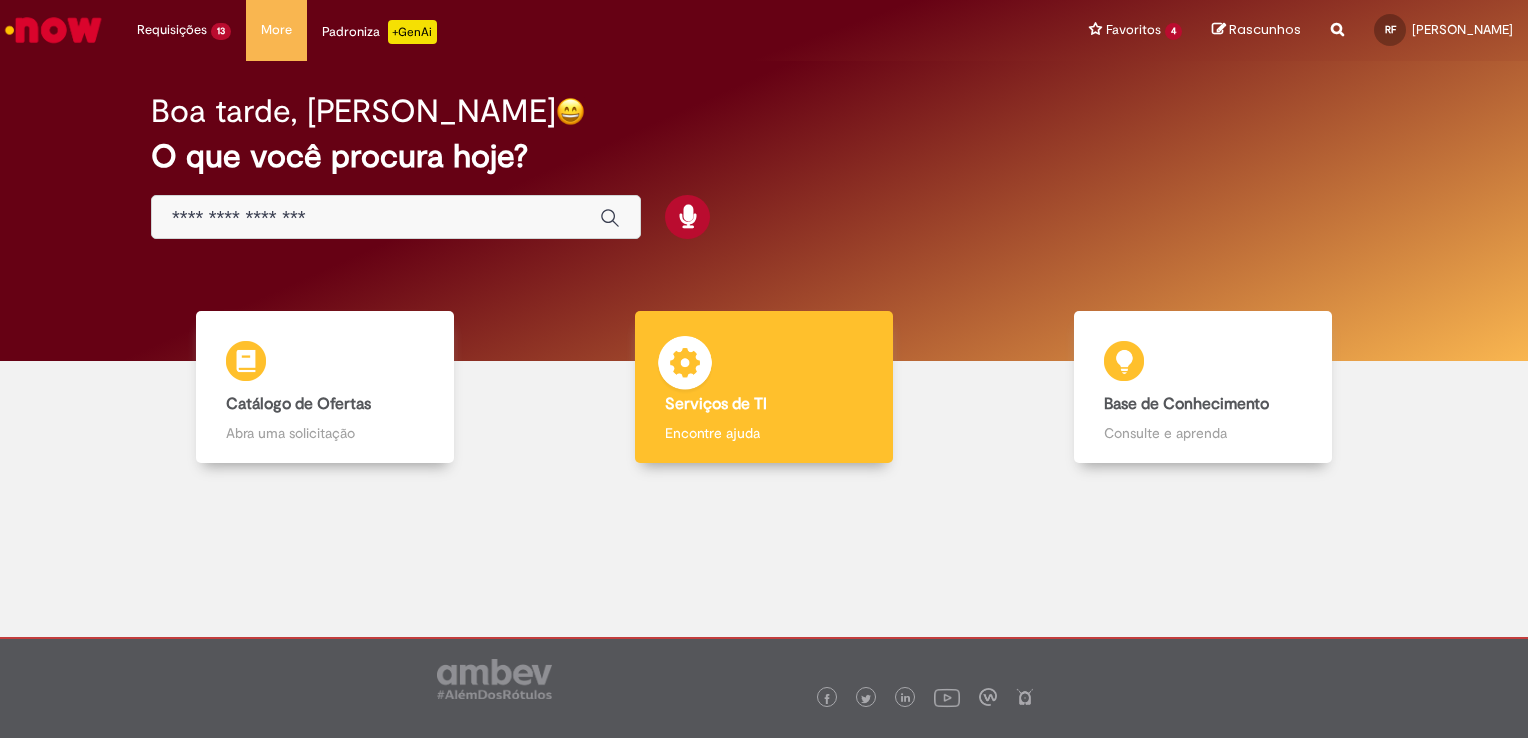 click on "Serviços de TI
Serviços de TI
Encontre ajuda" at bounding box center [764, 387] 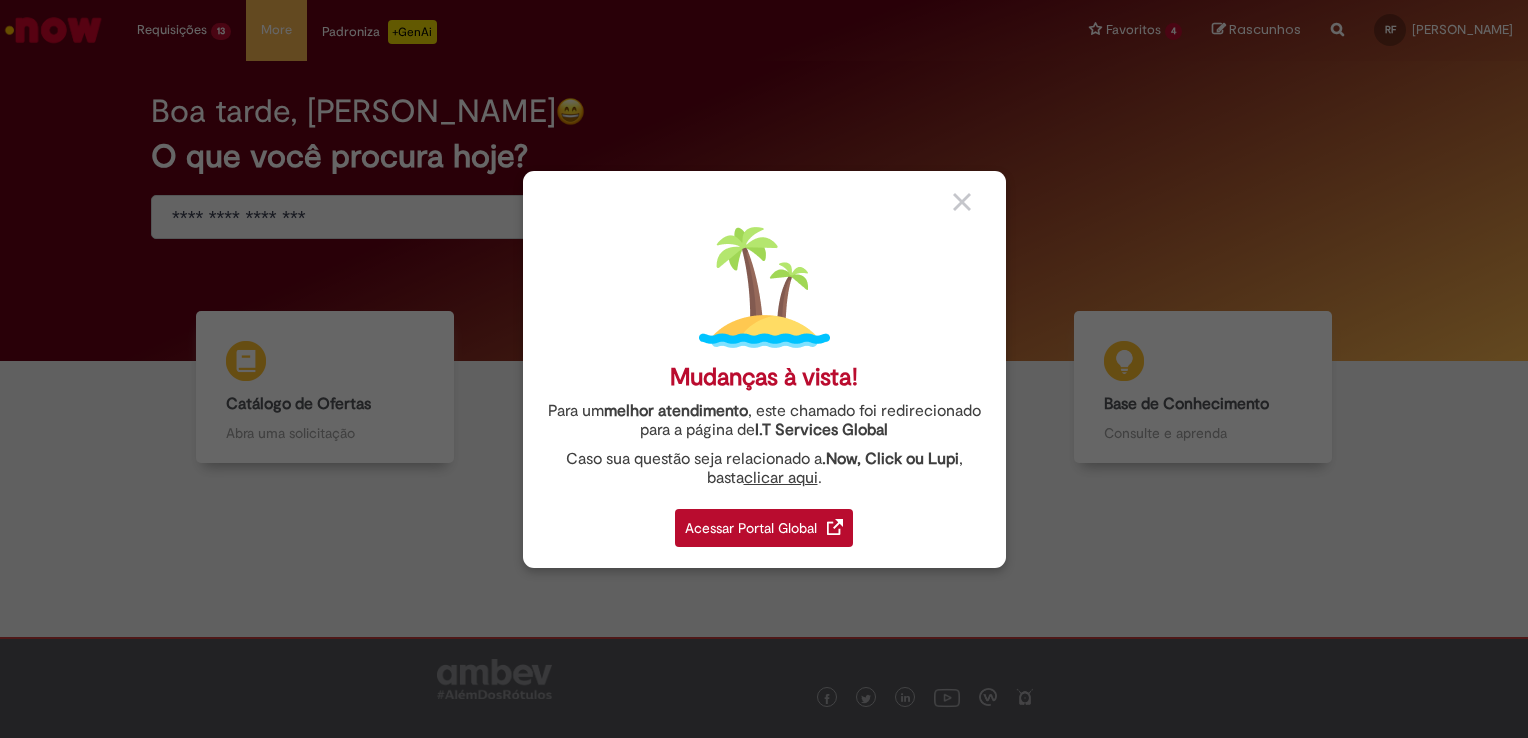 click on "Mudanças à vista!
Para um  melhor atendimento , este chamado foi redirecionado para a página de  I.T Services Global
Caso sua questão seja relacionado a  .Now, Click ou Lupi , basta  clicar aqui .
Acessar Portal Global" at bounding box center [764, 369] 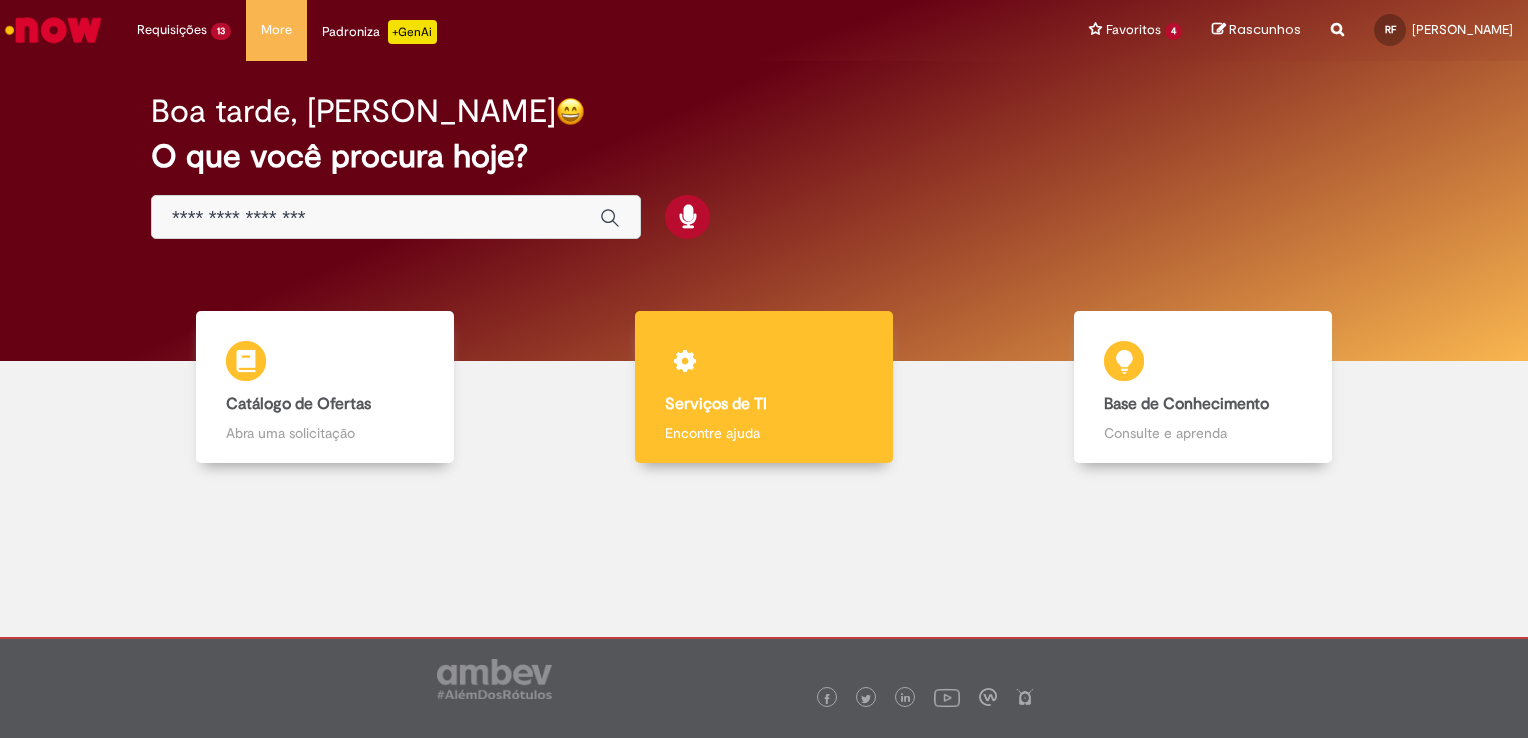 scroll, scrollTop: 0, scrollLeft: 0, axis: both 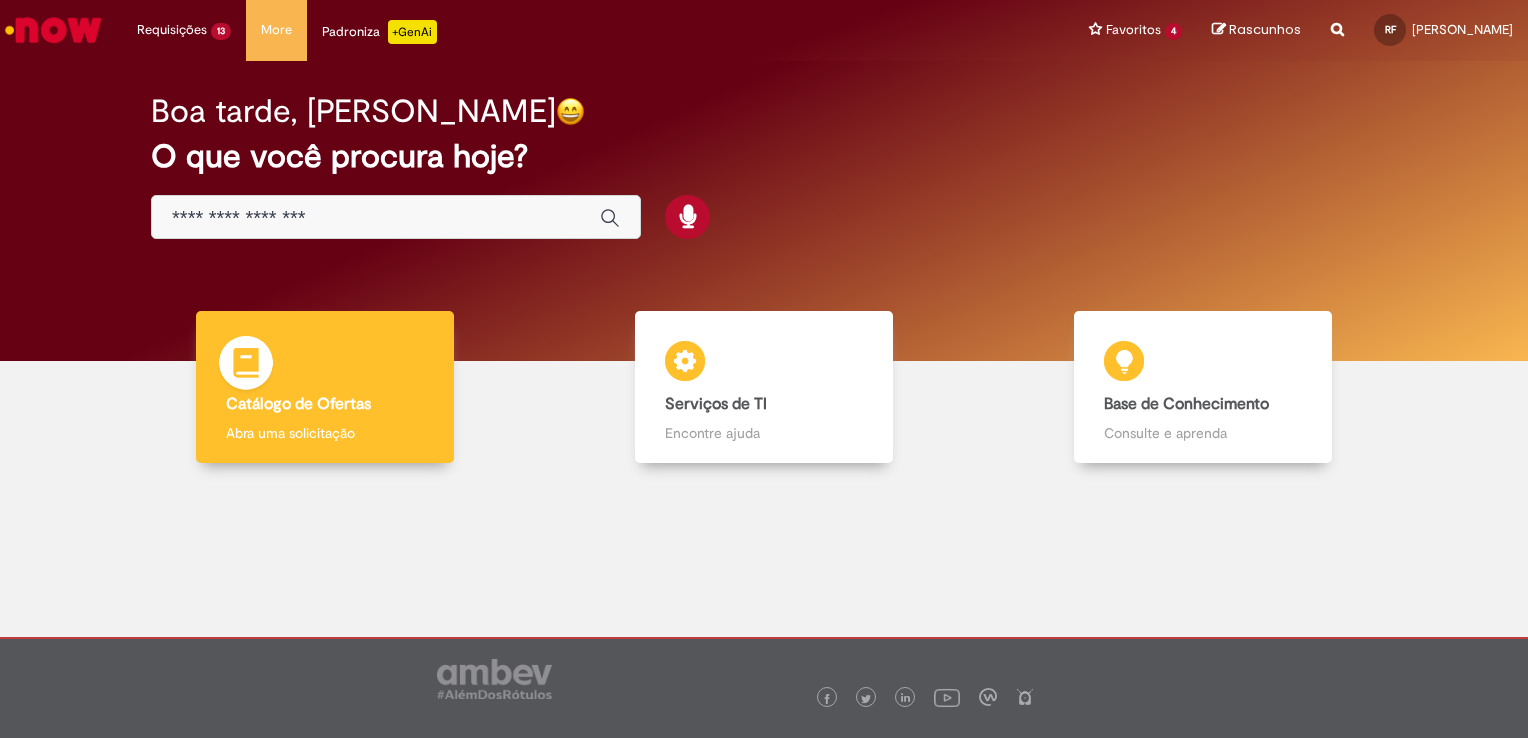 click on "Catálogo de Ofertas" at bounding box center [298, 404] 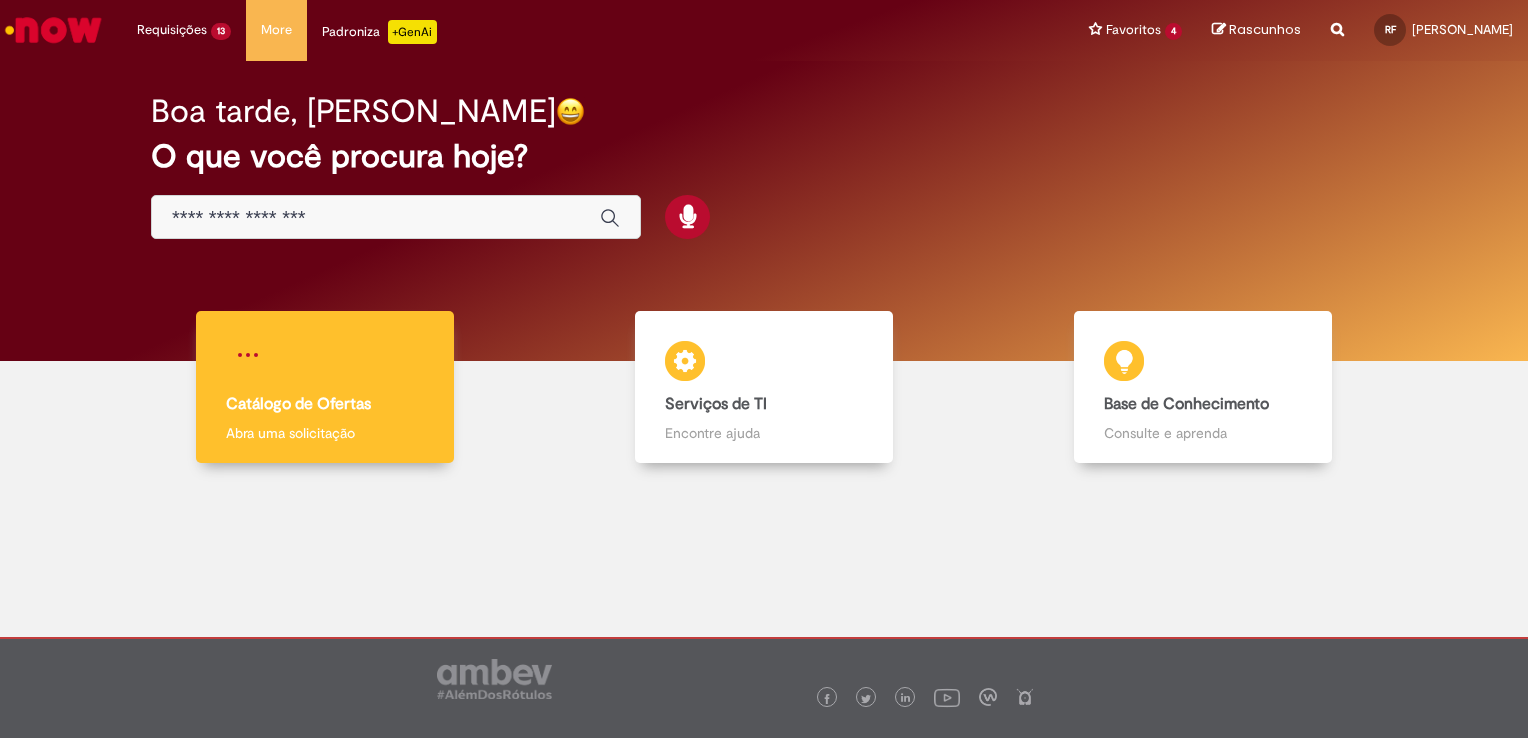 click on "Catálogo de Ofertas" at bounding box center (298, 404) 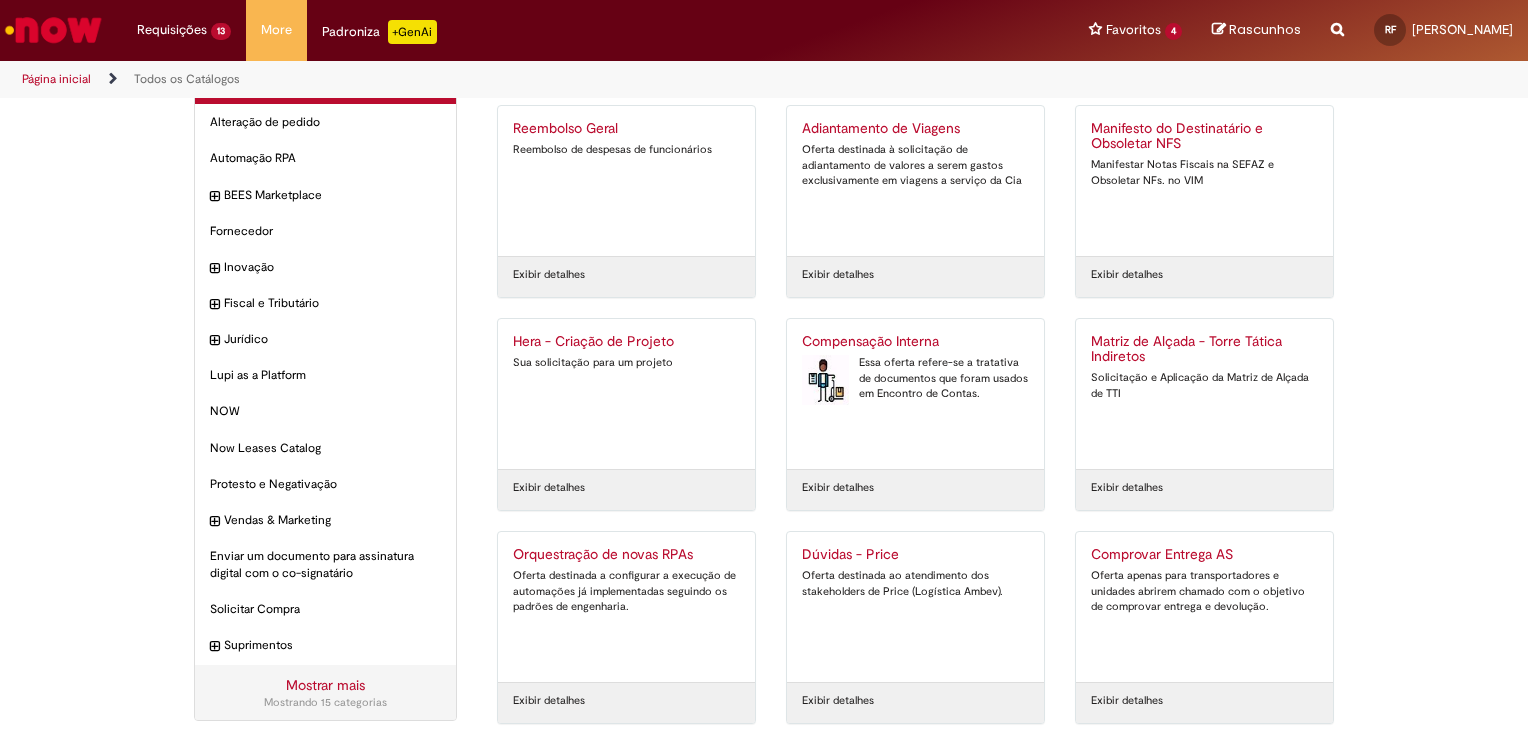 scroll, scrollTop: 57, scrollLeft: 0, axis: vertical 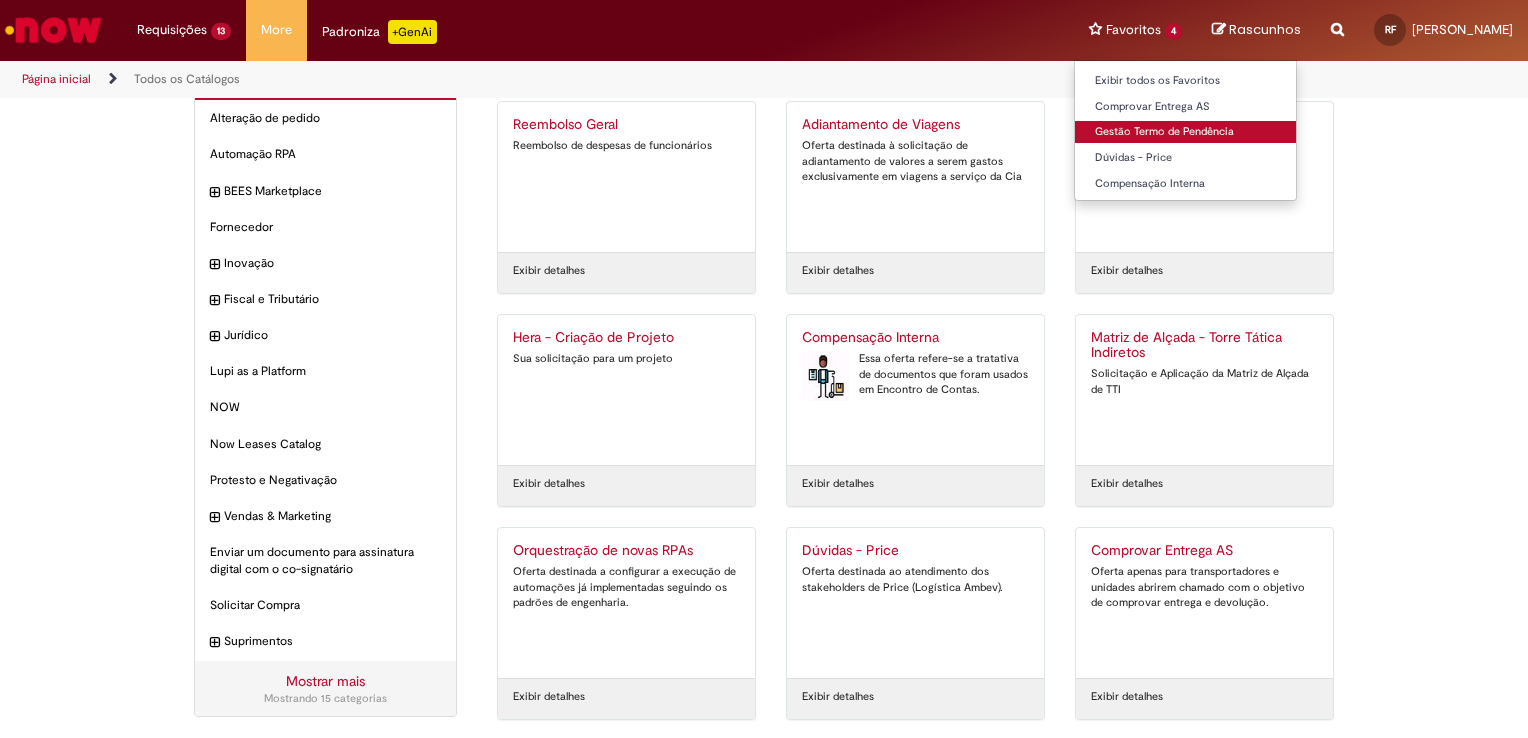 click on "Gestão Termo de Pendência" at bounding box center (1185, 132) 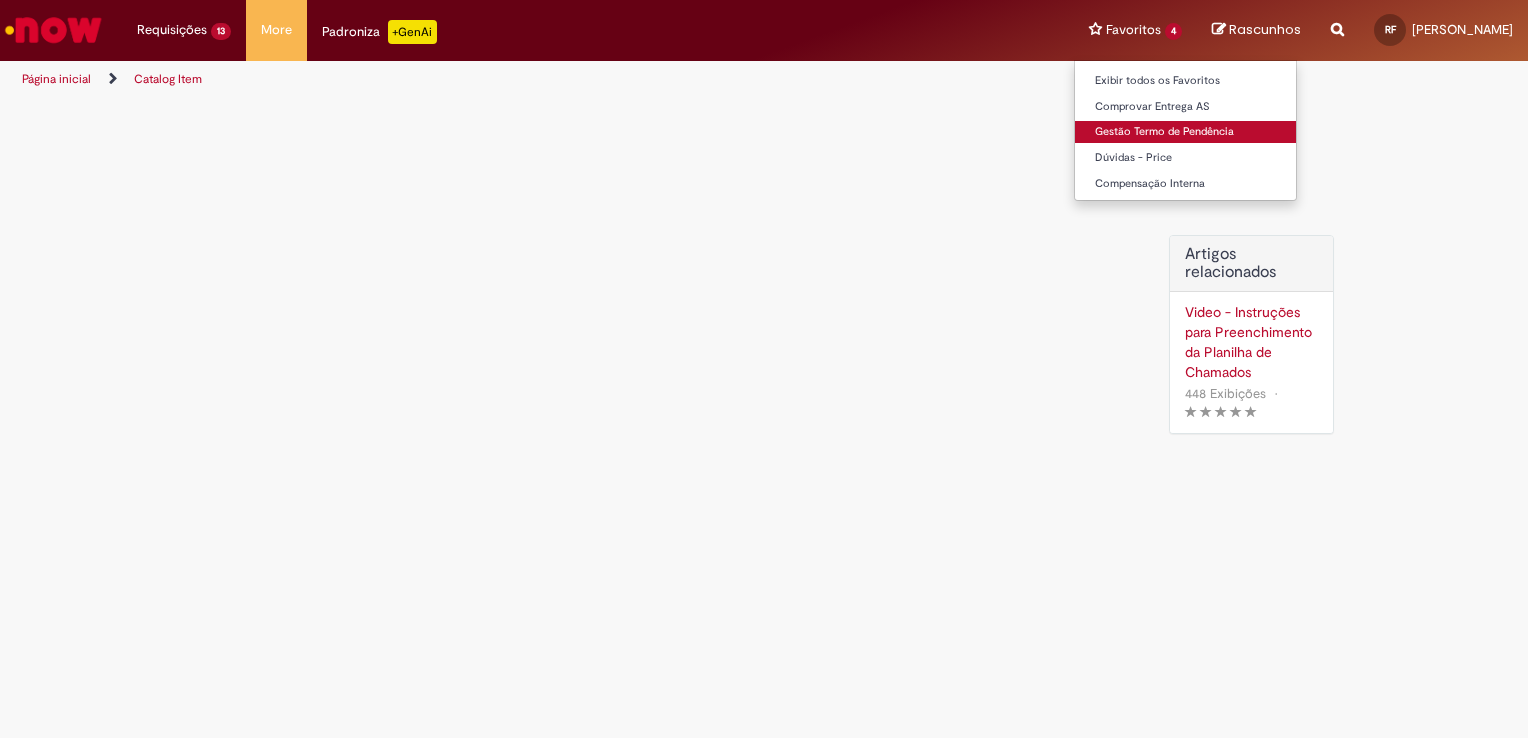 scroll, scrollTop: 0, scrollLeft: 0, axis: both 